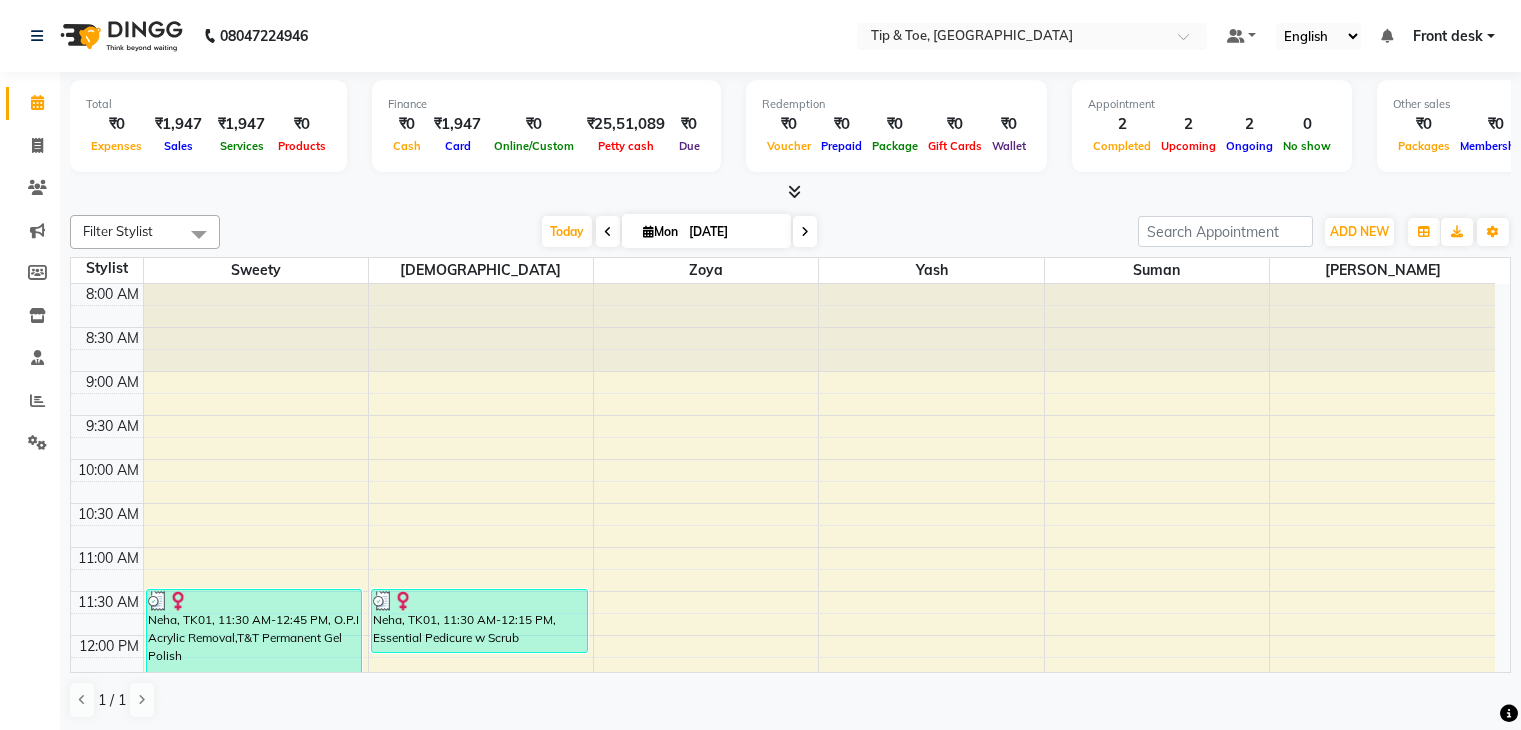 scroll, scrollTop: 0, scrollLeft: 0, axis: both 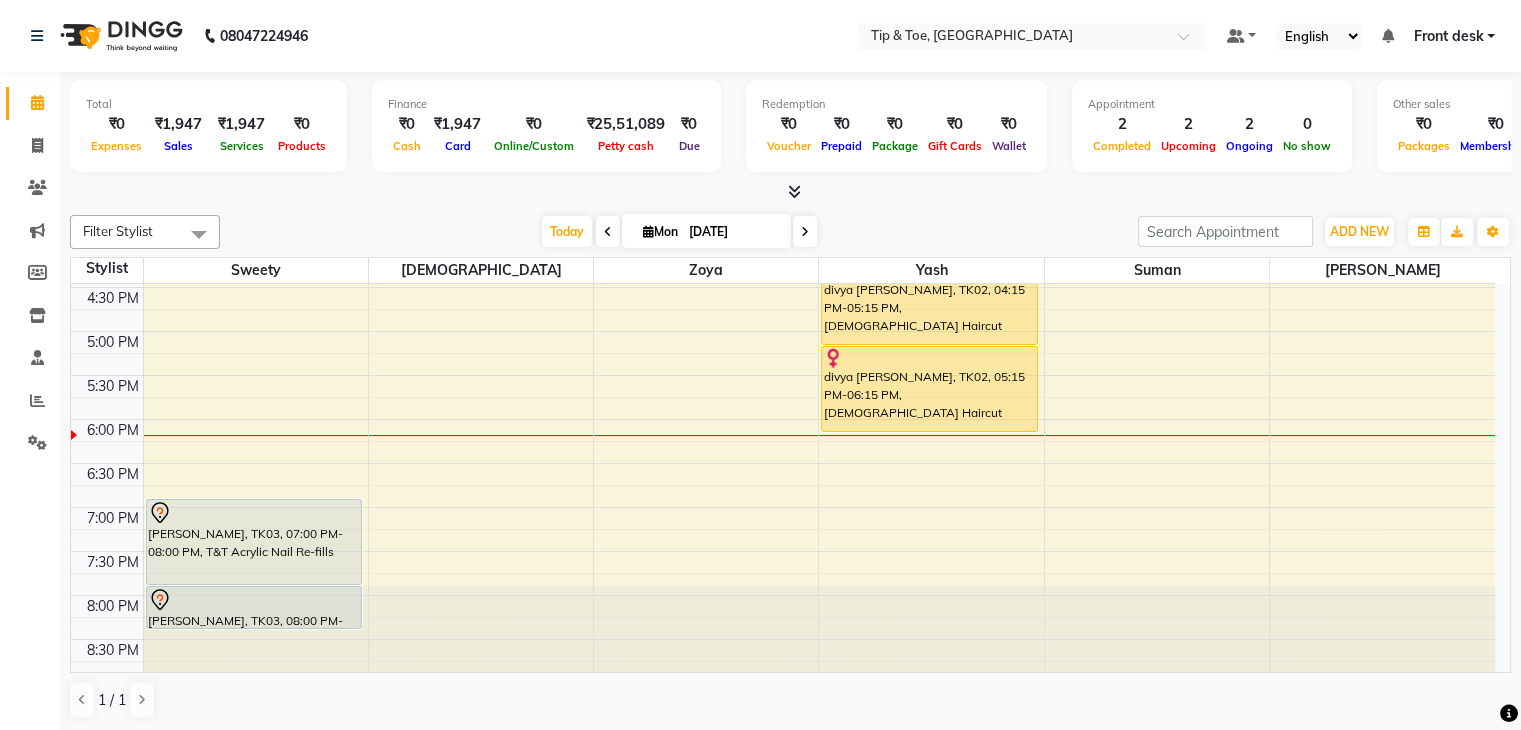 click on "8:00 AM 8:30 AM 9:00 AM 9:30 AM 10:00 AM 10:30 AM 11:00 AM 11:30 AM 12:00 PM 12:30 PM 1:00 PM 1:30 PM 2:00 PM 2:30 PM 3:00 PM 3:30 PM 4:00 PM 4:30 PM 5:00 PM 5:30 PM 6:00 PM 6:30 PM 7:00 PM 7:30 PM 8:00 PM 8:30 PM     Neha, TK01, 11:30 AM-12:45 PM, O.P.I Acrylic Removal,T&T Permanent Gel Polish             [PERSON_NAME], TK03, 07:00 PM-08:00 PM, T&T Acrylic Nail Re-fills             [PERSON_NAME], TK03, 08:00 PM-08:30 PM, T&T Permanent Gel Polish     Neha, TK01, 11:30 AM-12:15 PM, Essential Pedicure w Scrub     divya [PERSON_NAME], TK02, 04:15 PM-05:15 PM, [DEMOGRAPHIC_DATA] Haircut     divya [PERSON_NAME], TK02, 05:15 PM-06:15 PM, [DEMOGRAPHIC_DATA] Haircut" at bounding box center (783, 111) 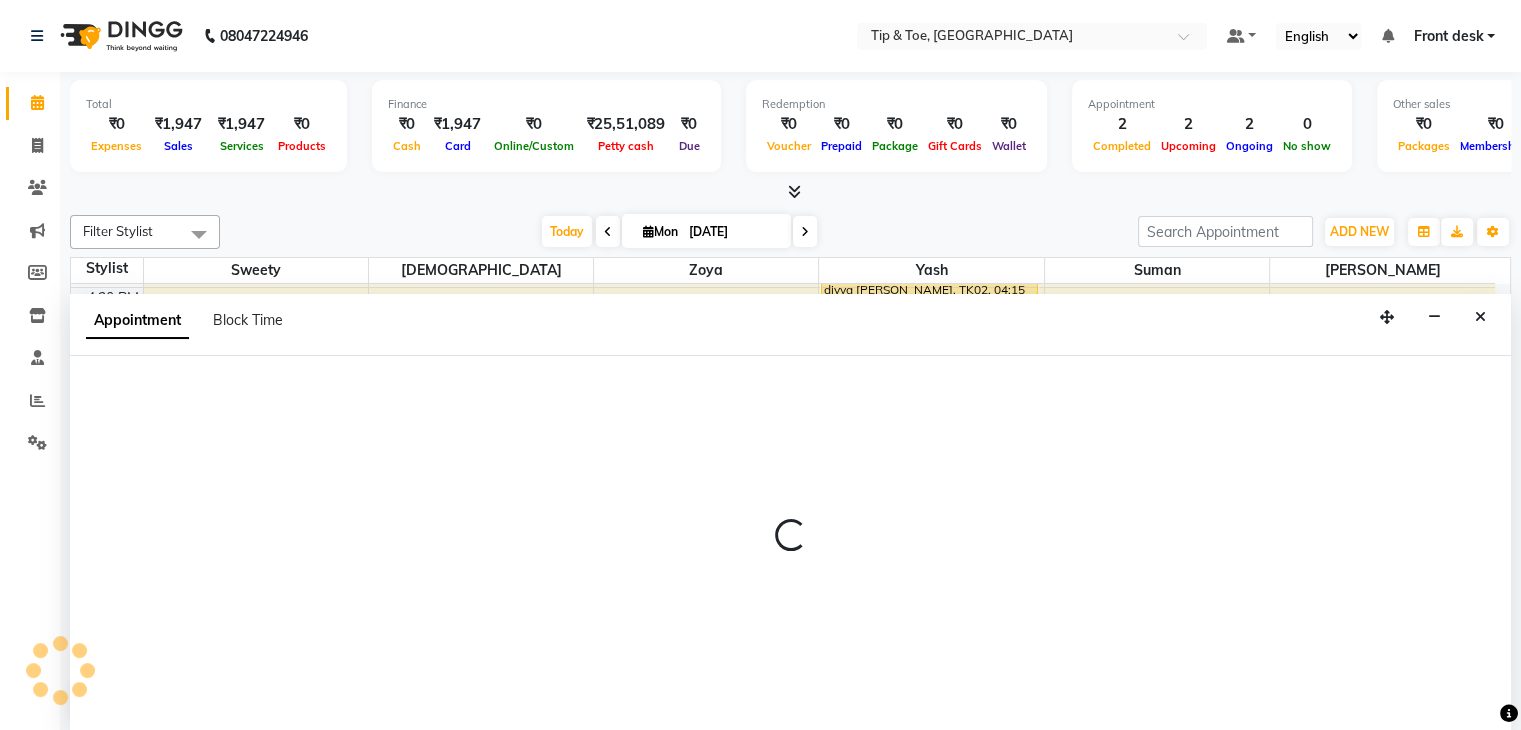 scroll, scrollTop: 1, scrollLeft: 0, axis: vertical 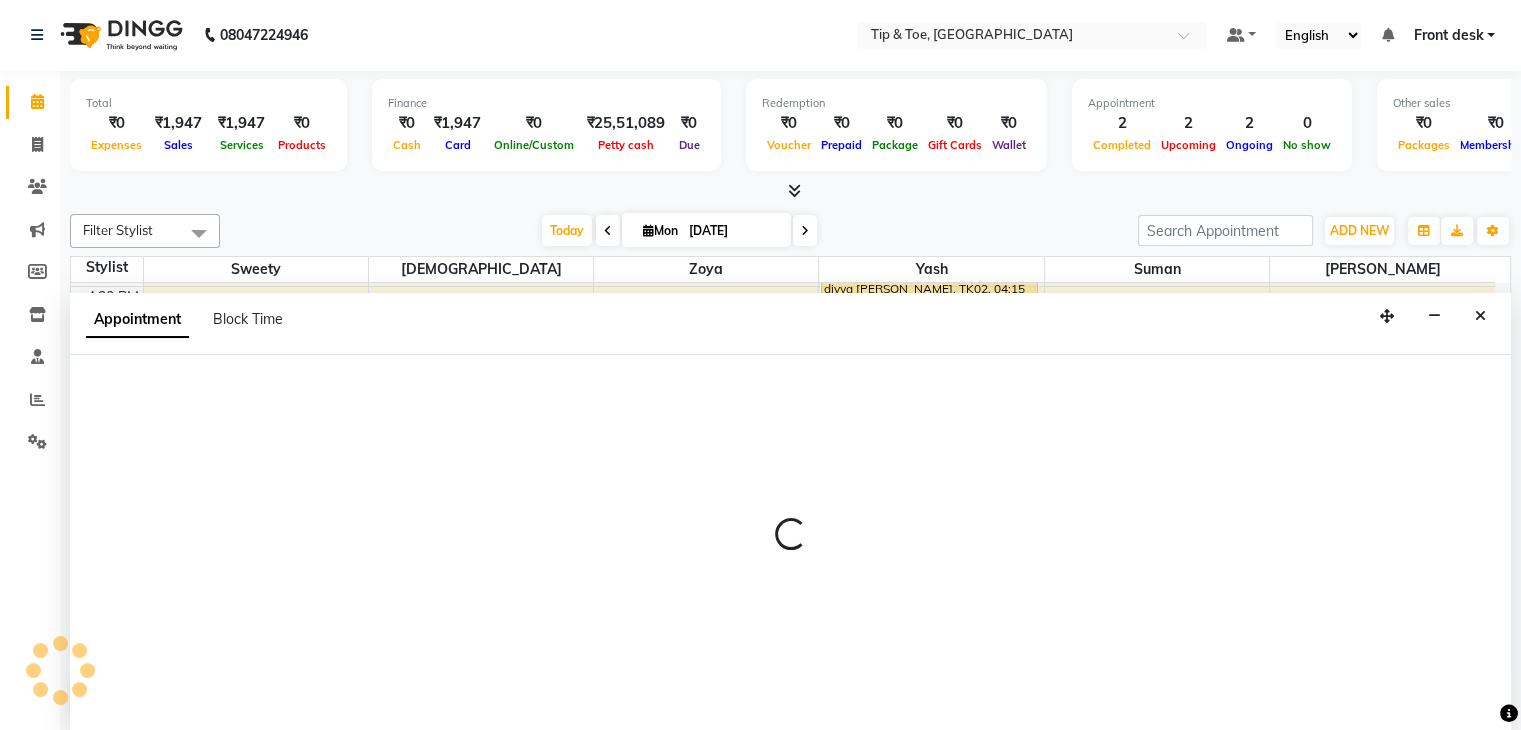 select on "68799" 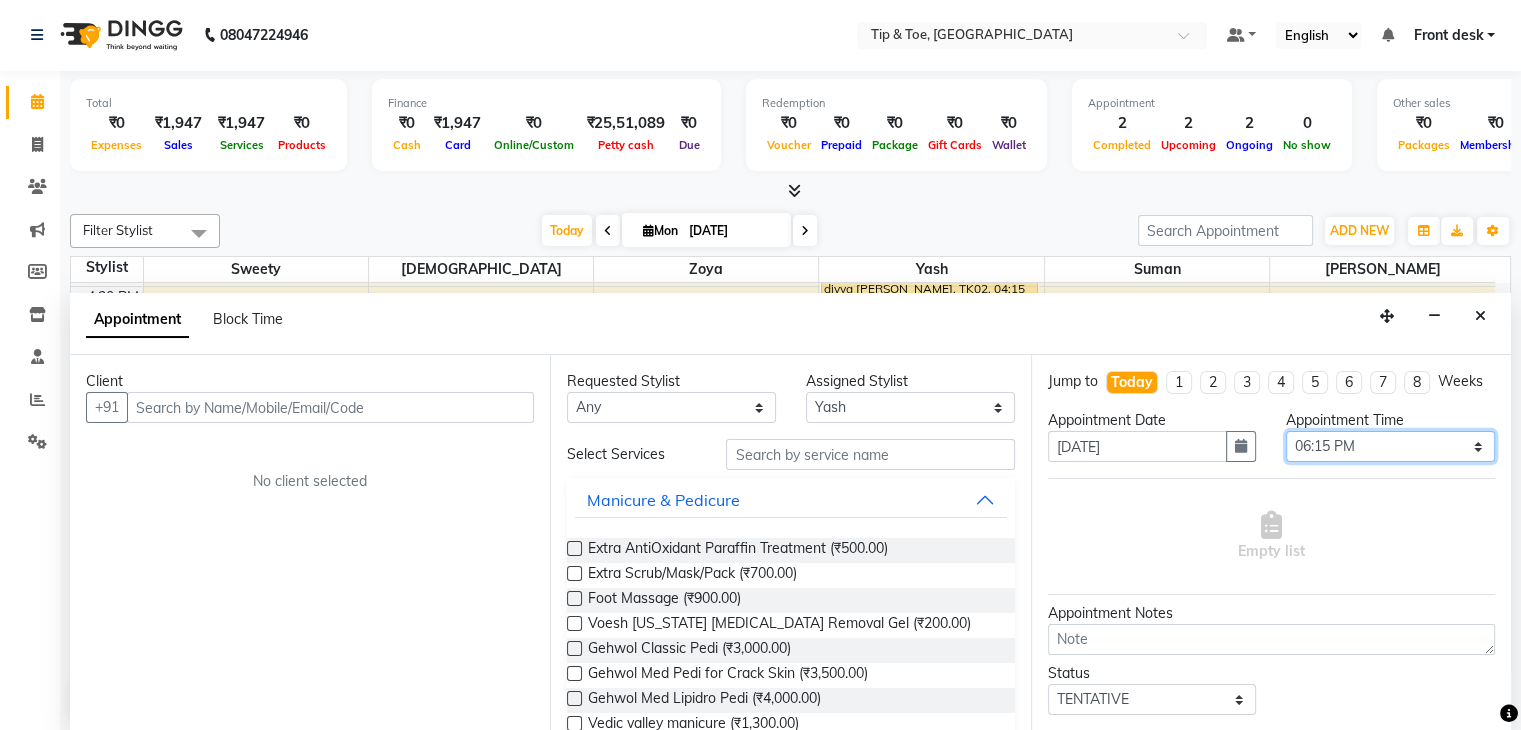 click on "Select 09:00 AM 09:15 AM 09:30 AM 09:45 AM 10:00 AM 10:15 AM 10:30 AM 10:45 AM 11:00 AM 11:15 AM 11:30 AM 11:45 AM 12:00 PM 12:15 PM 12:30 PM 12:45 PM 01:00 PM 01:15 PM 01:30 PM 01:45 PM 02:00 PM 02:15 PM 02:30 PM 02:45 PM 03:00 PM 03:15 PM 03:30 PM 03:45 PM 04:00 PM 04:15 PM 04:30 PM 04:45 PM 05:00 PM 05:15 PM 05:30 PM 05:45 PM 06:00 PM 06:15 PM 06:30 PM 06:45 PM 07:00 PM 07:15 PM 07:30 PM 07:45 PM 08:00 PM" at bounding box center (1390, 446) 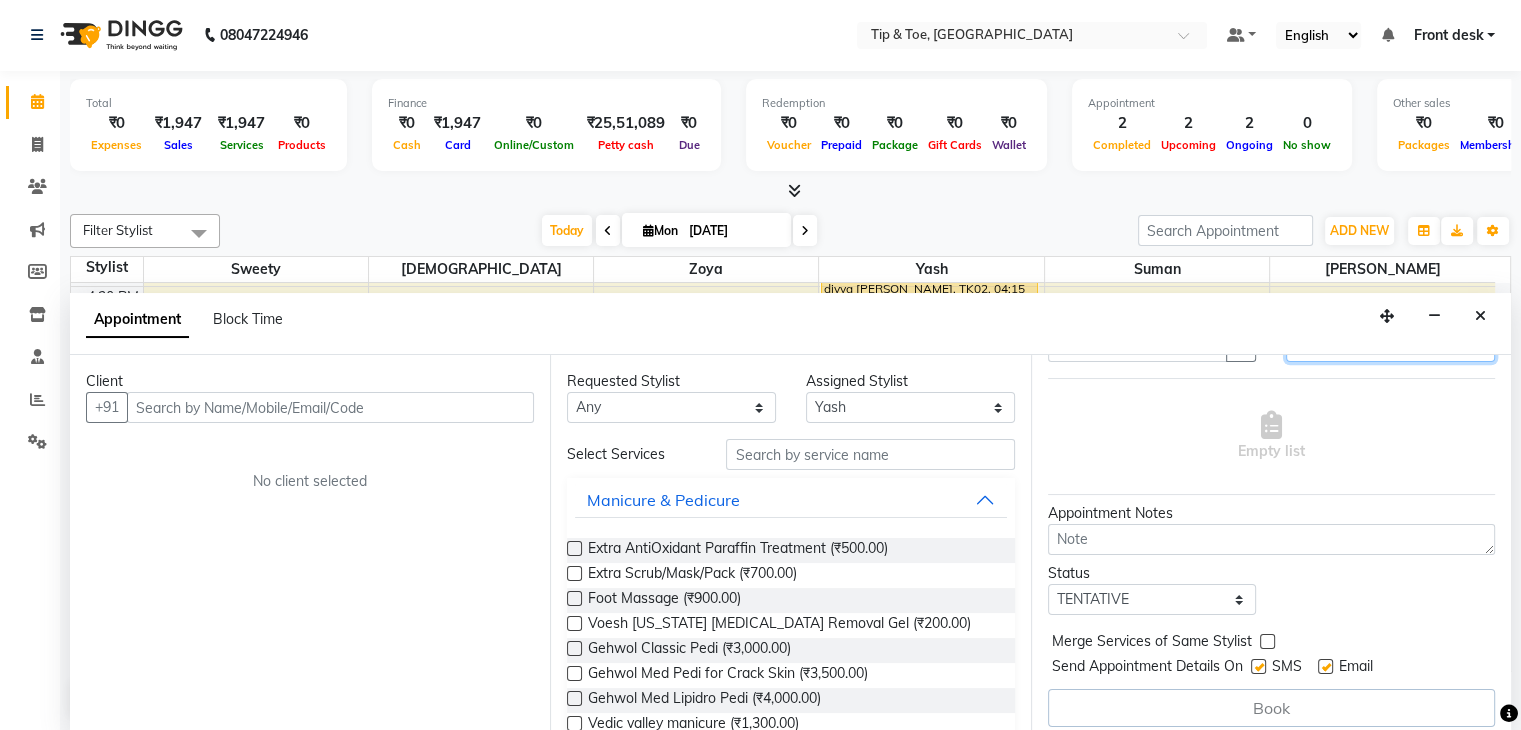 click on "Select 09:00 AM 09:15 AM 09:30 AM 09:45 AM 10:00 AM 10:15 AM 10:30 AM 10:45 AM 11:00 AM 11:15 AM 11:30 AM 11:45 AM 12:00 PM 12:15 PM 12:30 PM 12:45 PM 01:00 PM 01:15 PM 01:30 PM 01:45 PM 02:00 PM 02:15 PM 02:30 PM 02:45 PM 03:00 PM 03:15 PM 03:30 PM 03:45 PM 04:00 PM 04:15 PM 04:30 PM 04:45 PM 05:00 PM 05:15 PM 05:30 PM 05:45 PM 06:00 PM 06:15 PM 06:30 PM 06:45 PM 07:00 PM 07:15 PM 07:30 PM 07:45 PM 08:00 PM" at bounding box center (1390, 346) 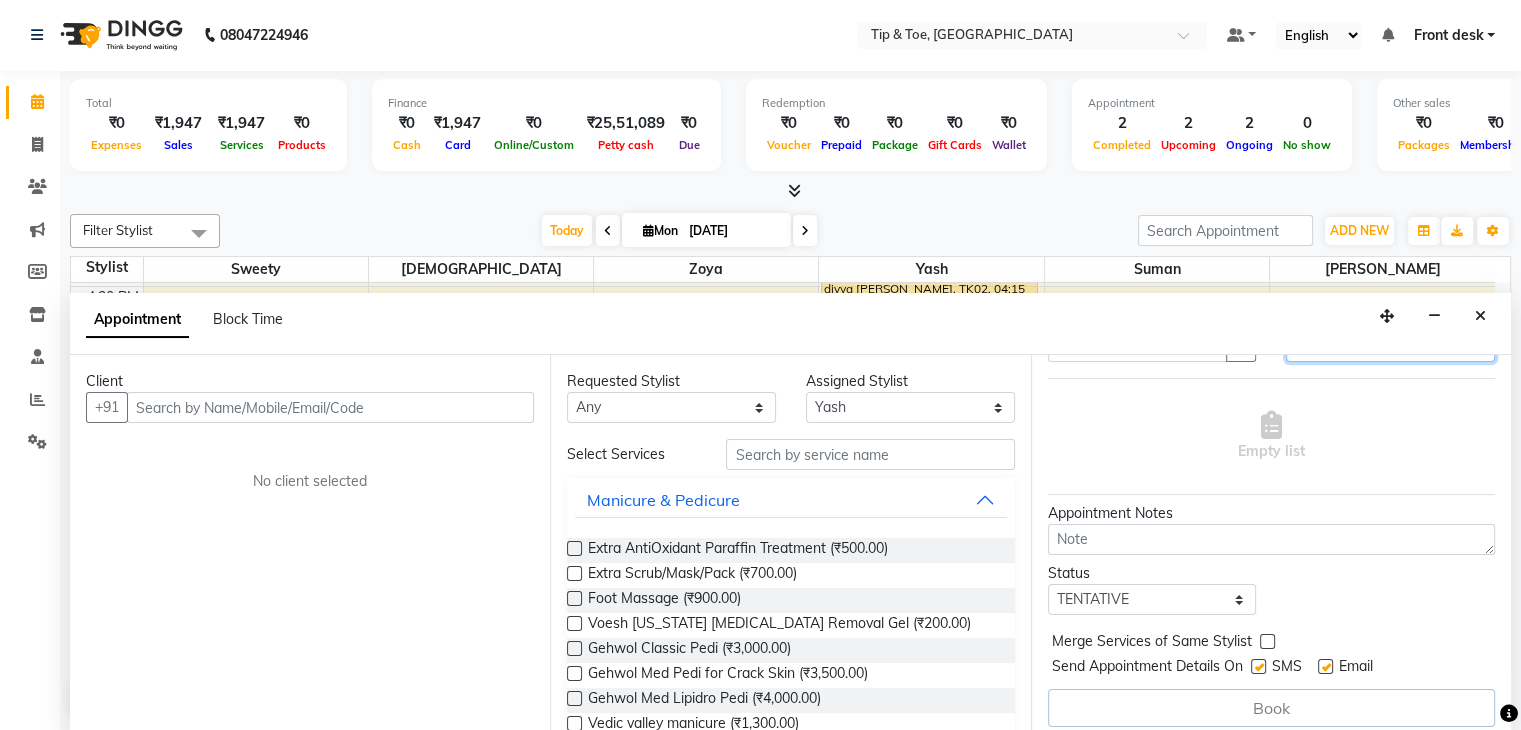 select on "1110" 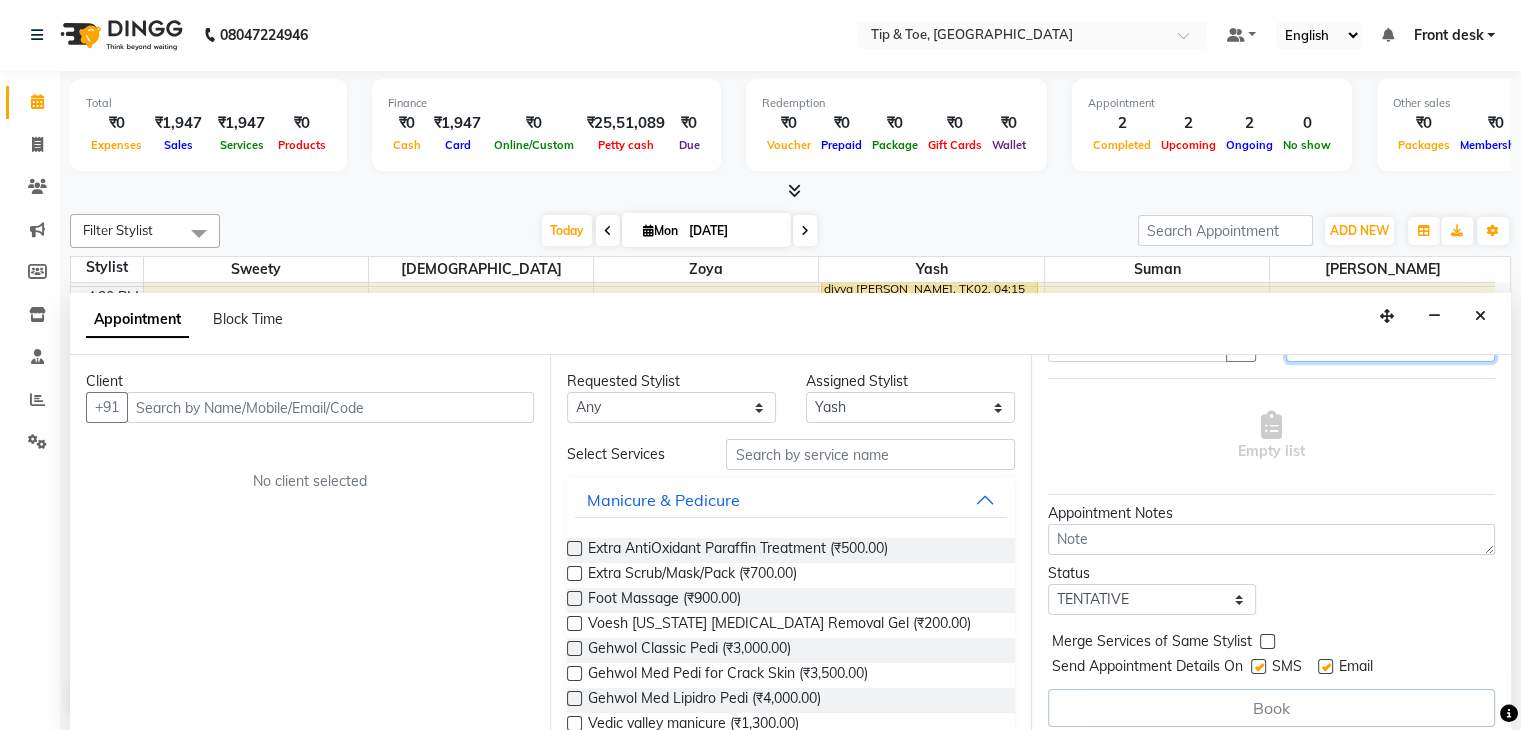 click on "Select 09:00 AM 09:15 AM 09:30 AM 09:45 AM 10:00 AM 10:15 AM 10:30 AM 10:45 AM 11:00 AM 11:15 AM 11:30 AM 11:45 AM 12:00 PM 12:15 PM 12:30 PM 12:45 PM 01:00 PM 01:15 PM 01:30 PM 01:45 PM 02:00 PM 02:15 PM 02:30 PM 02:45 PM 03:00 PM 03:15 PM 03:30 PM 03:45 PM 04:00 PM 04:15 PM 04:30 PM 04:45 PM 05:00 PM 05:15 PM 05:30 PM 05:45 PM 06:00 PM 06:15 PM 06:30 PM 06:45 PM 07:00 PM 07:15 PM 07:30 PM 07:45 PM 08:00 PM" at bounding box center (1390, 346) 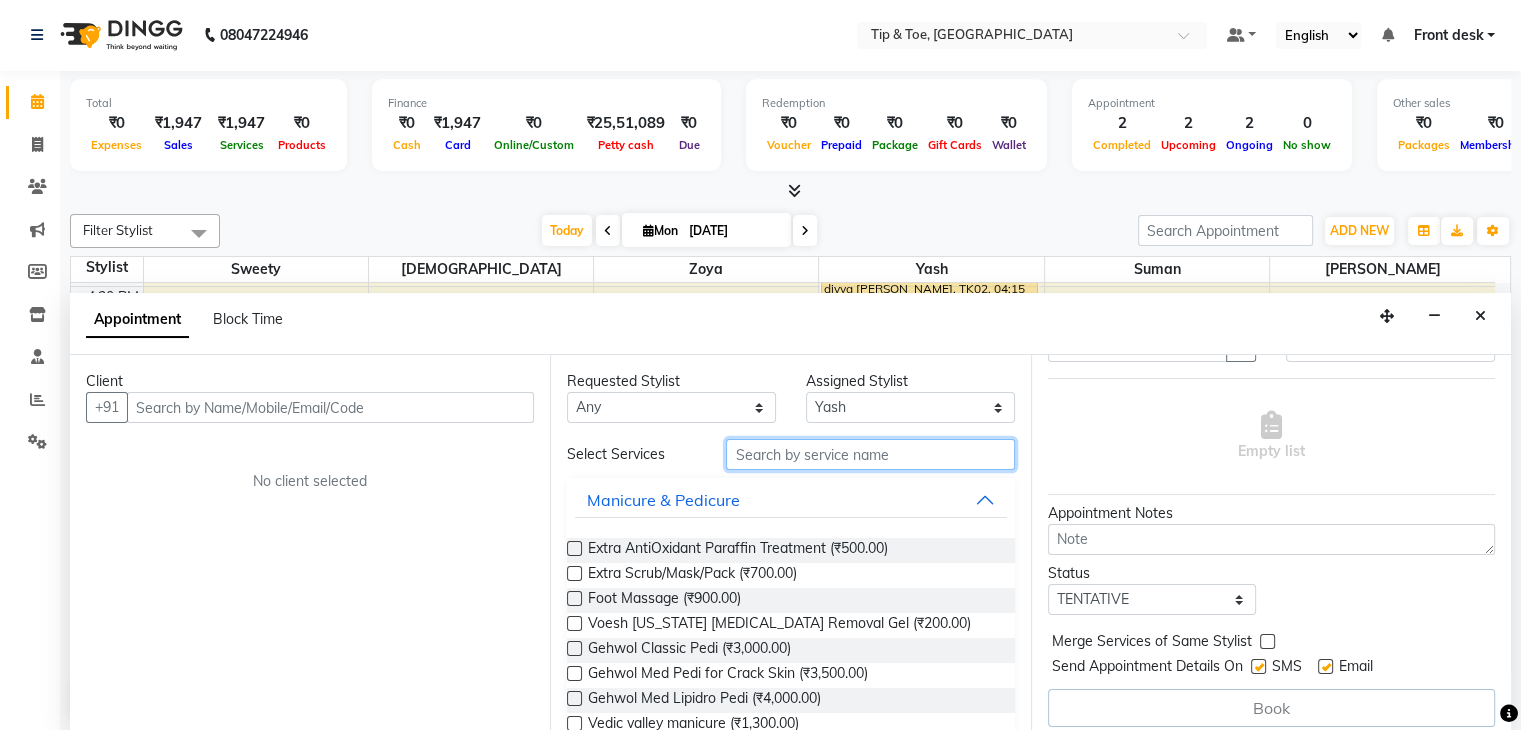 click at bounding box center (870, 454) 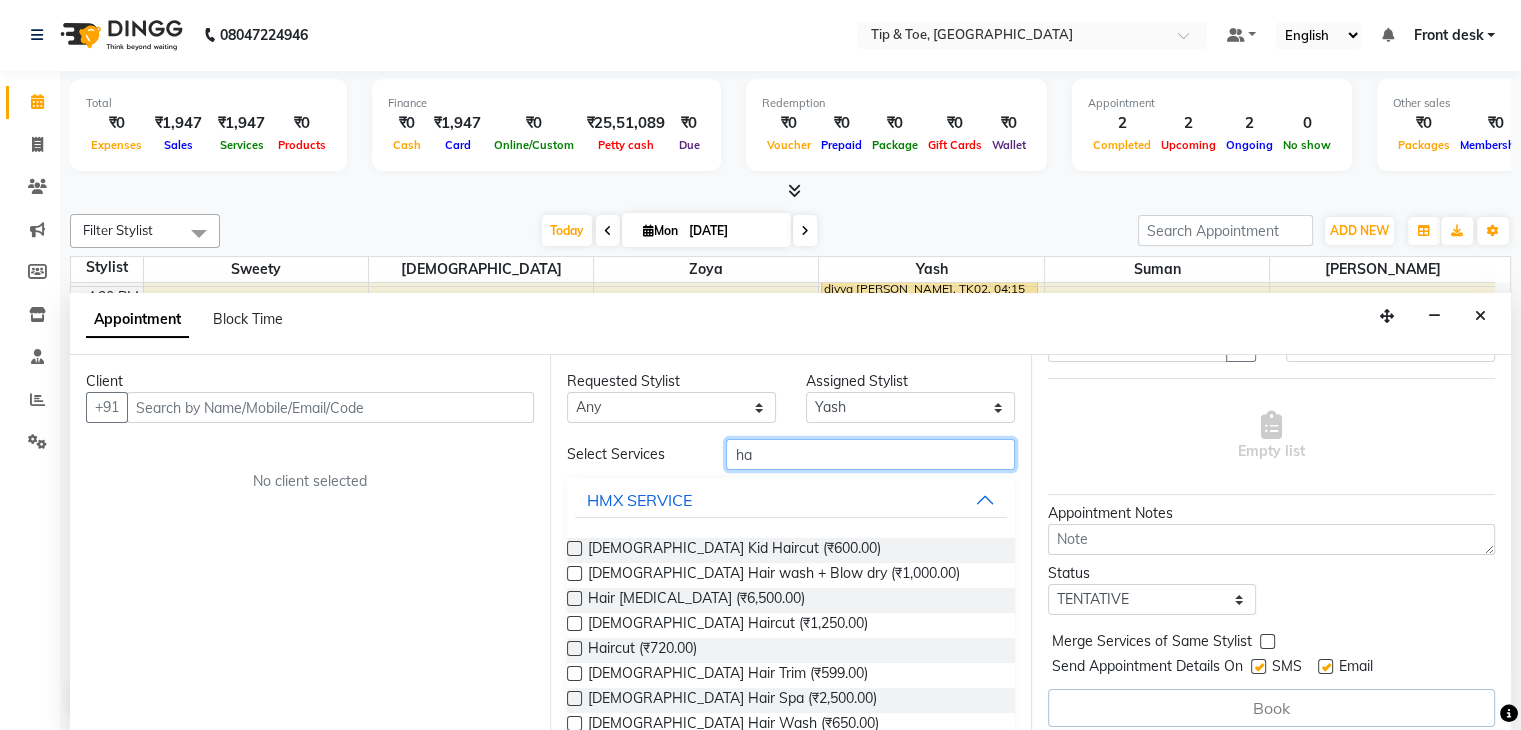 type on "h" 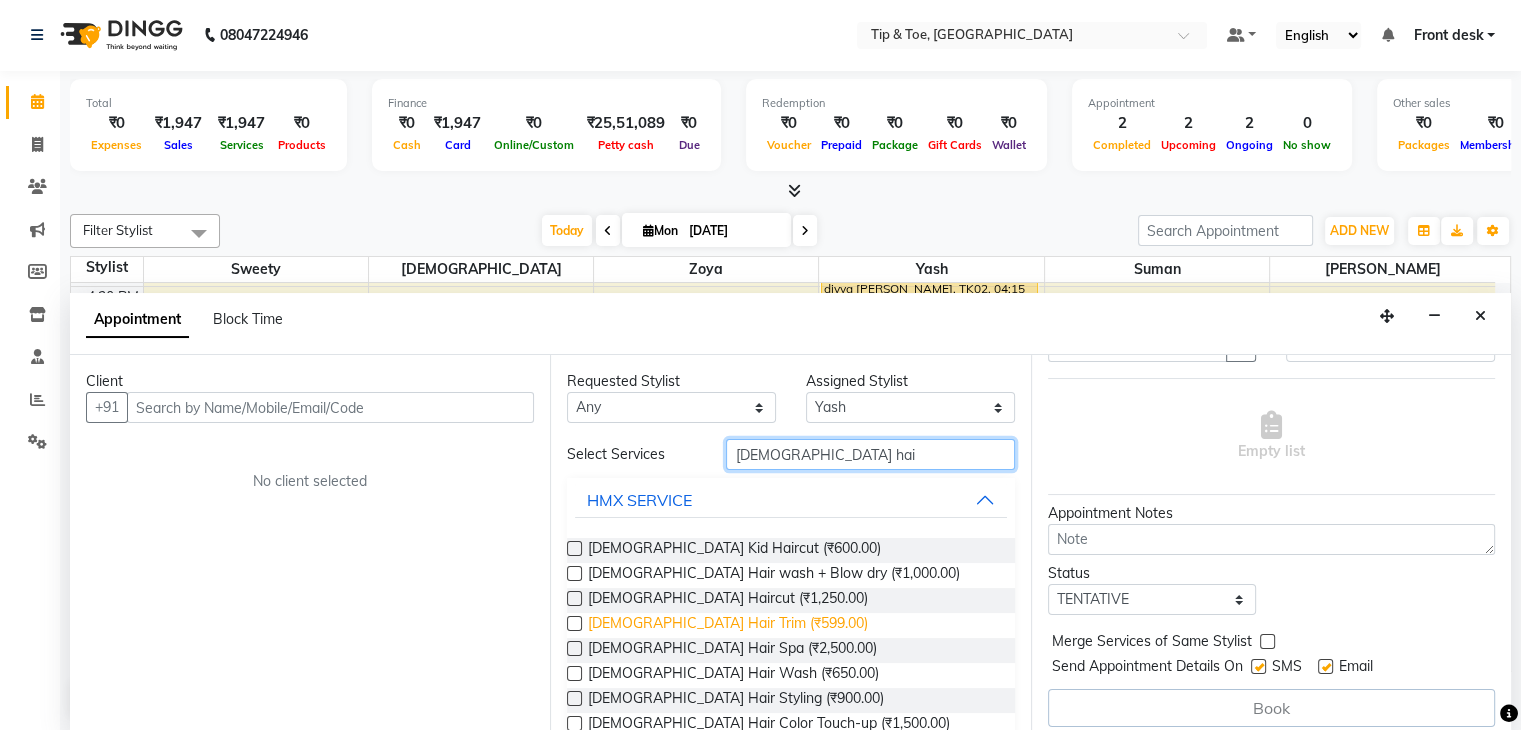 type on "[DEMOGRAPHIC_DATA] hai" 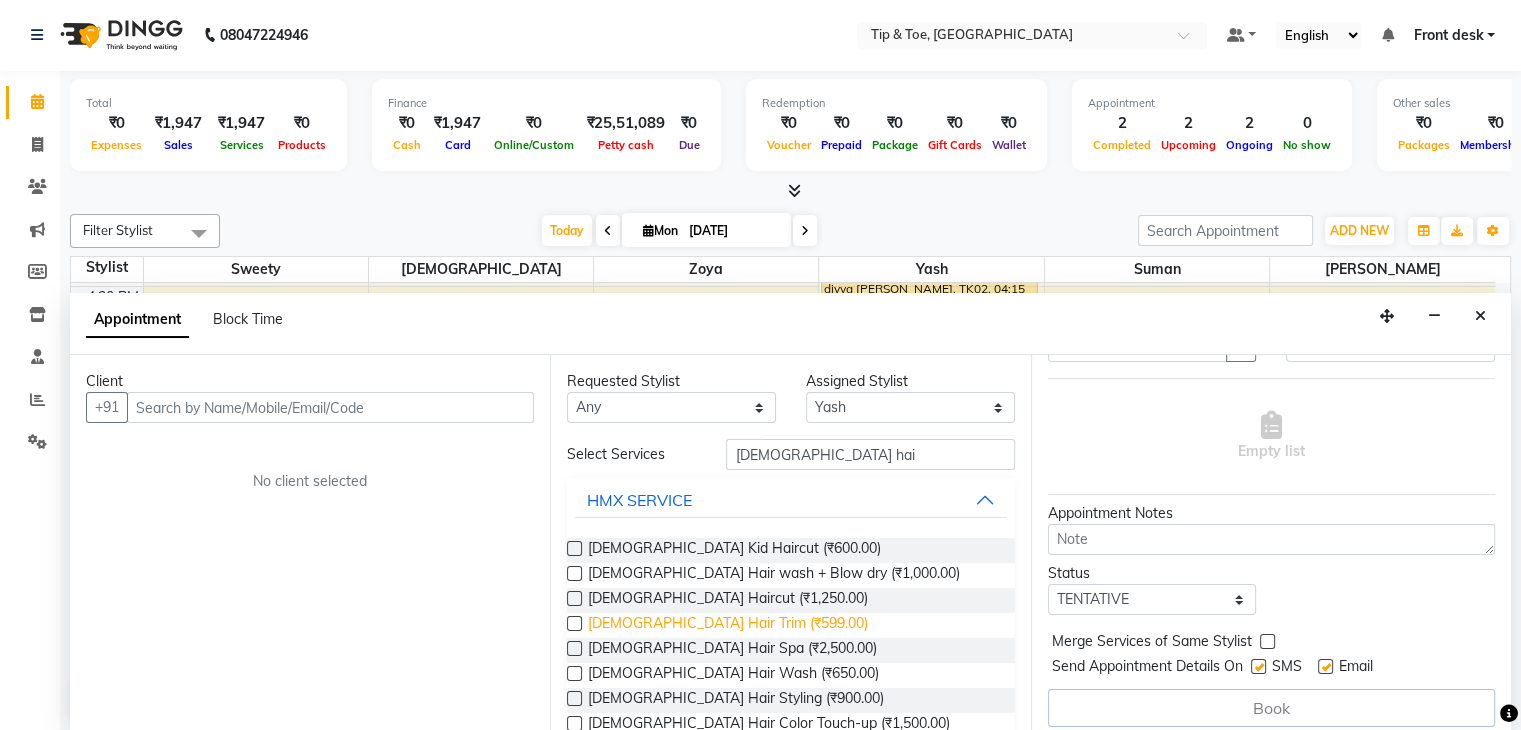click on "[DEMOGRAPHIC_DATA] Hair Trim (₹599.00)" at bounding box center (728, 625) 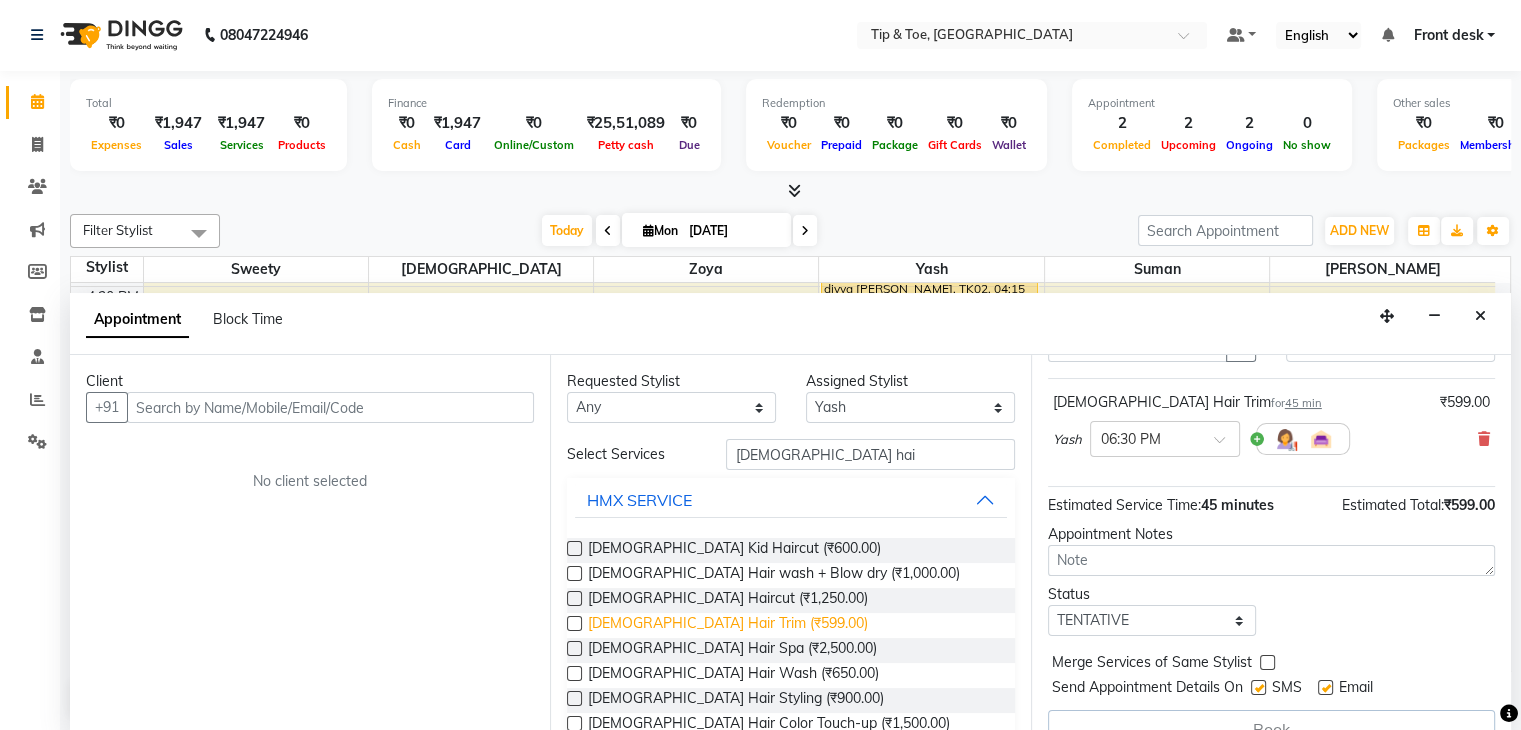 click on "[DEMOGRAPHIC_DATA] Hair Trim (₹599.00)" at bounding box center (728, 625) 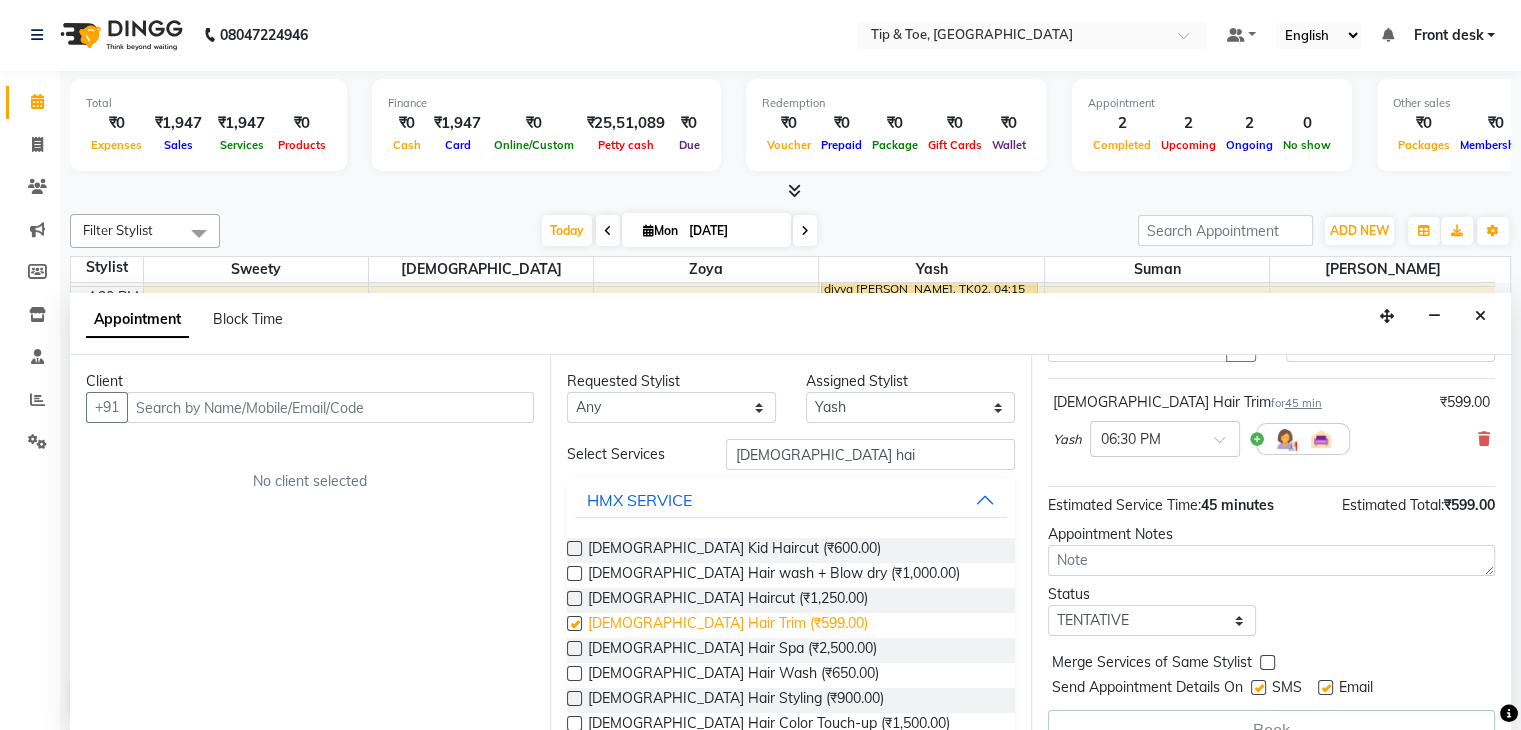 checkbox on "false" 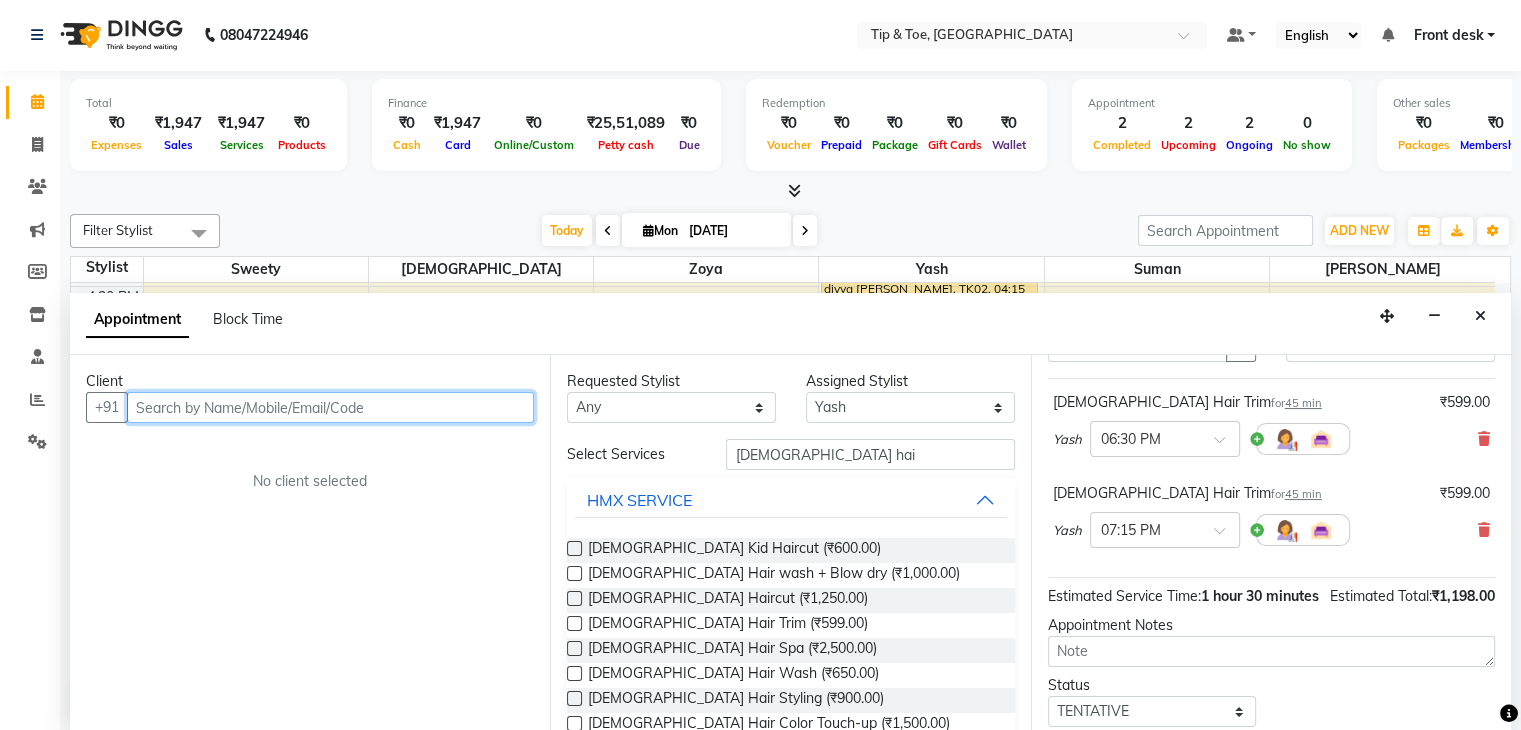 click at bounding box center (330, 407) 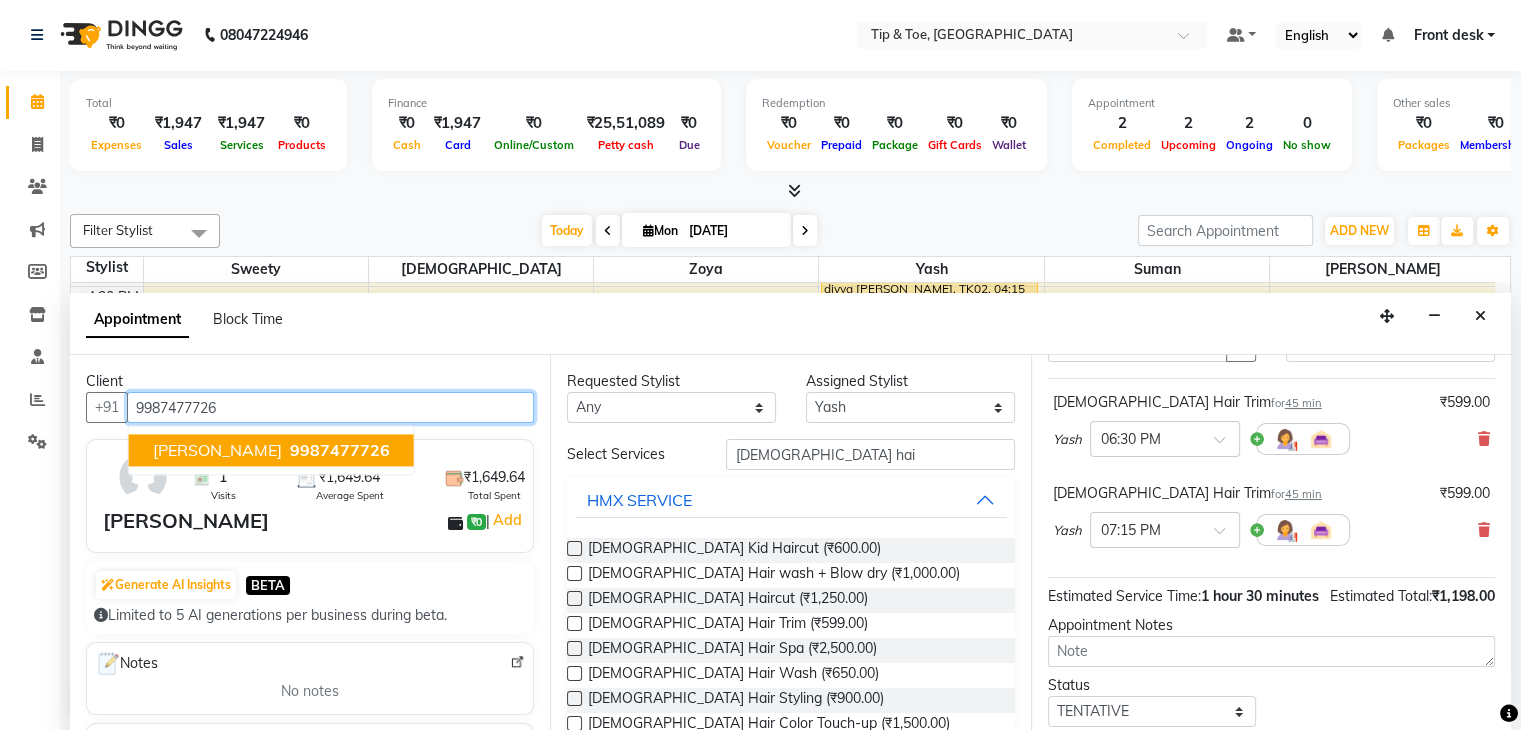 click on "9987477726" at bounding box center [340, 451] 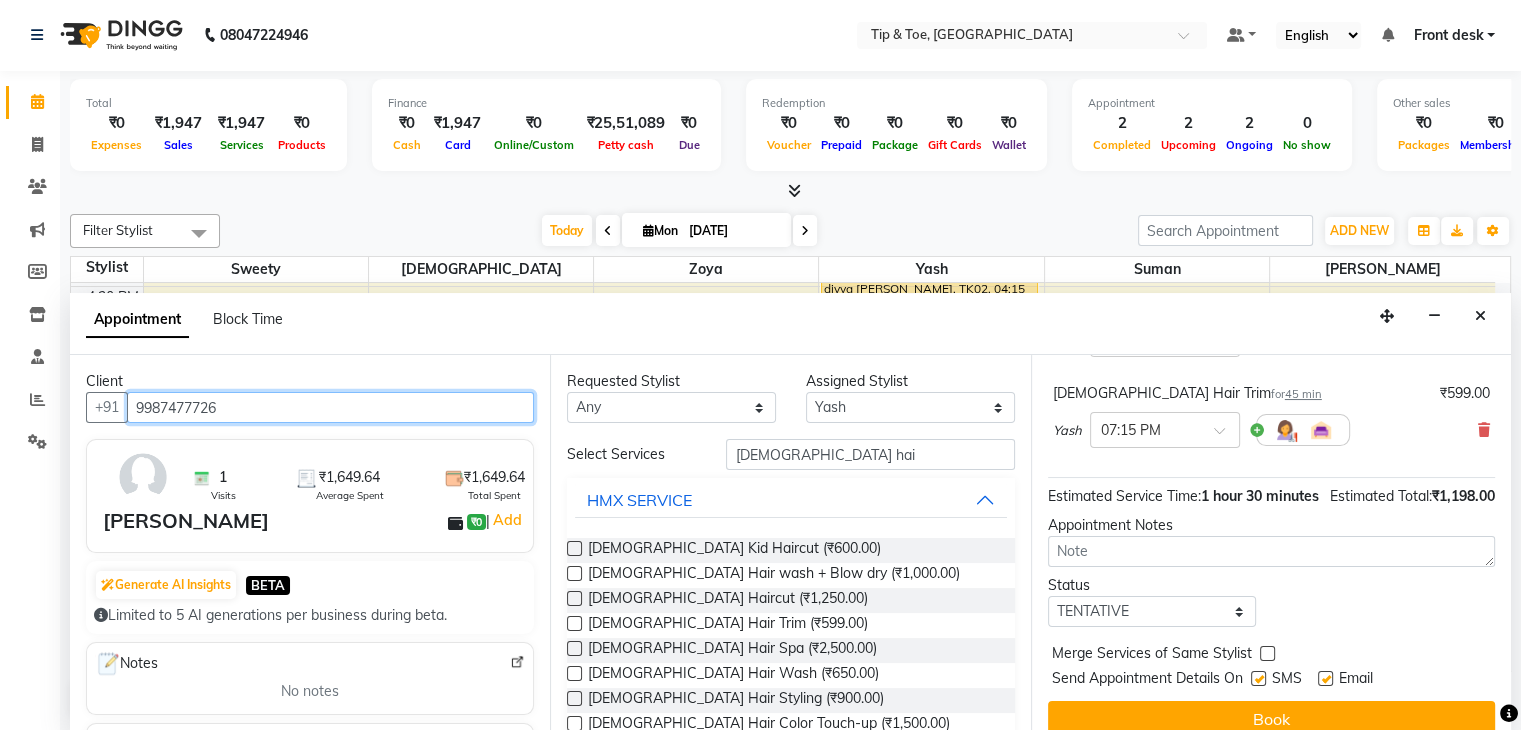 scroll, scrollTop: 261, scrollLeft: 0, axis: vertical 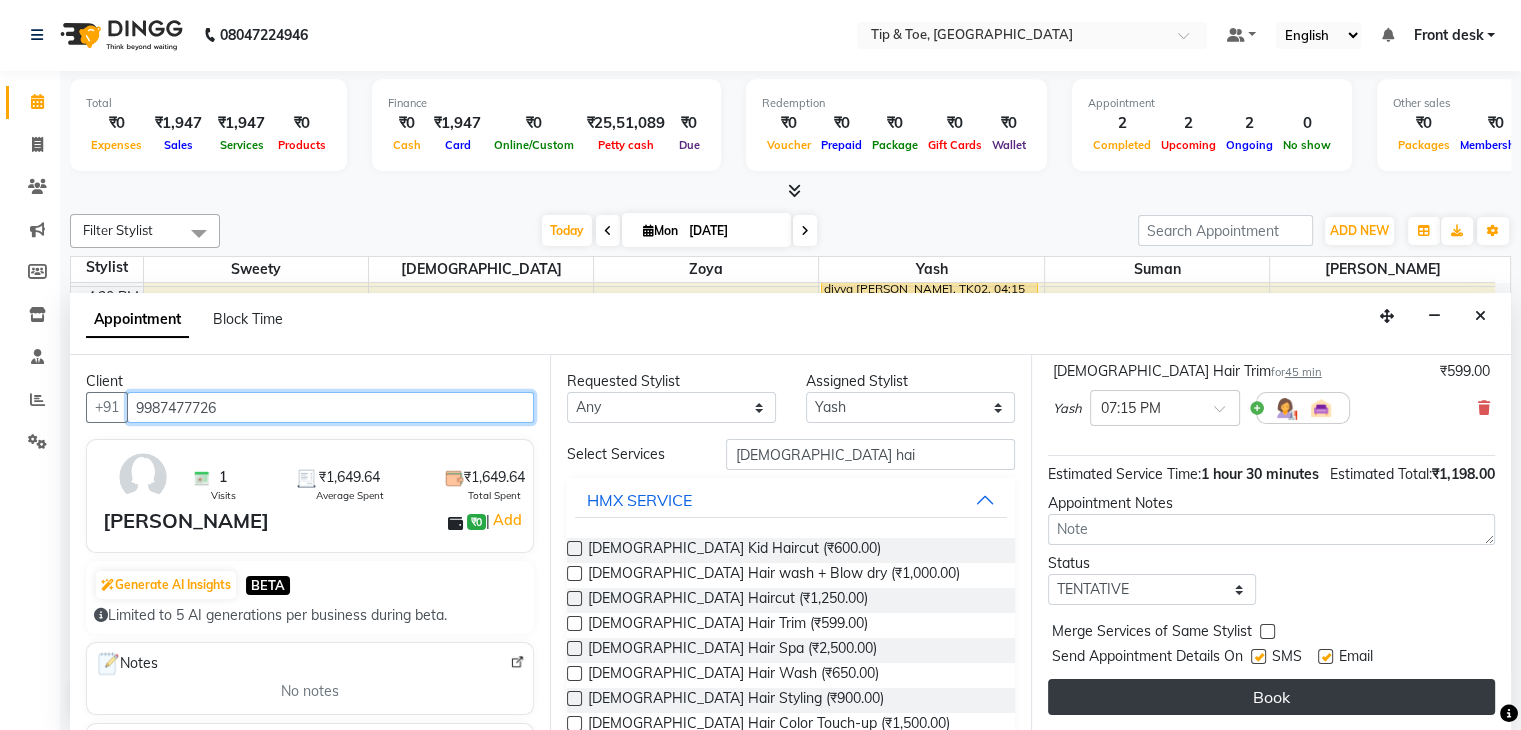 type on "9987477726" 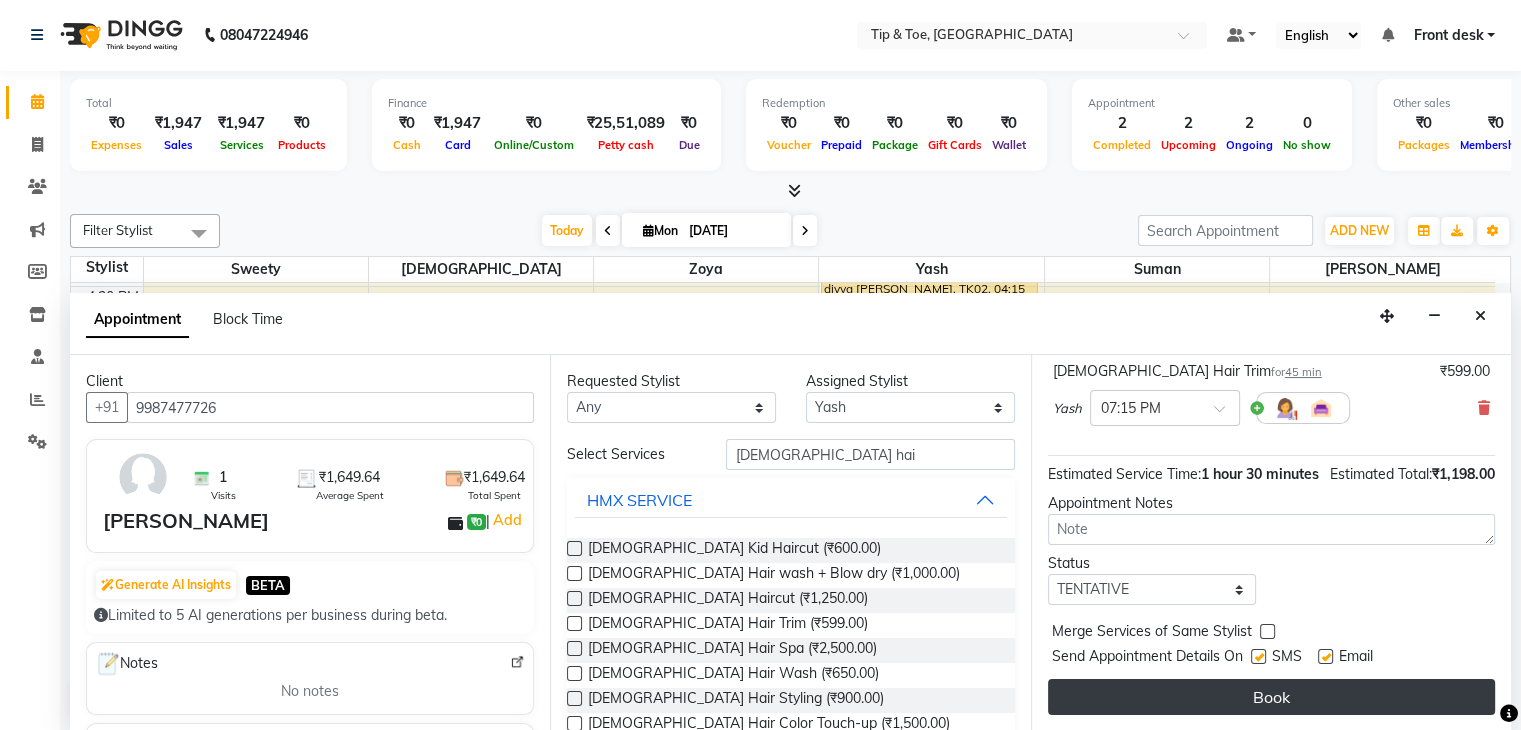 click on "Book" at bounding box center [1271, 697] 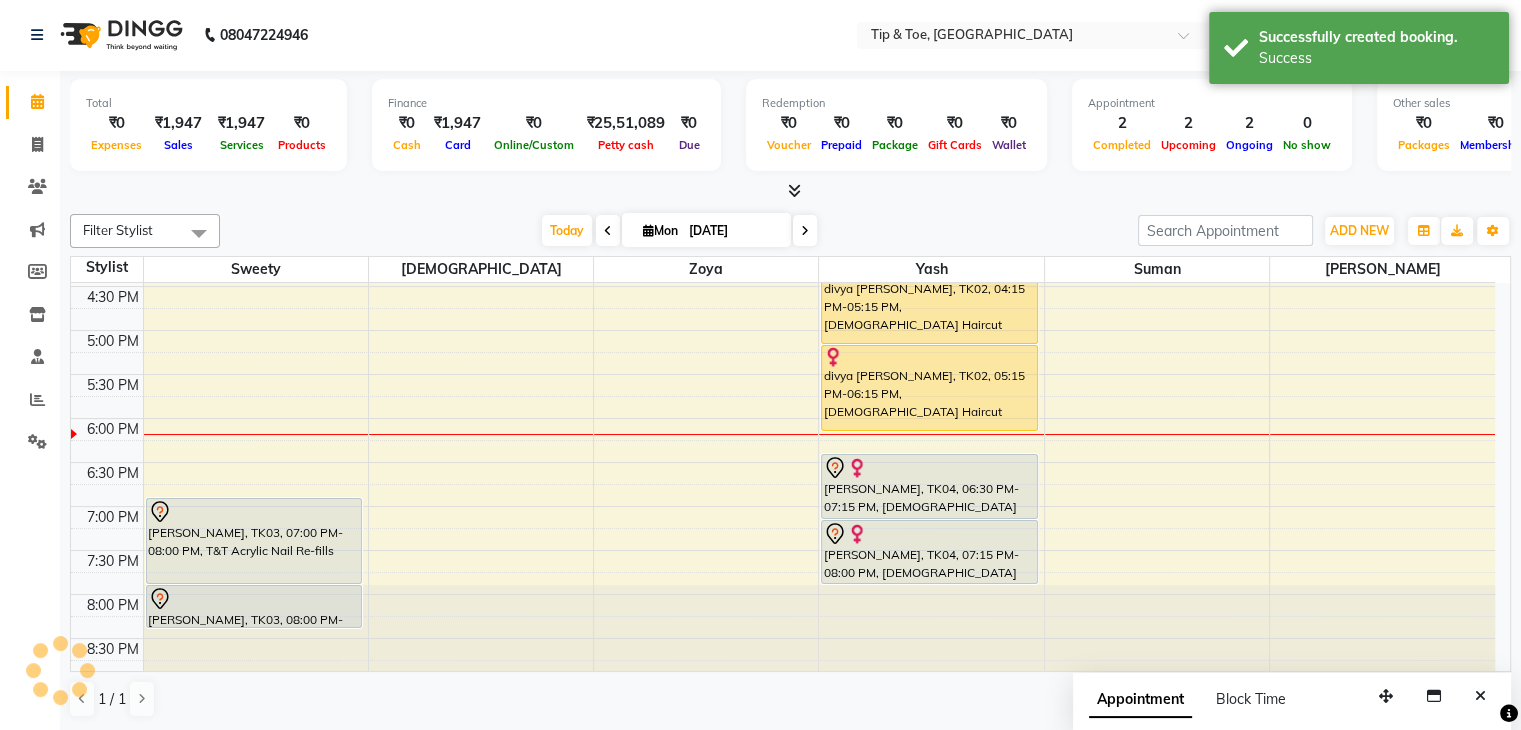 scroll, scrollTop: 0, scrollLeft: 0, axis: both 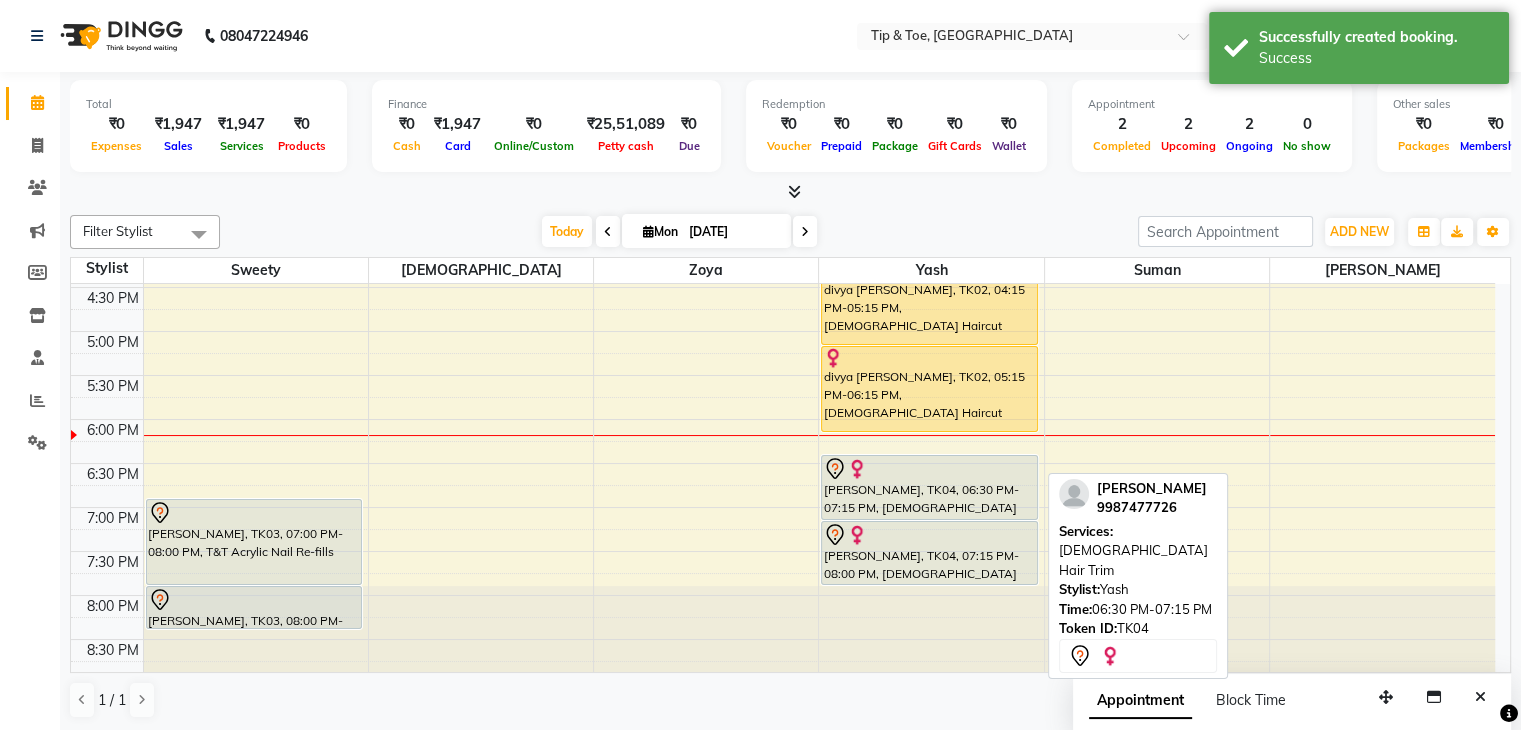 click on "[PERSON_NAME], TK04, 06:30 PM-07:15 PM, [DEMOGRAPHIC_DATA] Hair Trim" at bounding box center [929, 487] 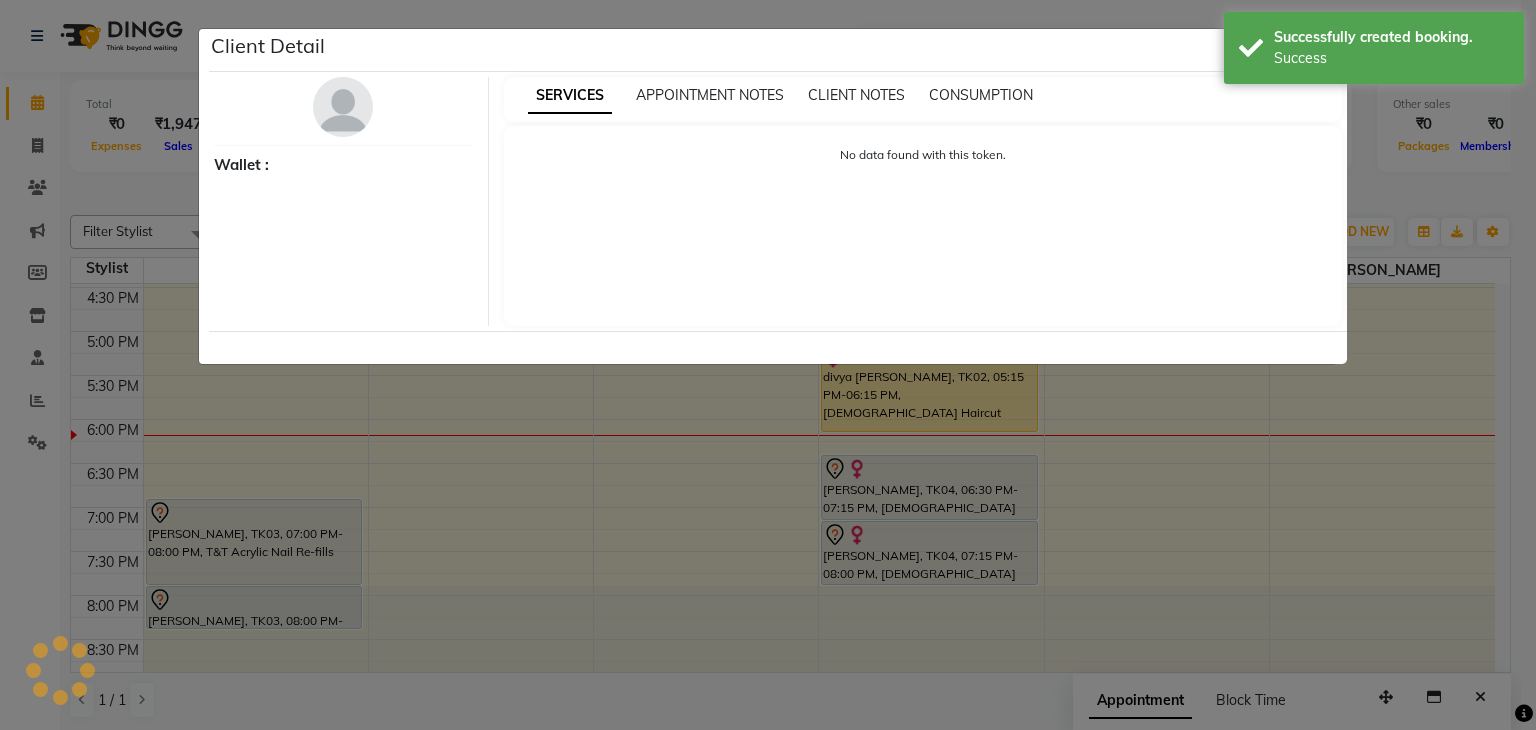 select on "7" 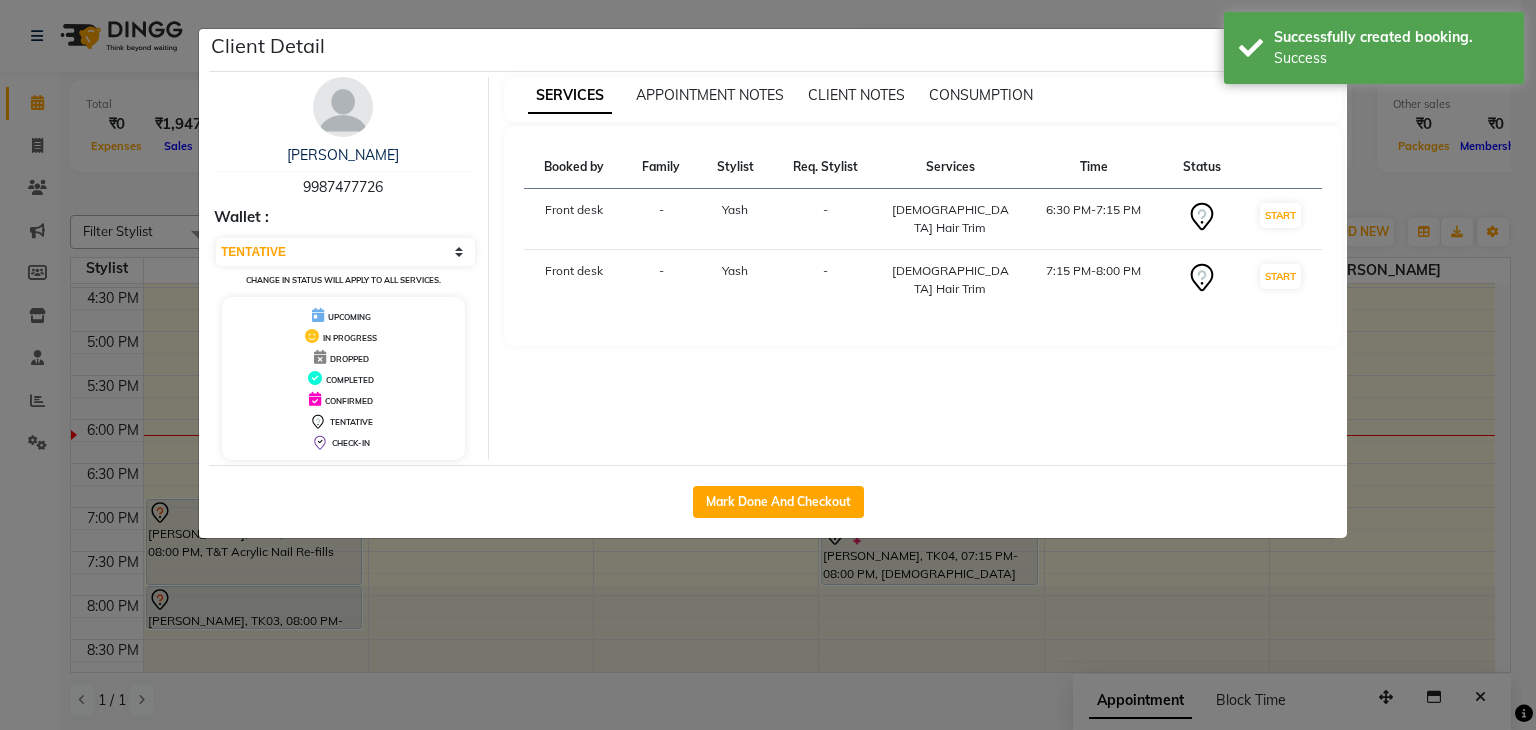 click on "[PERSON_NAME]   9987477726" at bounding box center (343, 171) 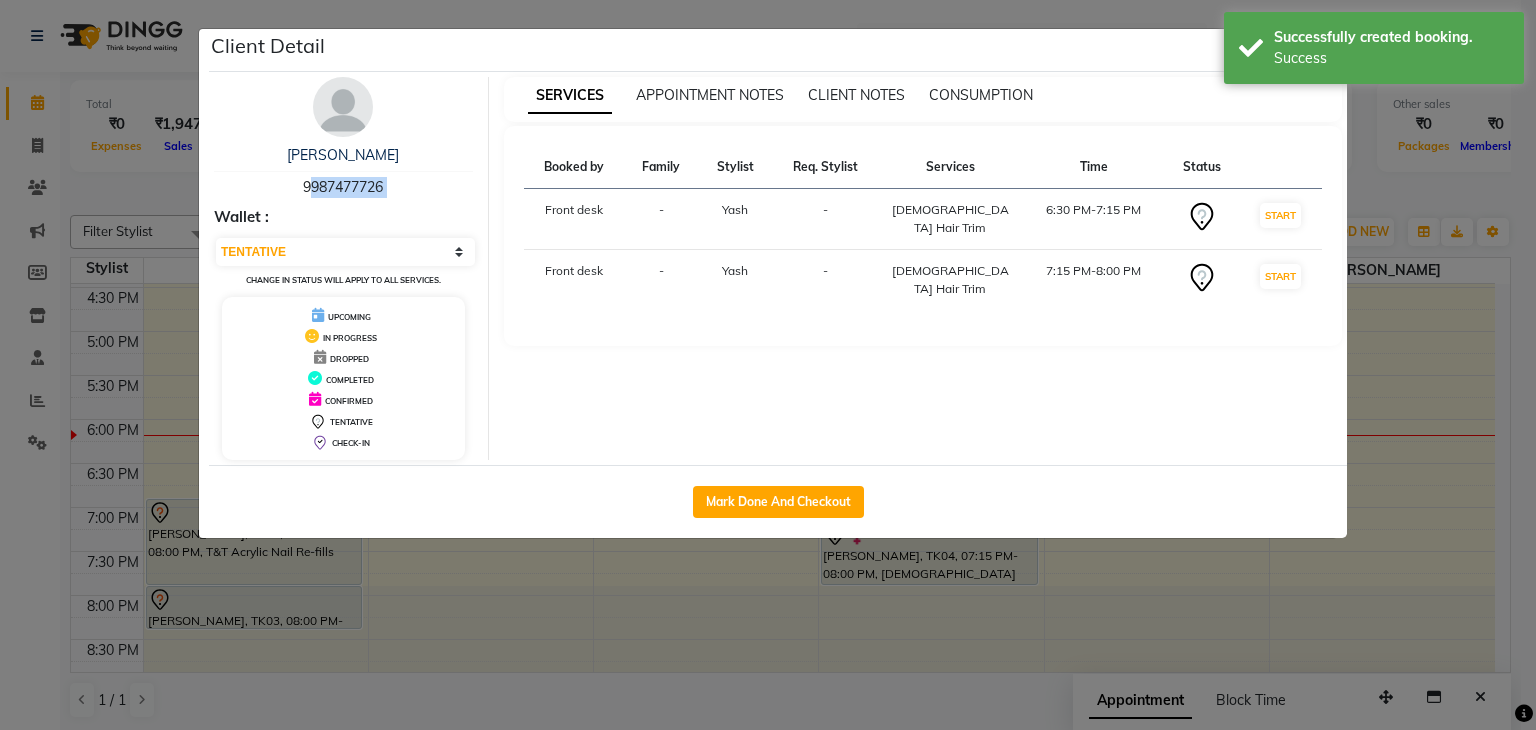 click on "[PERSON_NAME]   9987477726" at bounding box center (343, 171) 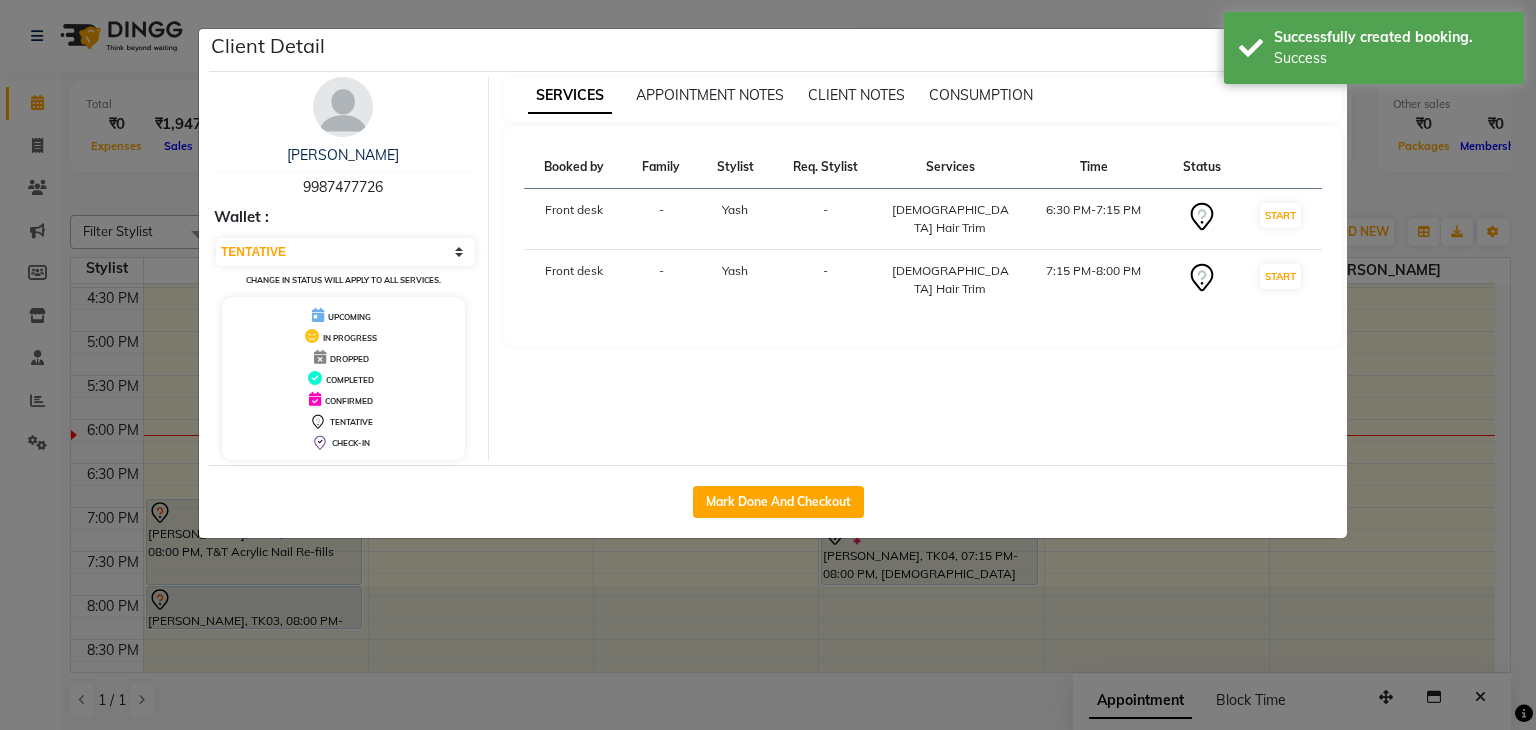 click on "Client Detail  [PERSON_NAME]   9987477726 Wallet : Select IN SERVICE CONFIRMED TENTATIVE CHECK IN MARK DONE DROPPED UPCOMING Change in status will apply to all services. UPCOMING IN PROGRESS DROPPED COMPLETED CONFIRMED TENTATIVE CHECK-IN SERVICES APPOINTMENT NOTES CLIENT NOTES CONSUMPTION Booked by Family Stylist Req. Stylist Services Time Status  Front desk  - Yash -  [DEMOGRAPHIC_DATA] Hair Trim   6:30 PM-7:15 PM   START   Front desk  - Yash -  [DEMOGRAPHIC_DATA] Hair Trim   7:15 PM-8:00 PM   START   Mark Done And Checkout" 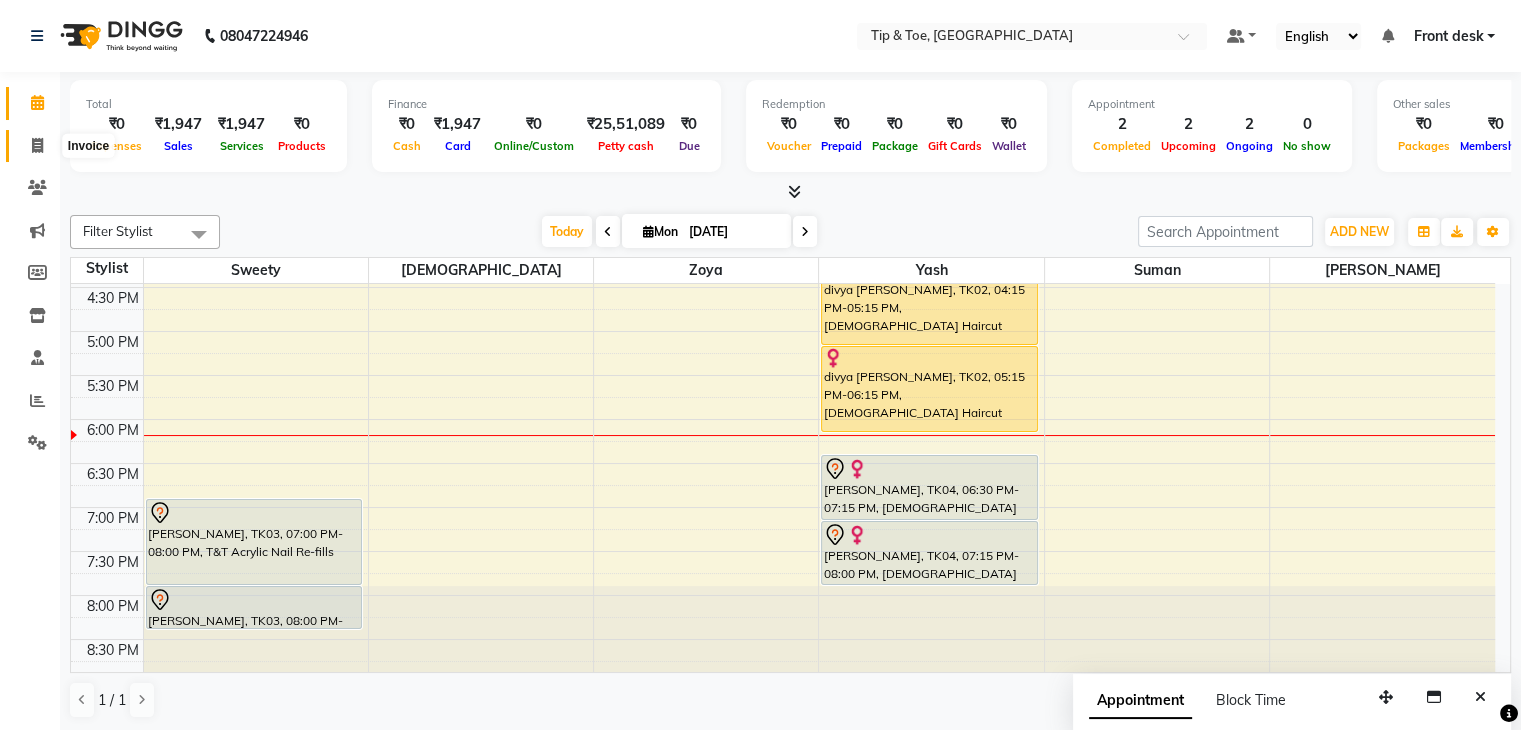 click 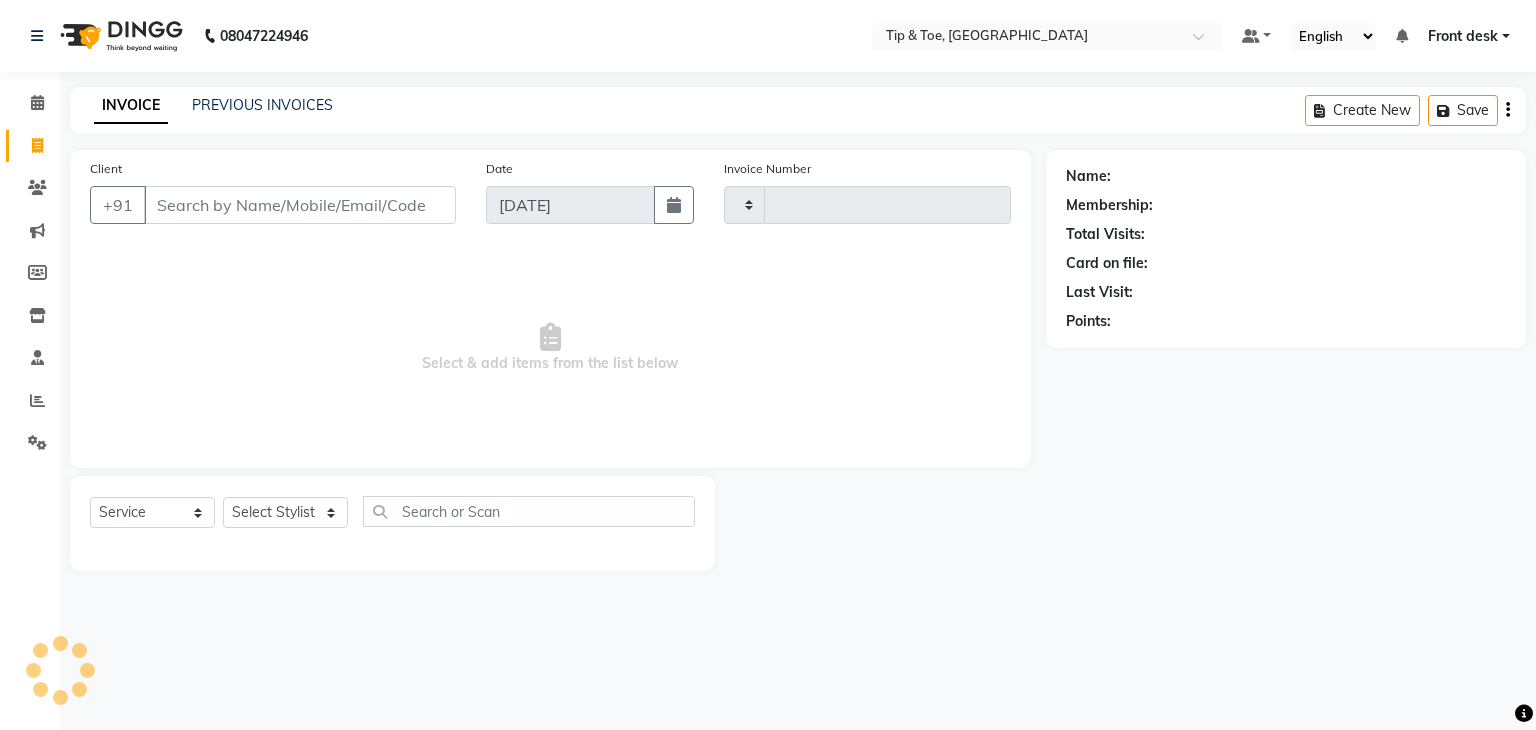 type on "0753" 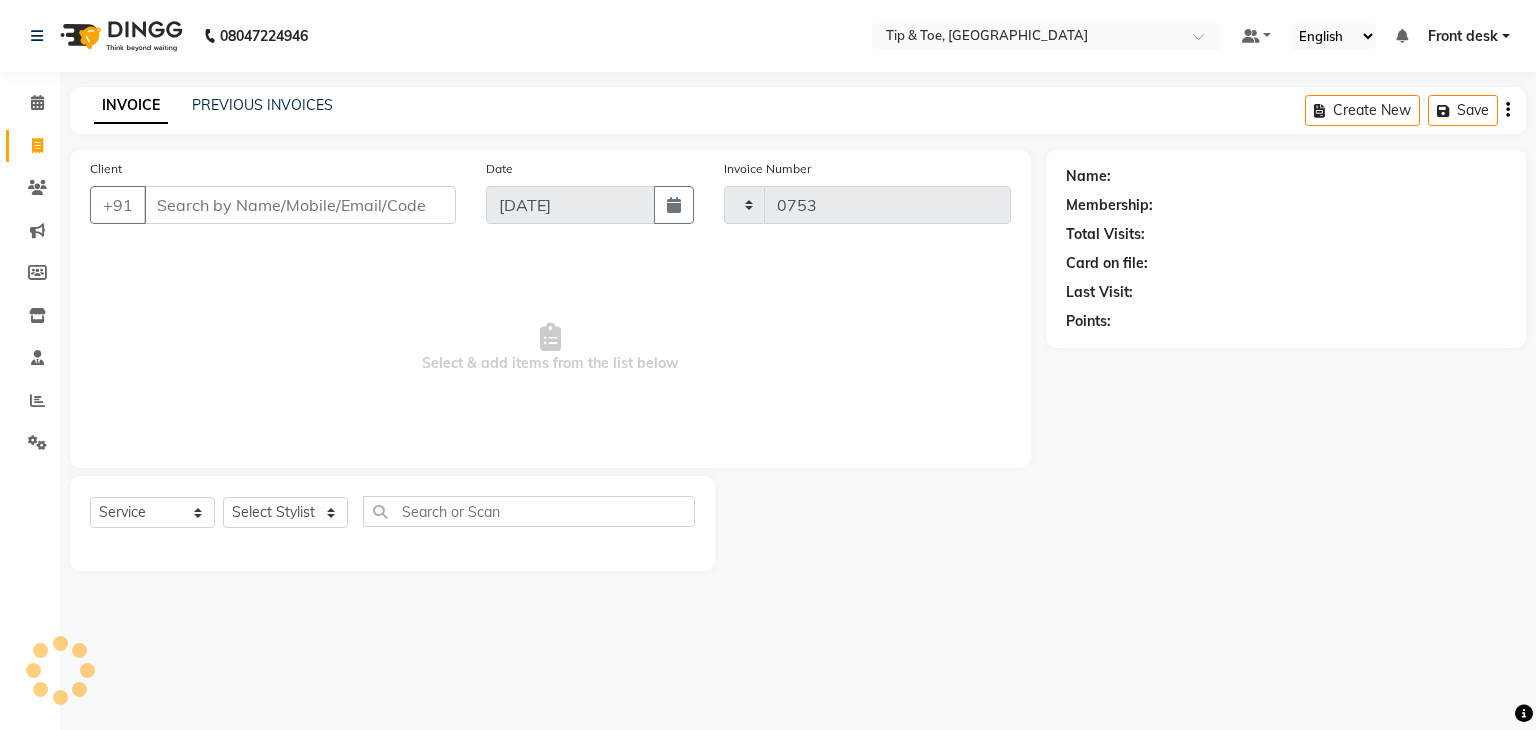 select on "5942" 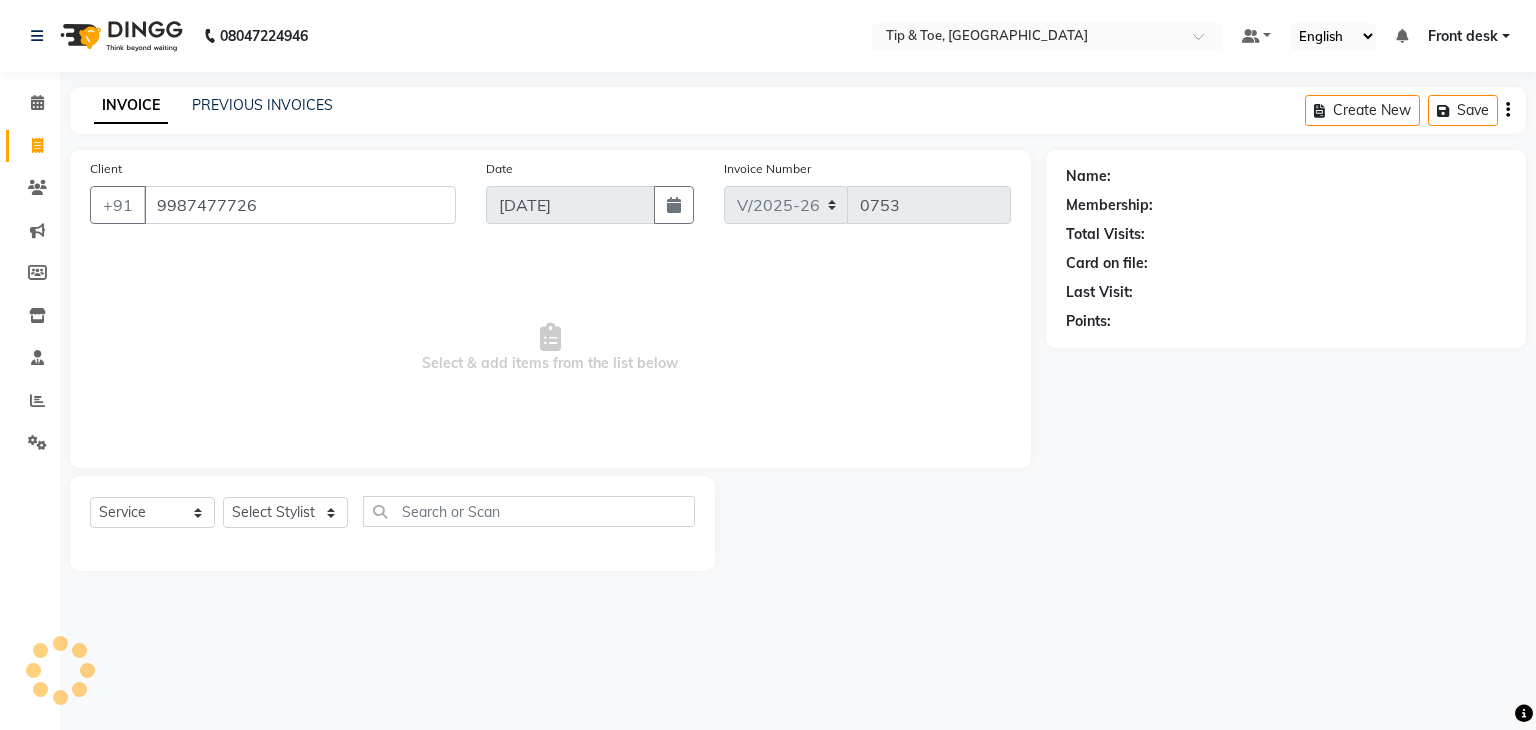 type on "9987477726" 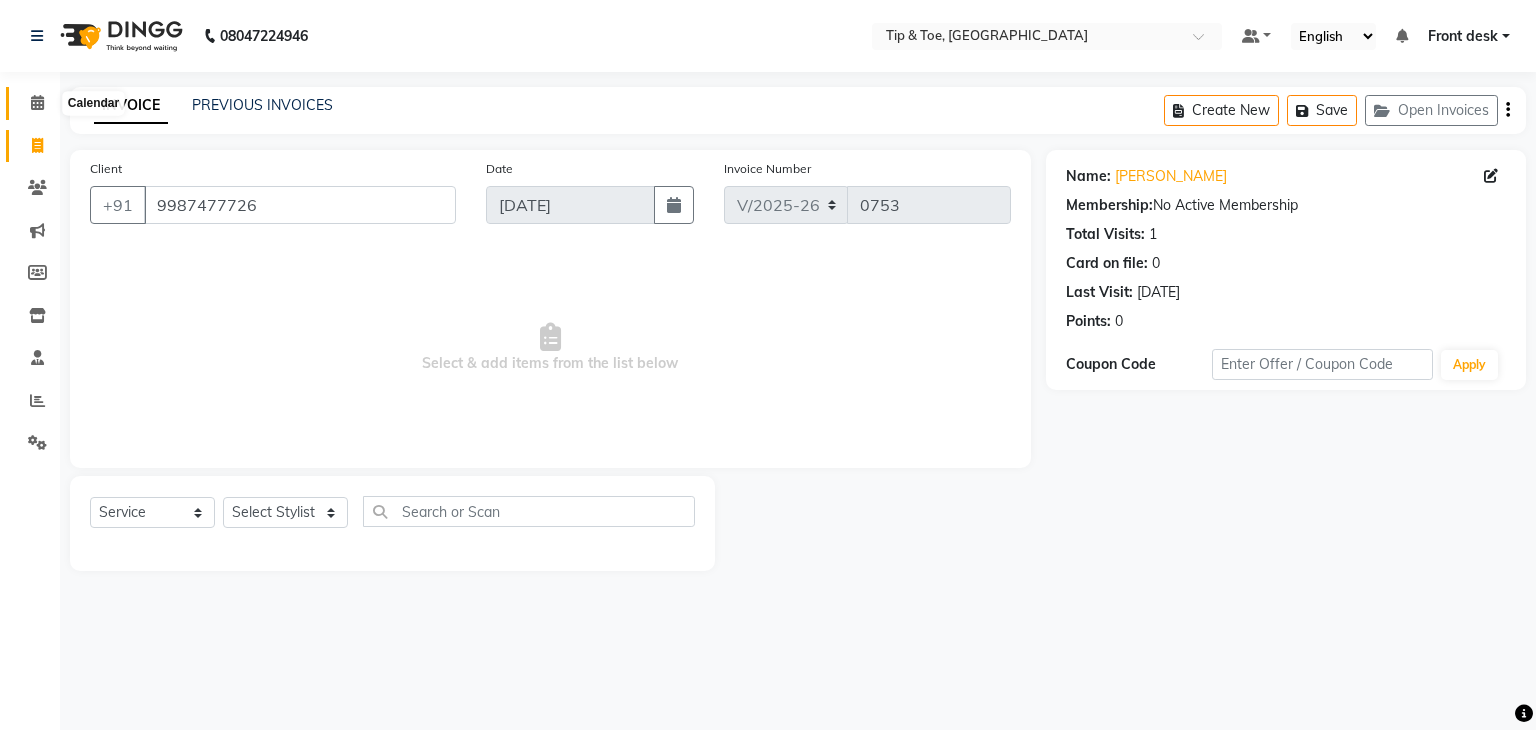 click 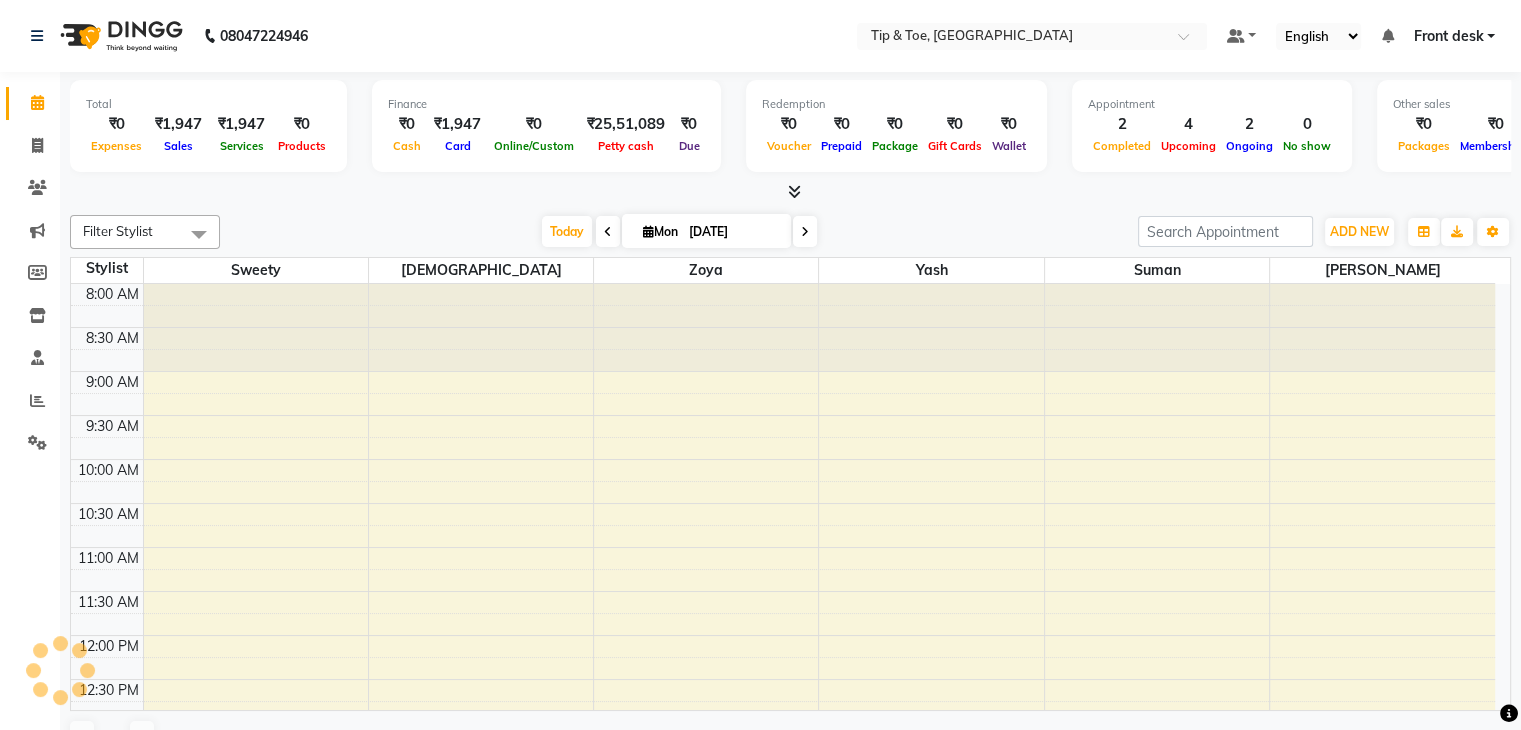 scroll, scrollTop: 0, scrollLeft: 0, axis: both 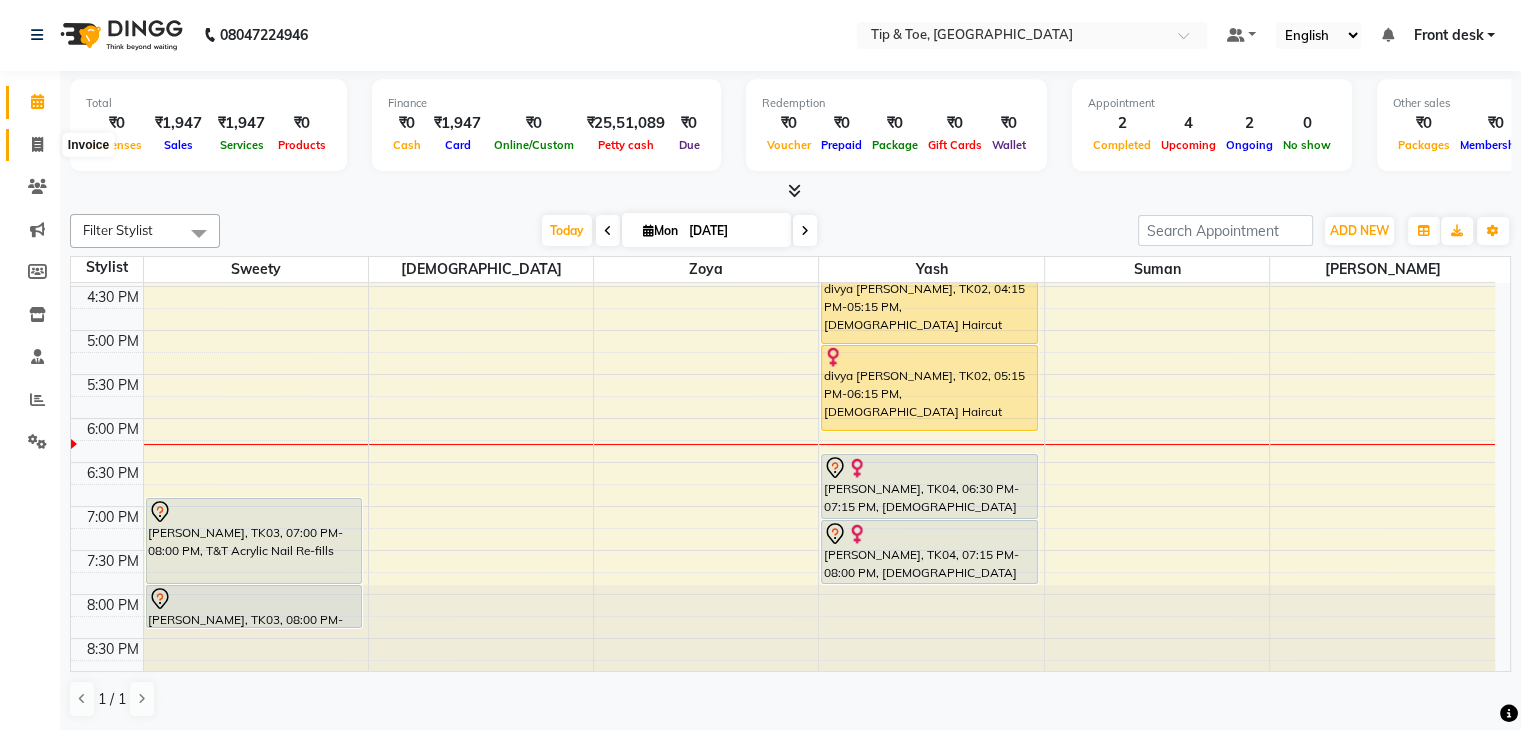 click 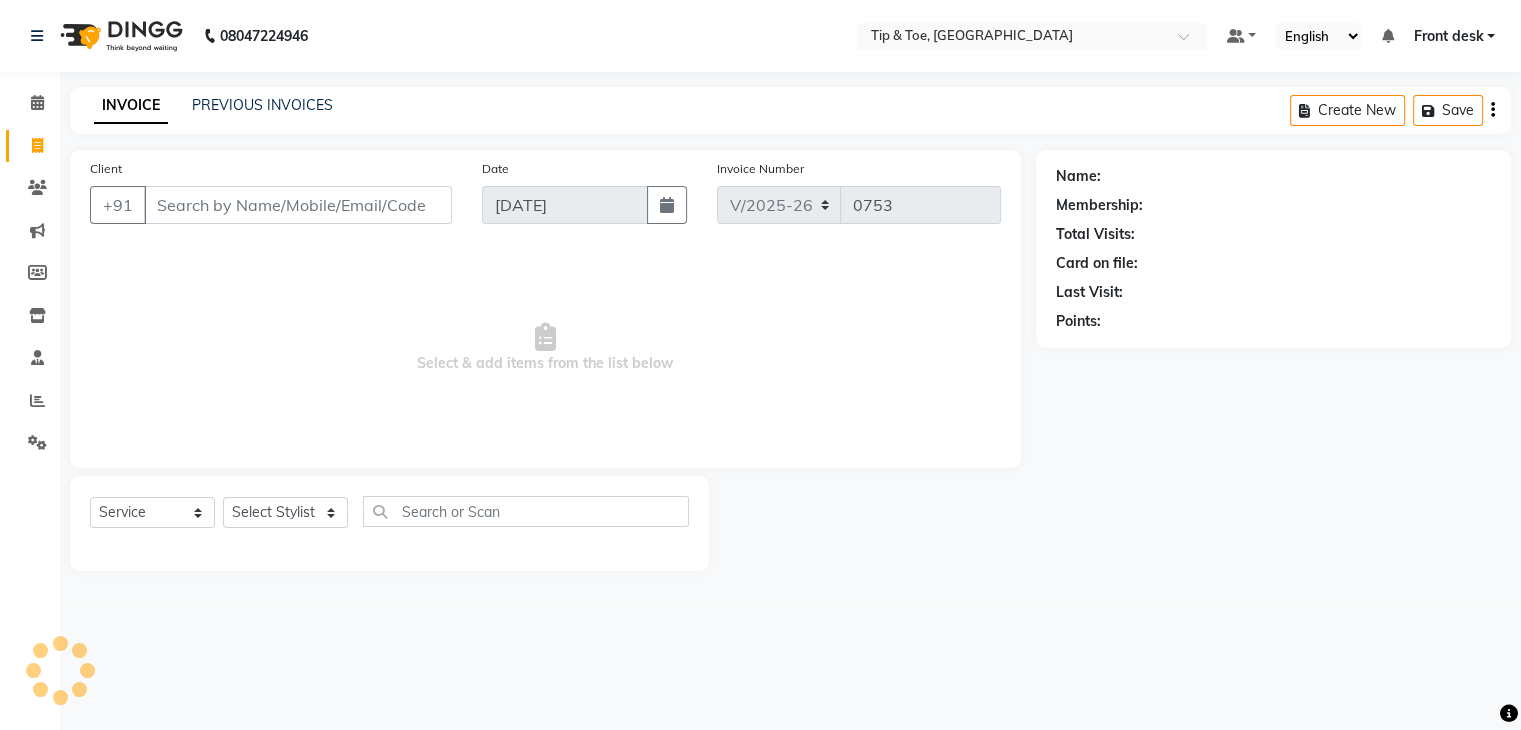 scroll, scrollTop: 0, scrollLeft: 0, axis: both 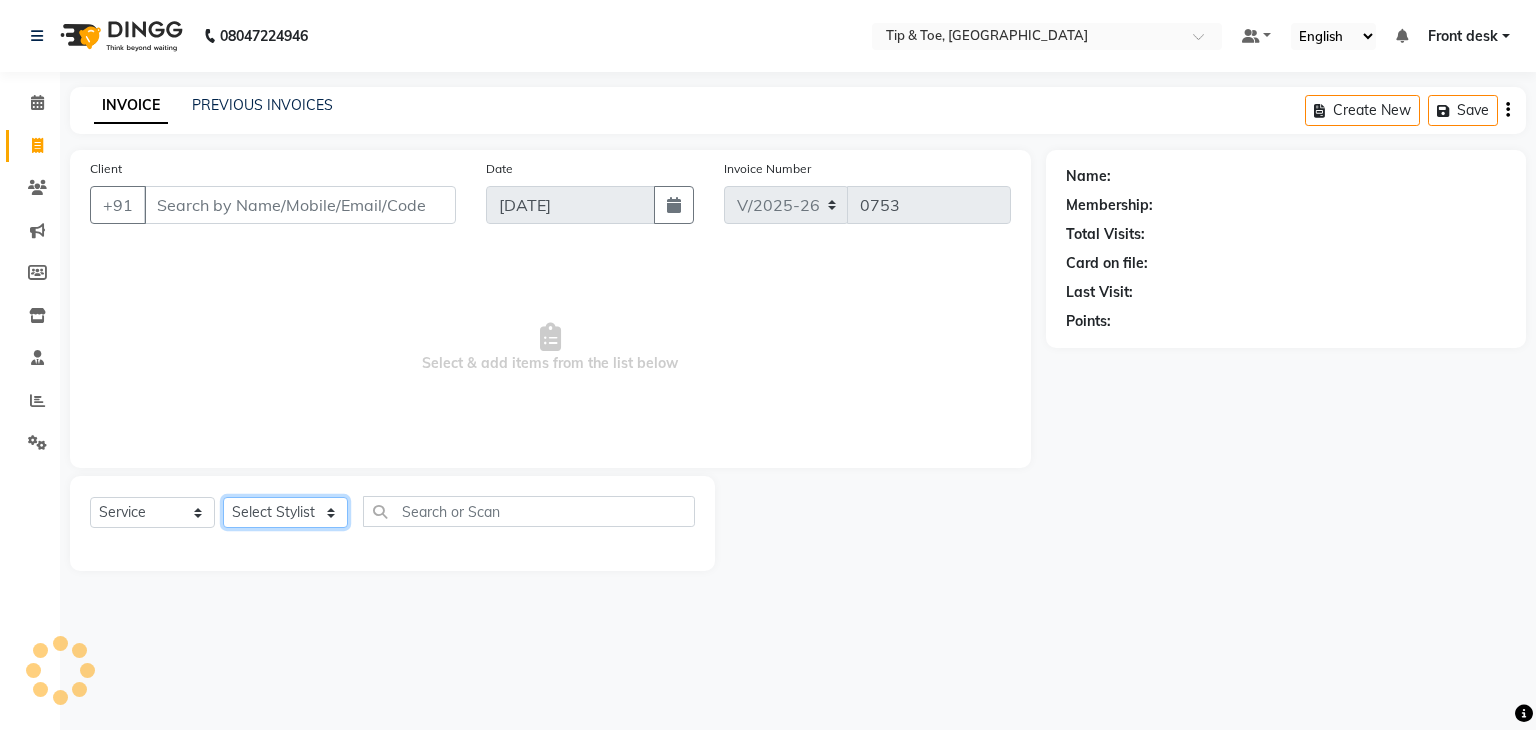 click on "Select Stylist" 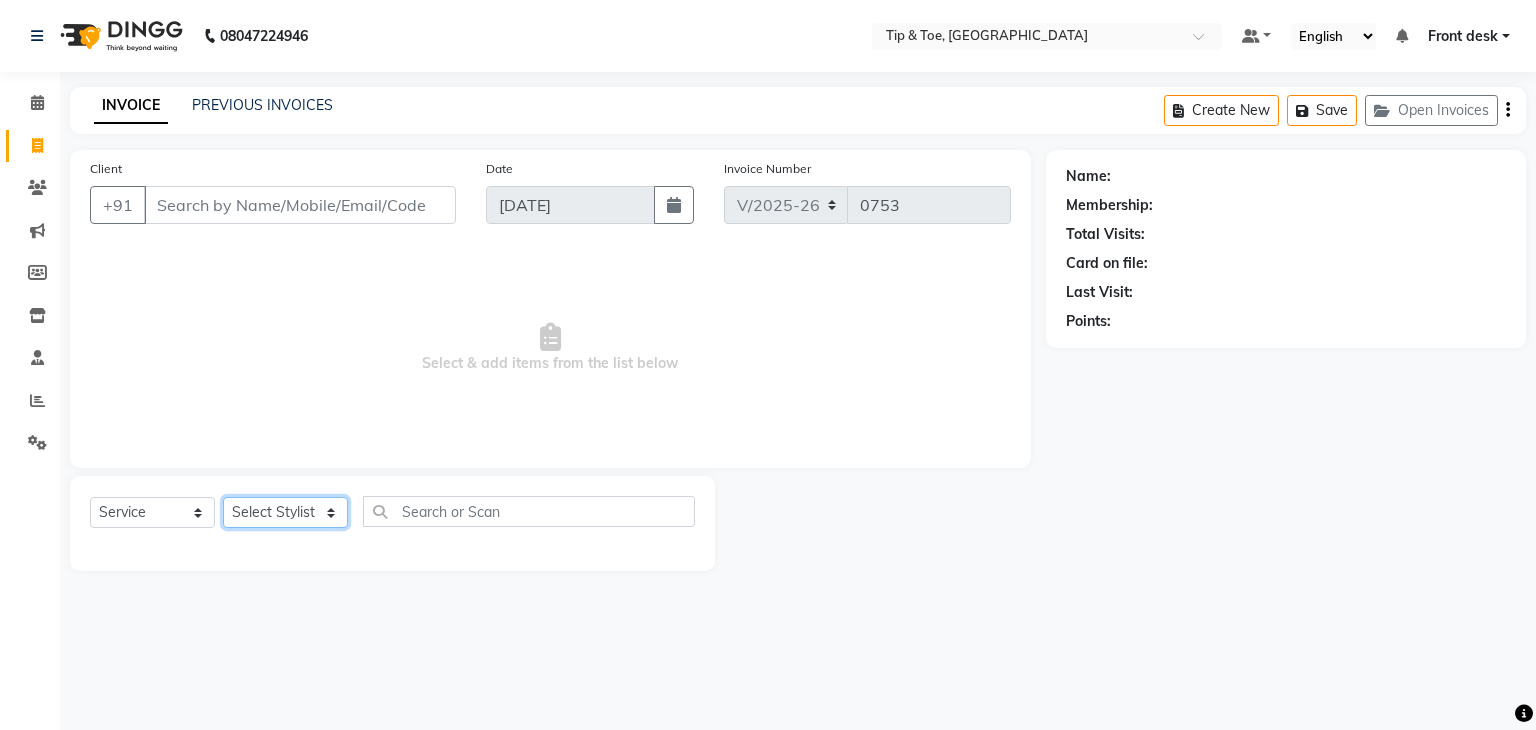 select on "68799" 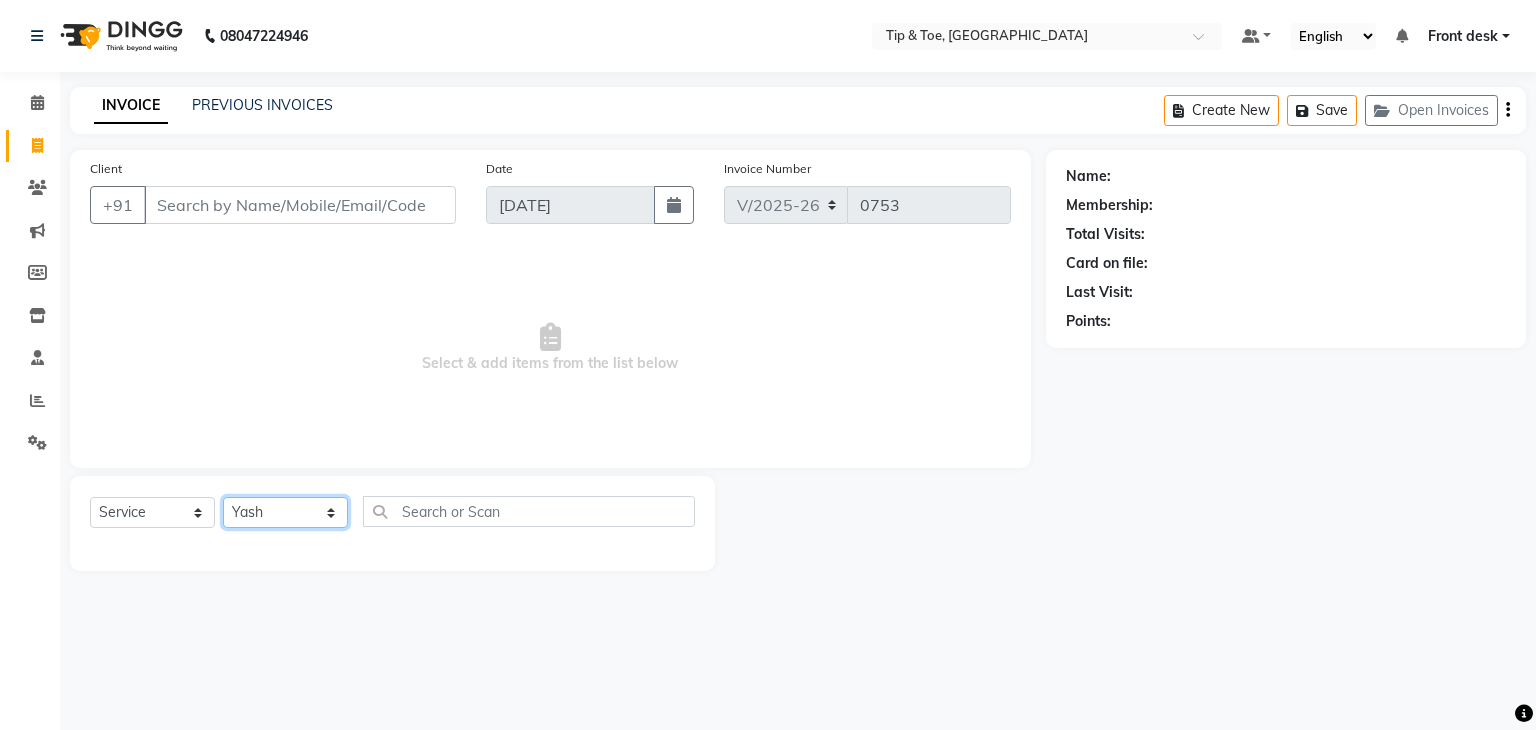 click on "Select Stylist Front desk [PERSON_NAME] [PERSON_NAME] [PERSON_NAME]  [PERSON_NAME] [PERSON_NAME]" 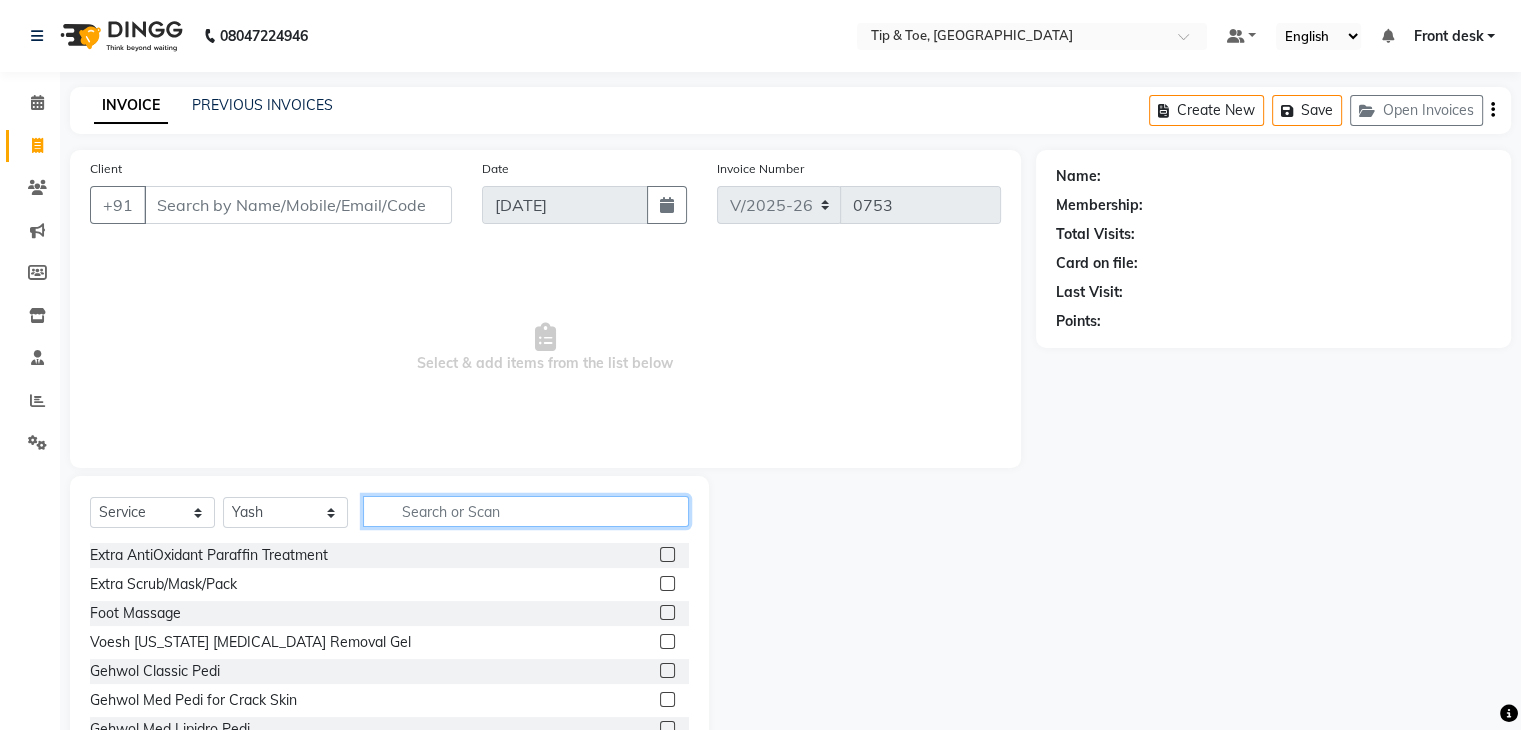 click 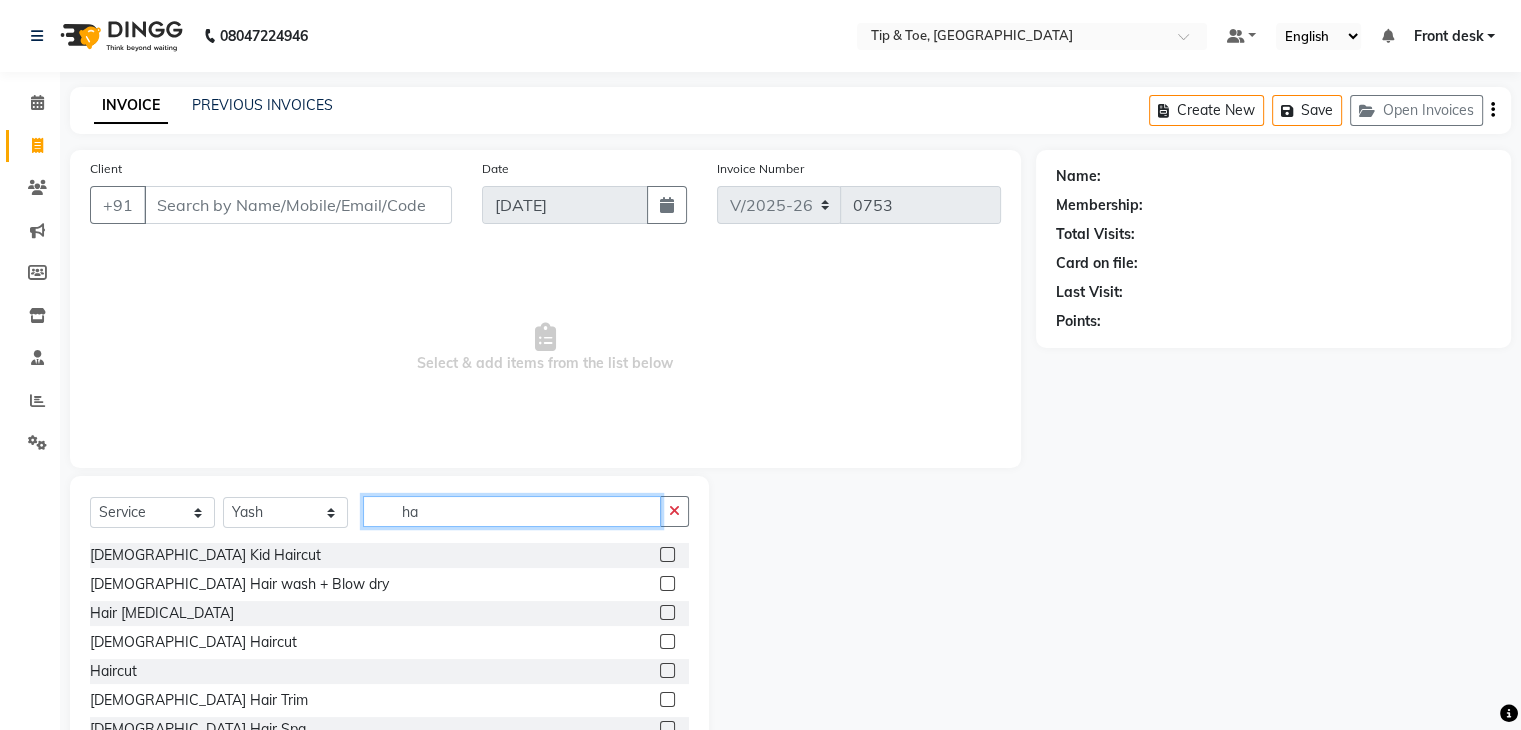 type on "h" 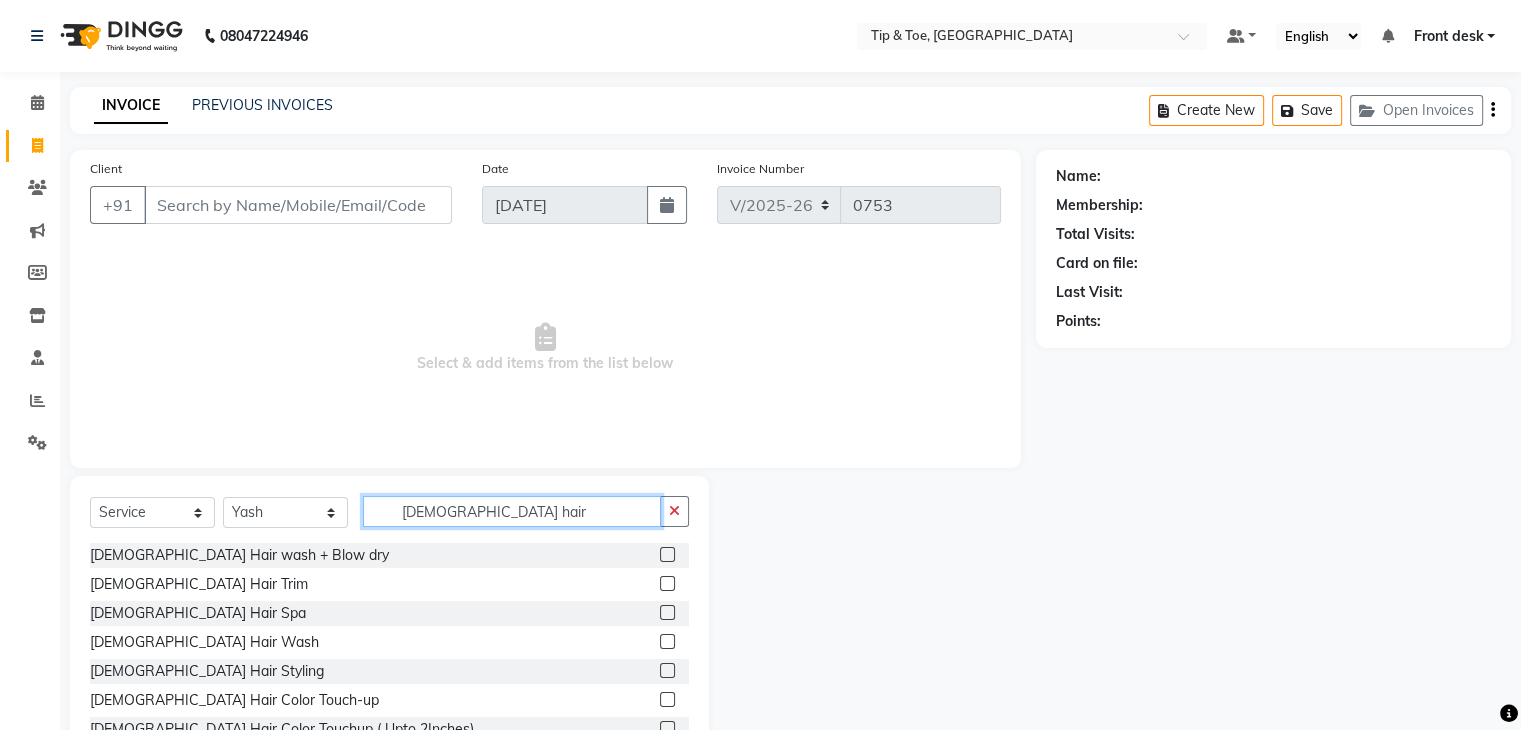 type on "[DEMOGRAPHIC_DATA] hair" 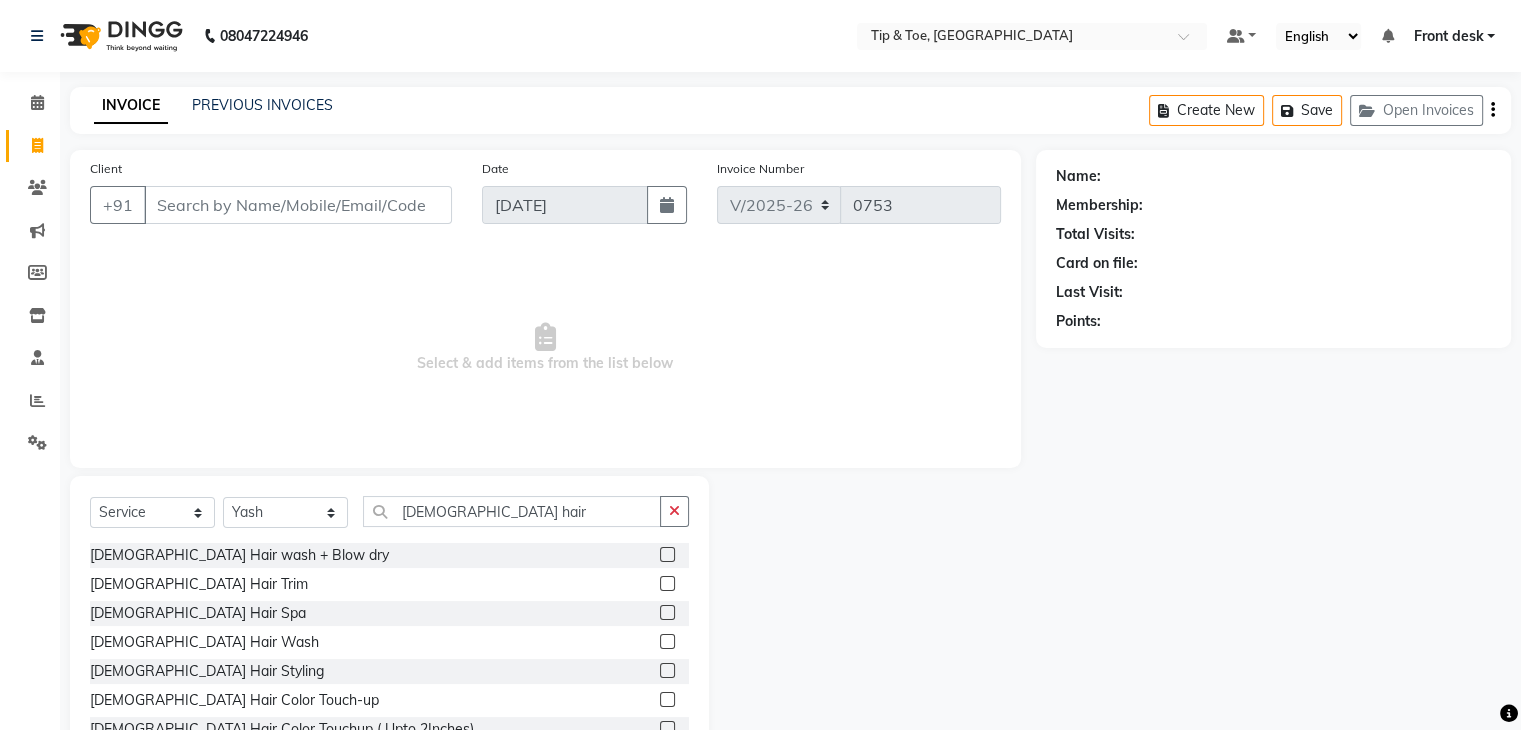 click 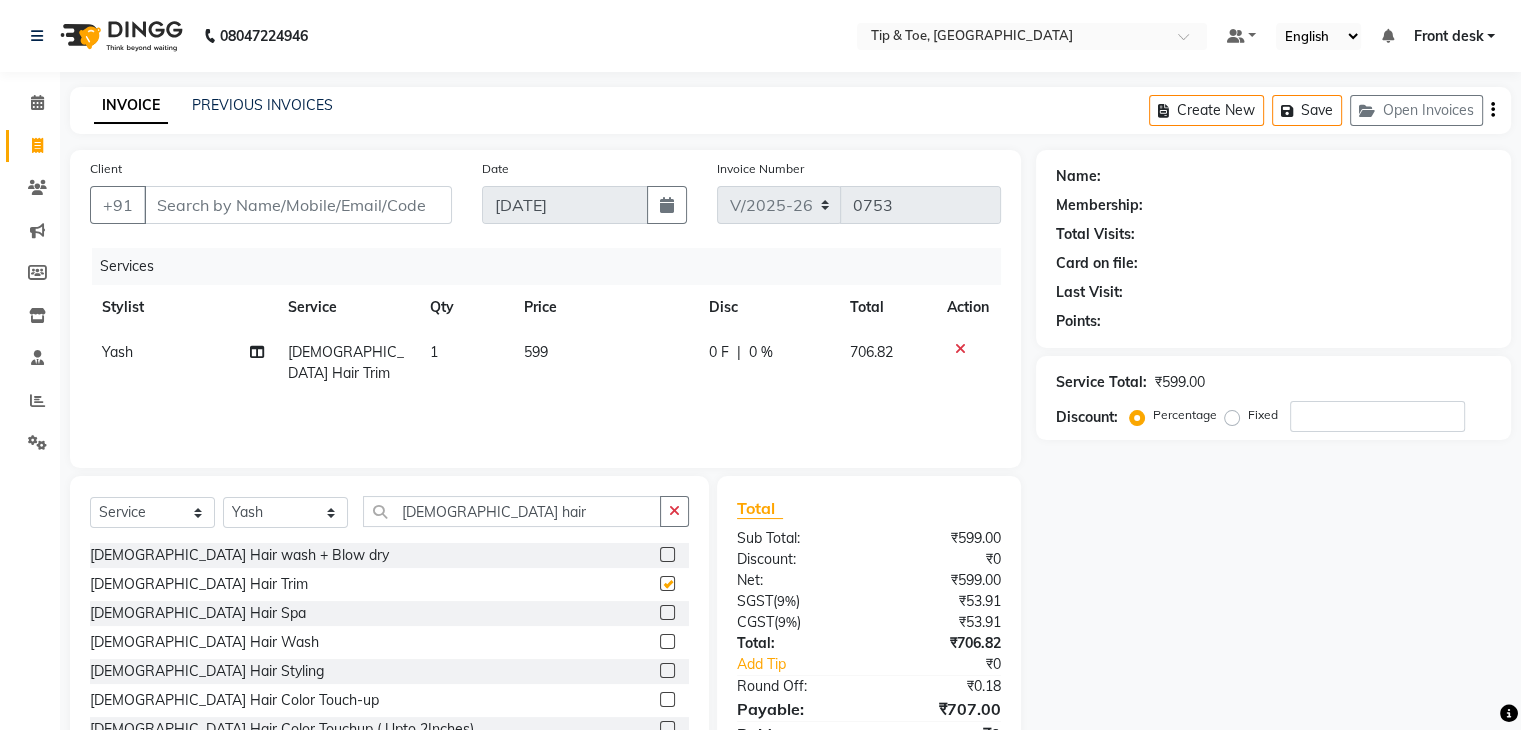 click 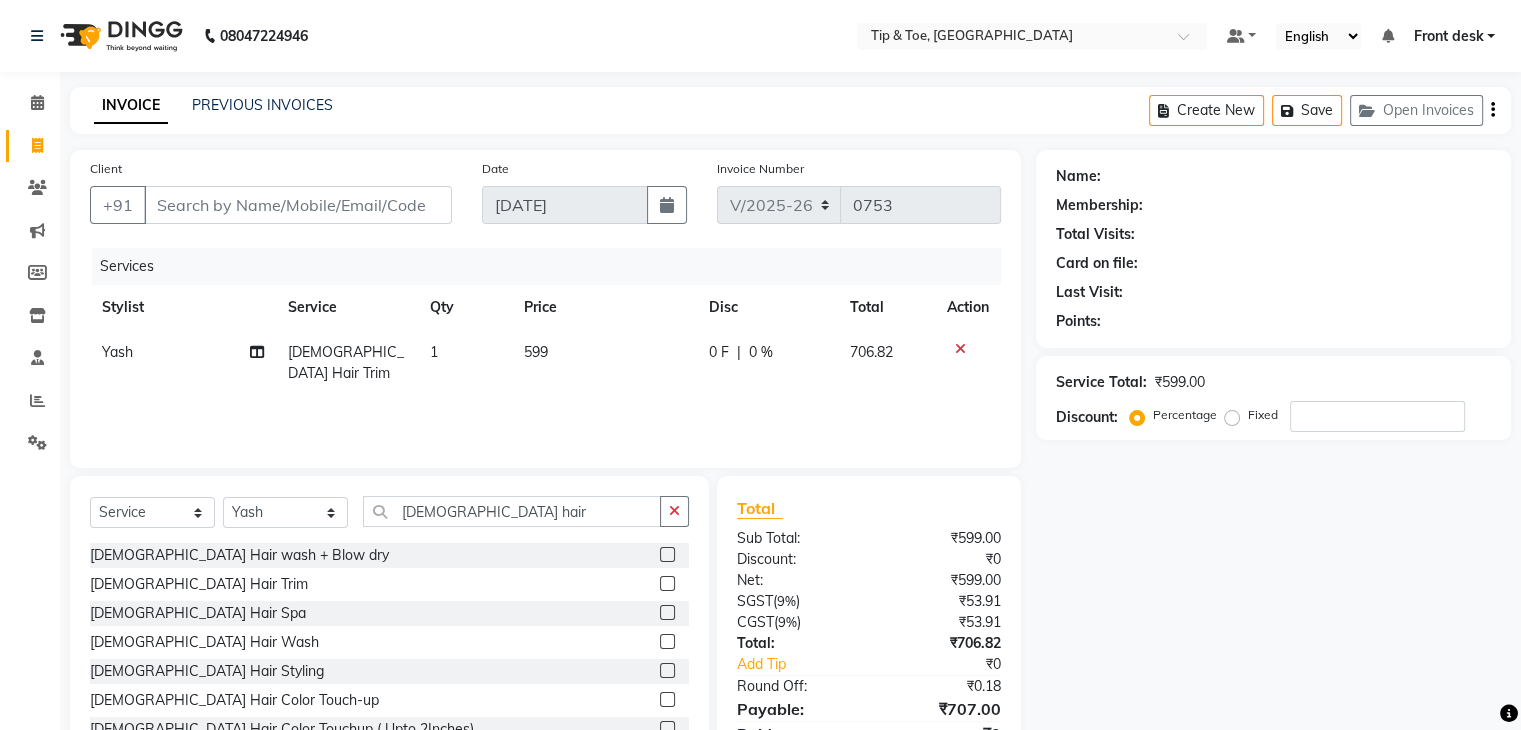 click 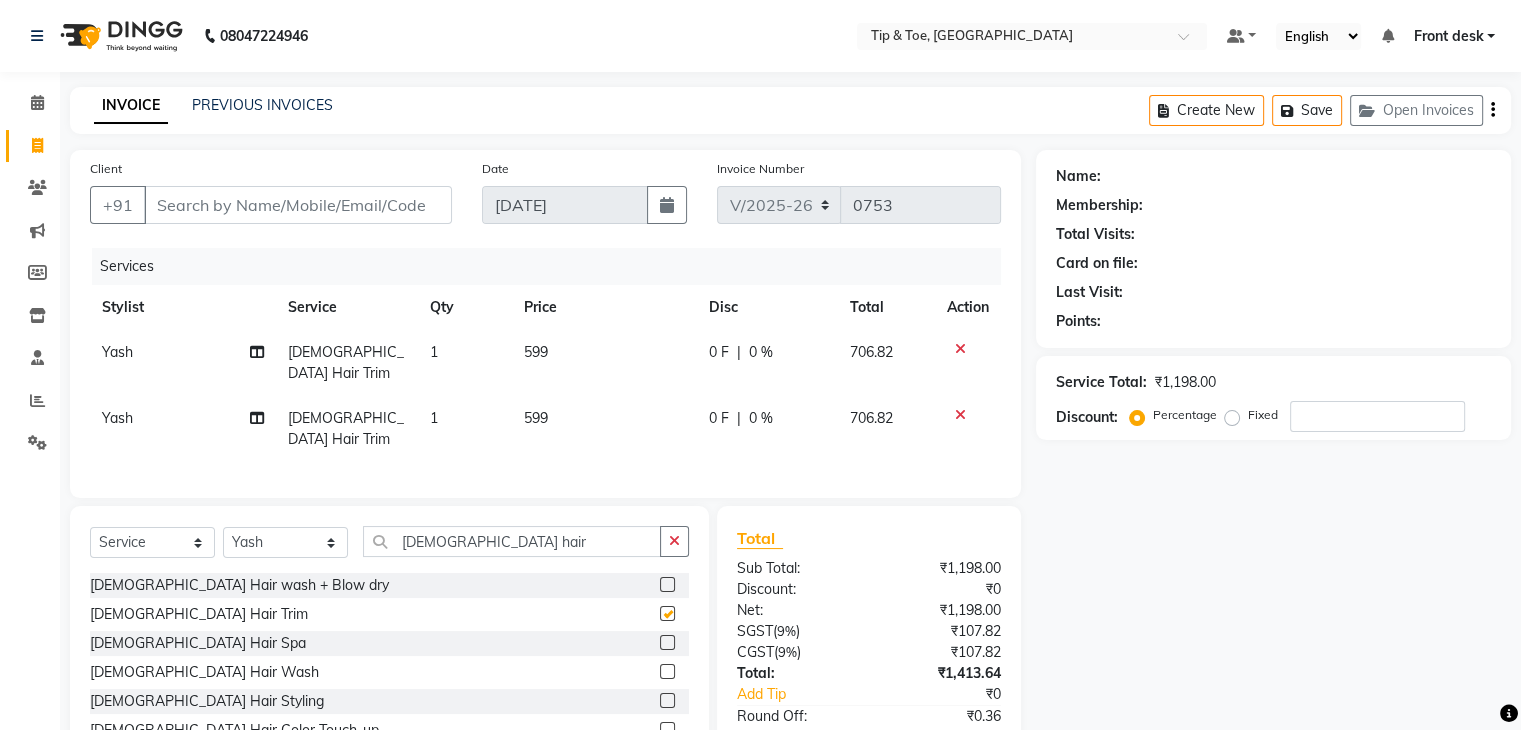 checkbox on "false" 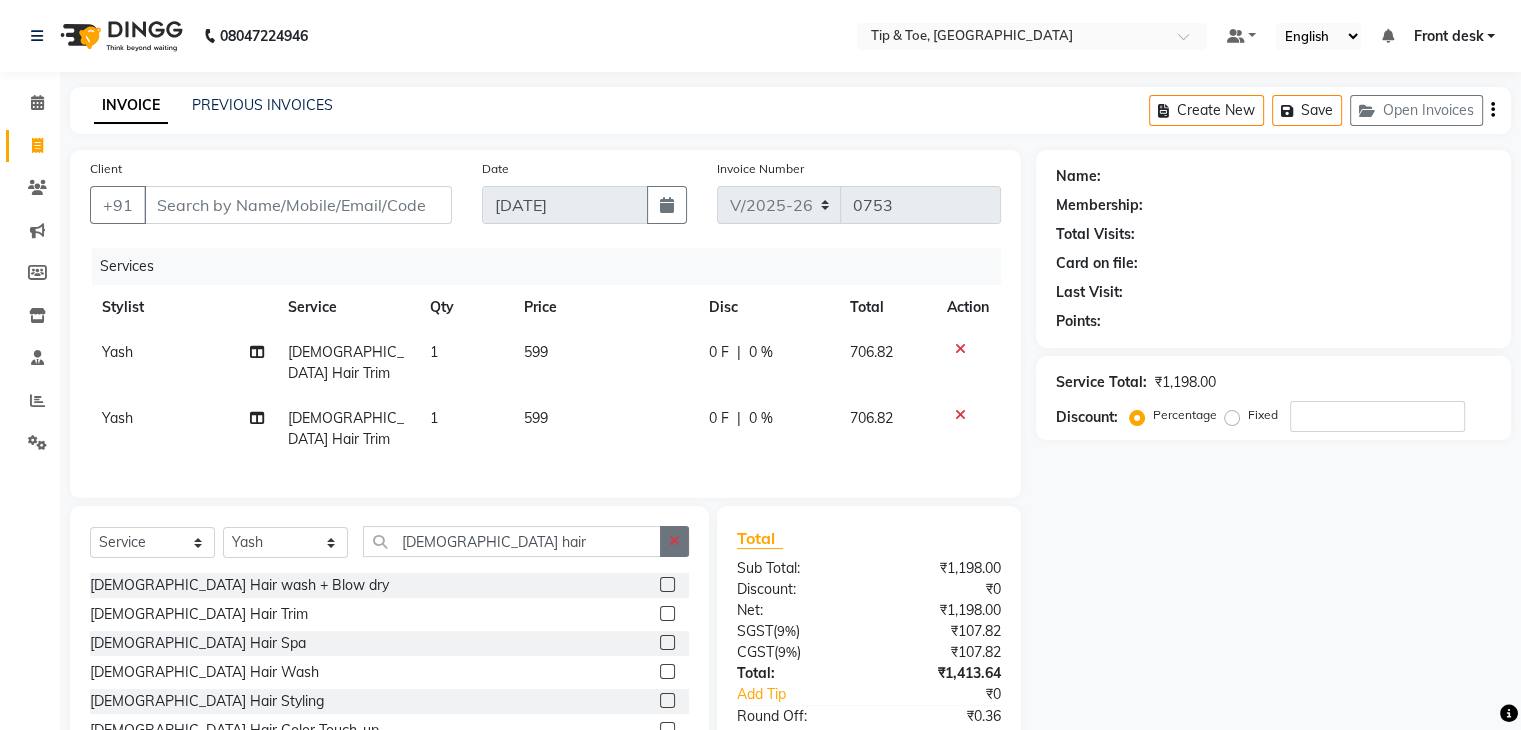 click 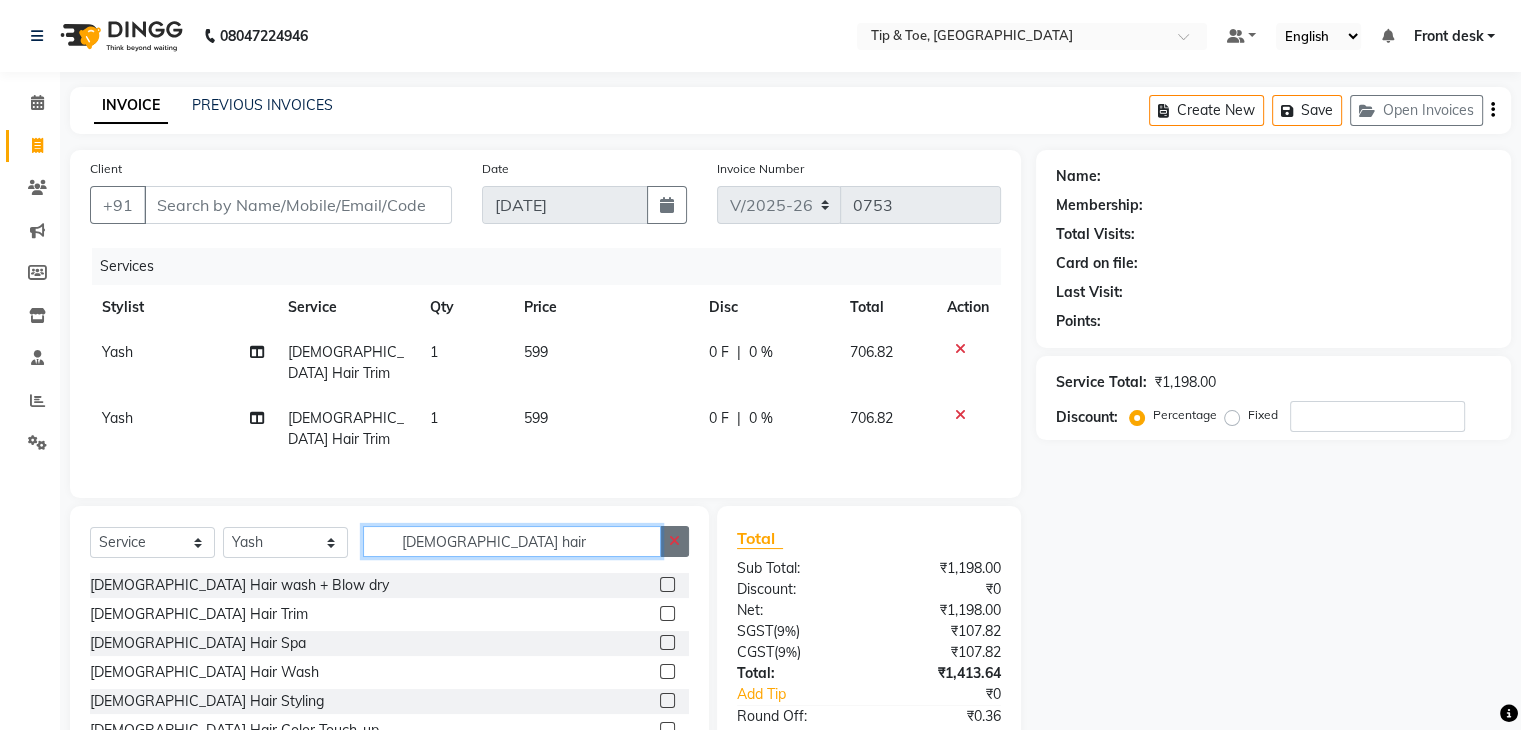 type 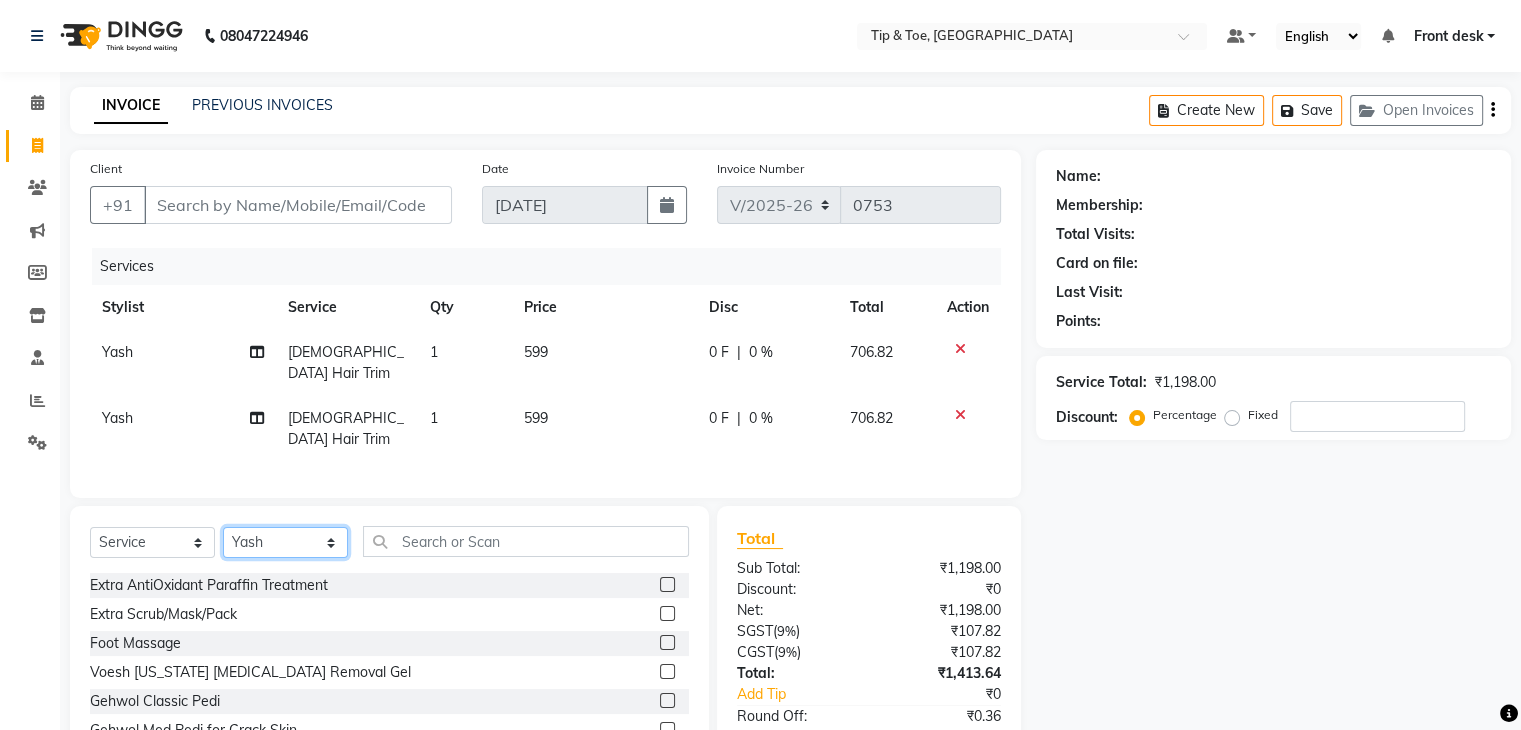 click on "Select Stylist Front desk [PERSON_NAME] [PERSON_NAME] [PERSON_NAME]  [PERSON_NAME] [PERSON_NAME]" 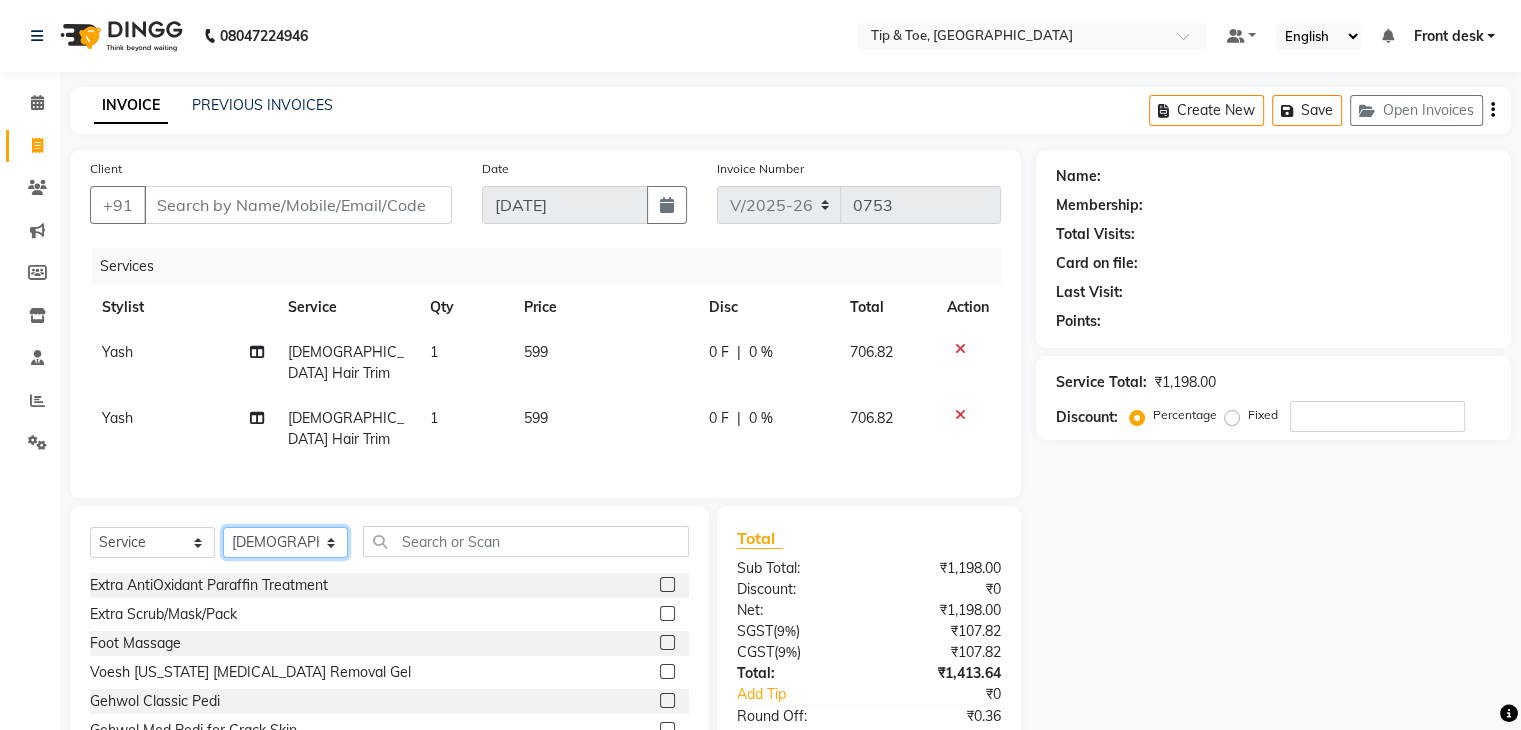 click on "Select Stylist Front desk [PERSON_NAME] [PERSON_NAME] [PERSON_NAME]  [PERSON_NAME] [PERSON_NAME]" 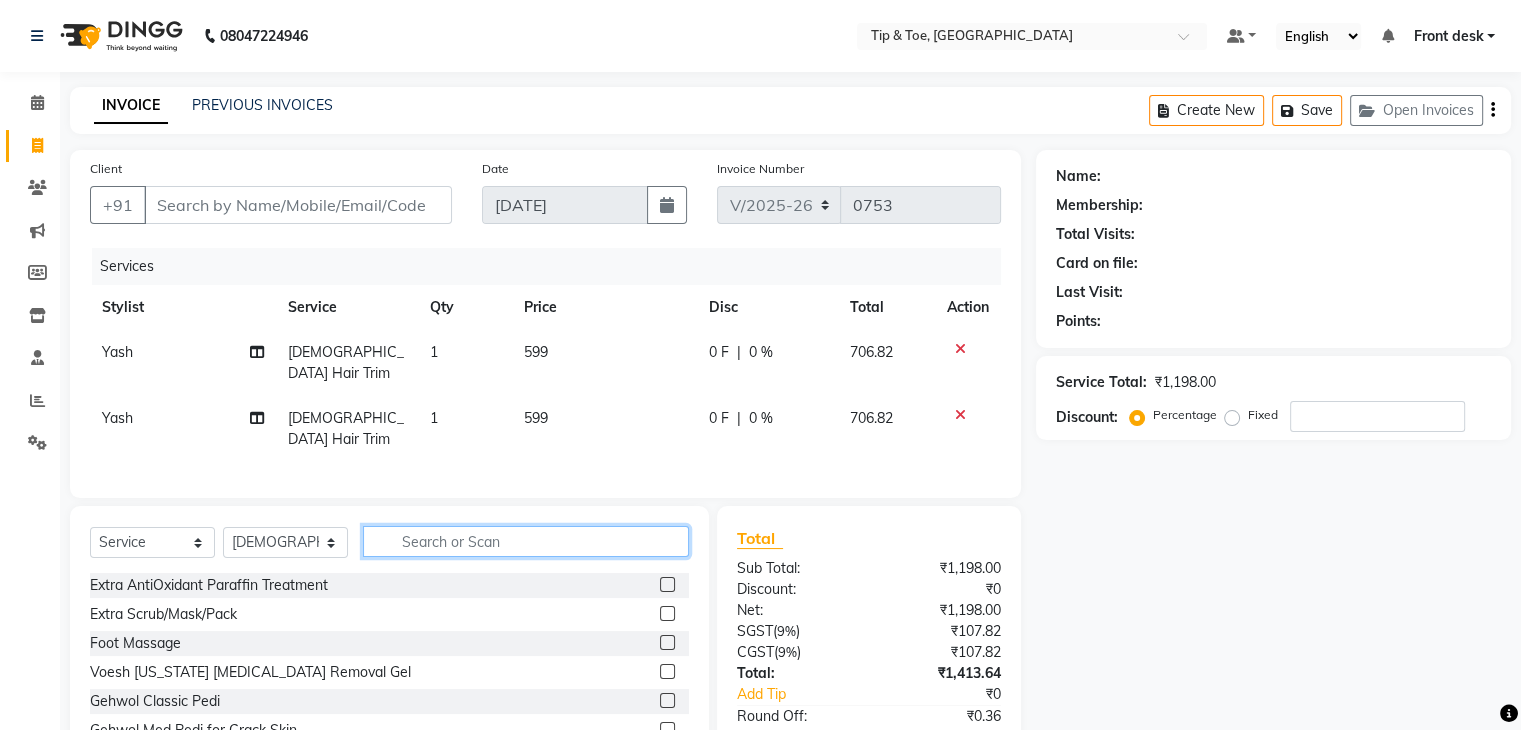 click 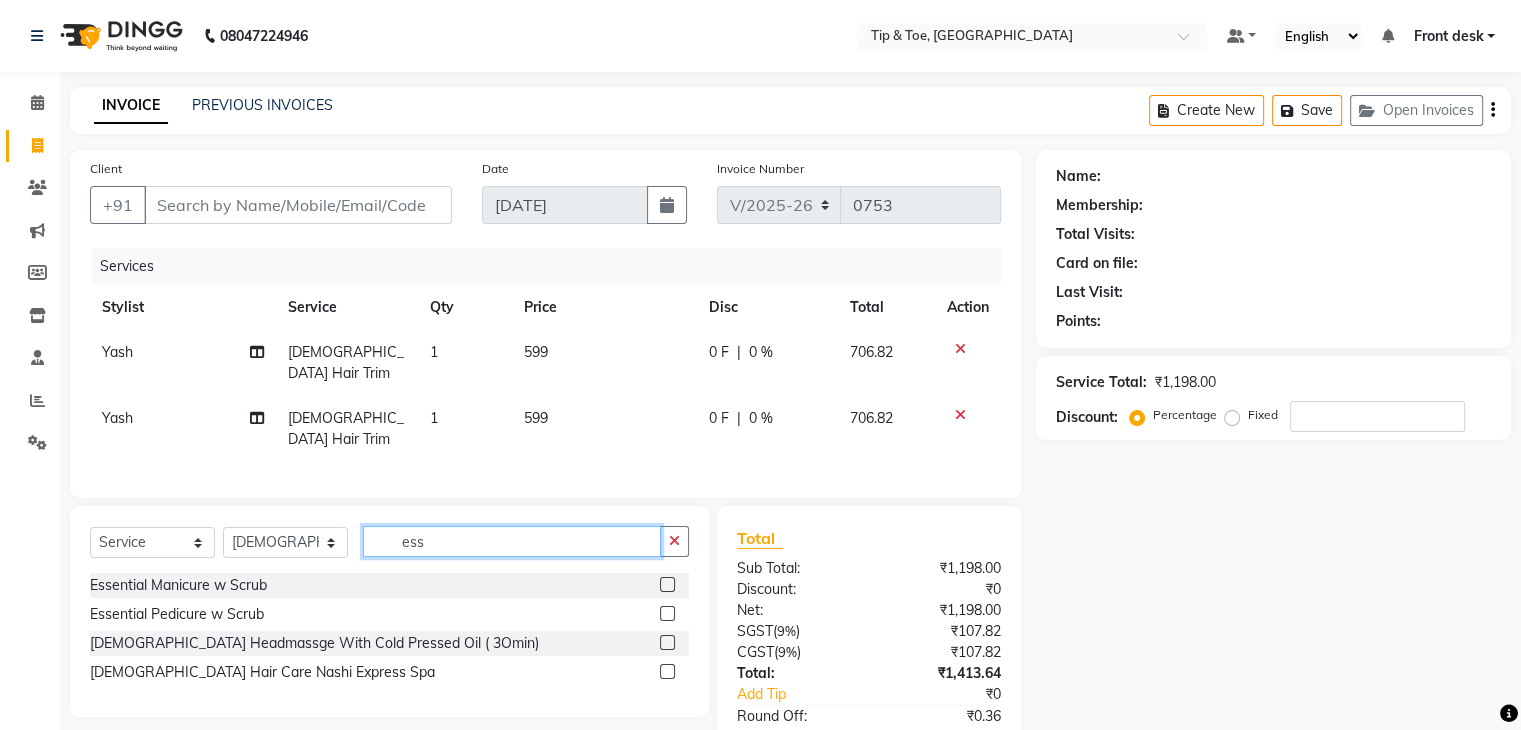 type on "ess" 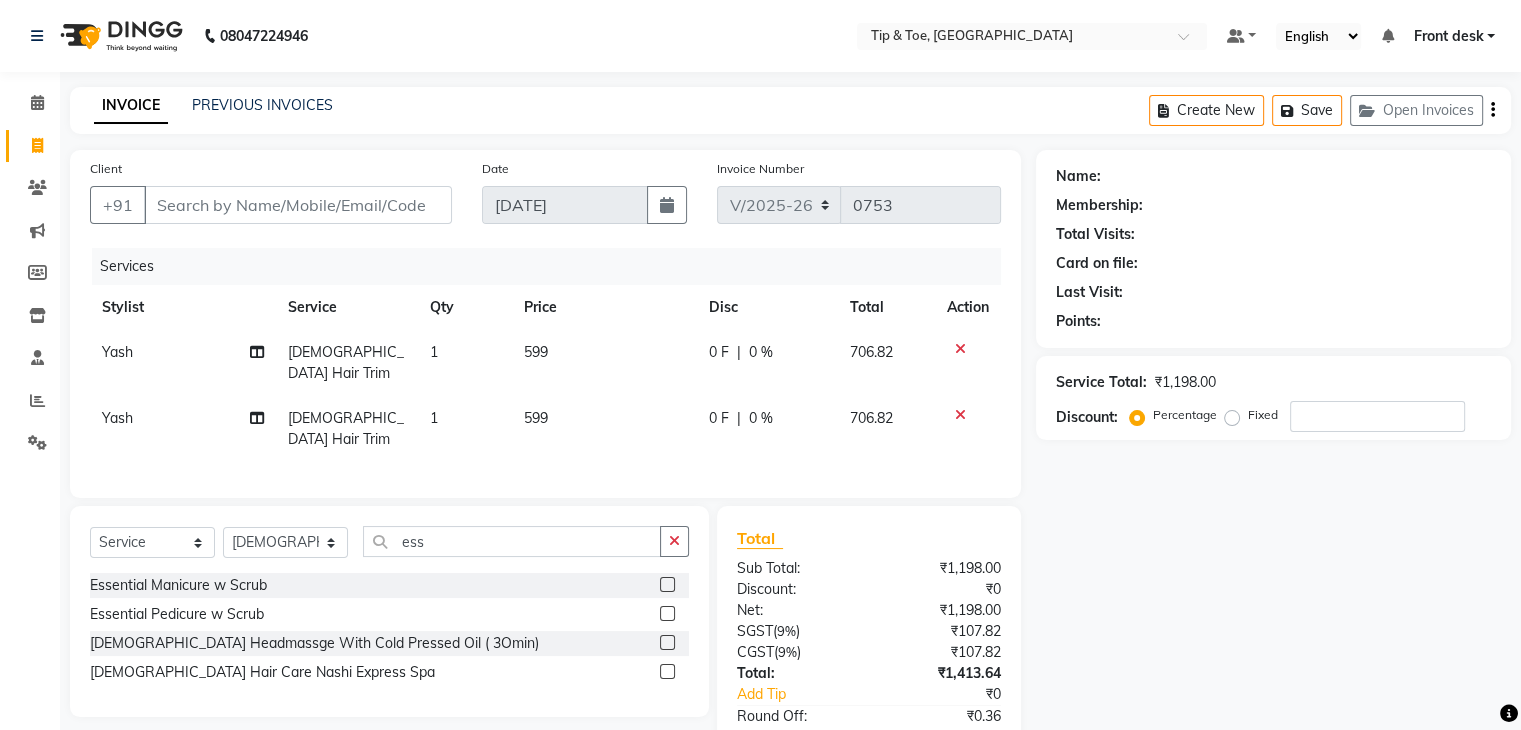 click on "Essential Pedicure w Scrub" 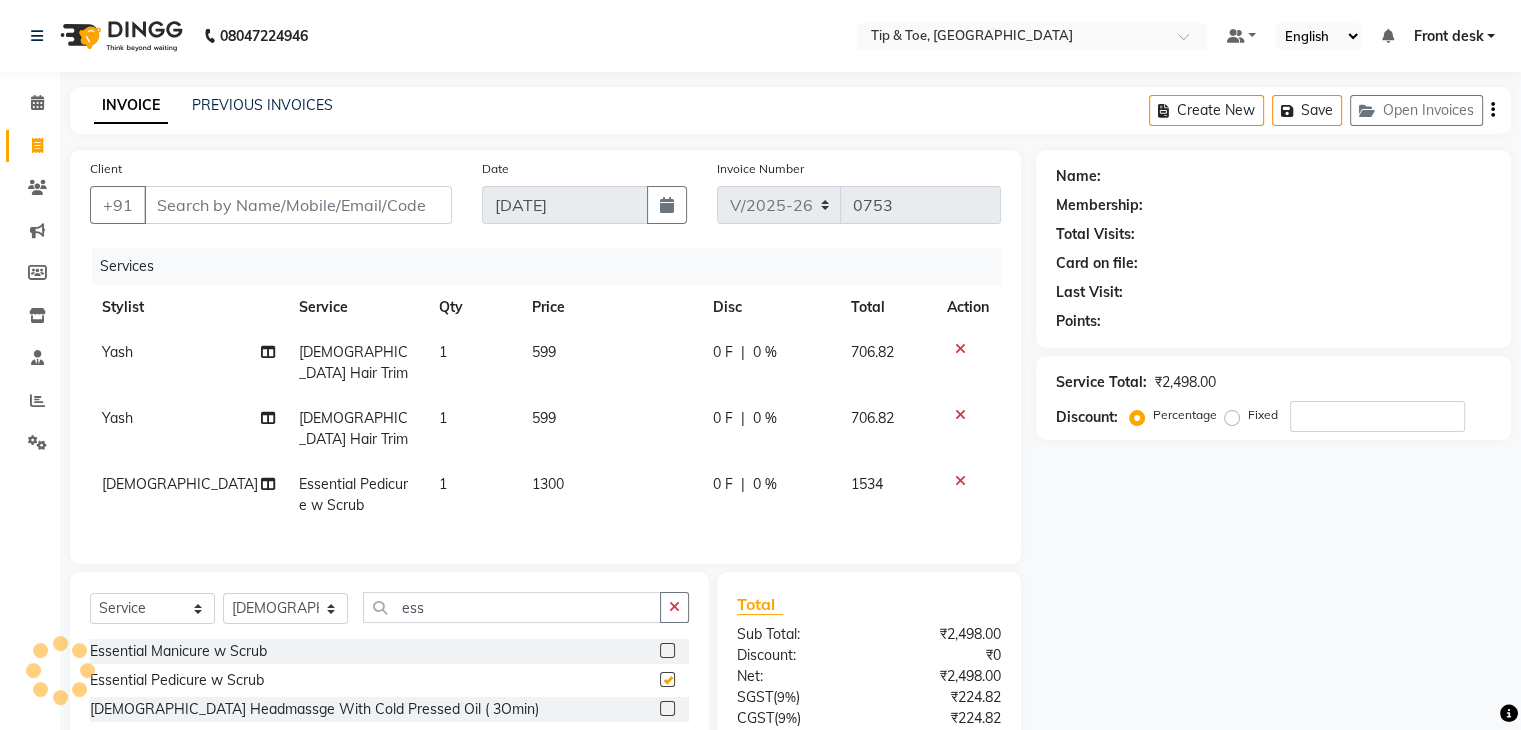 checkbox on "false" 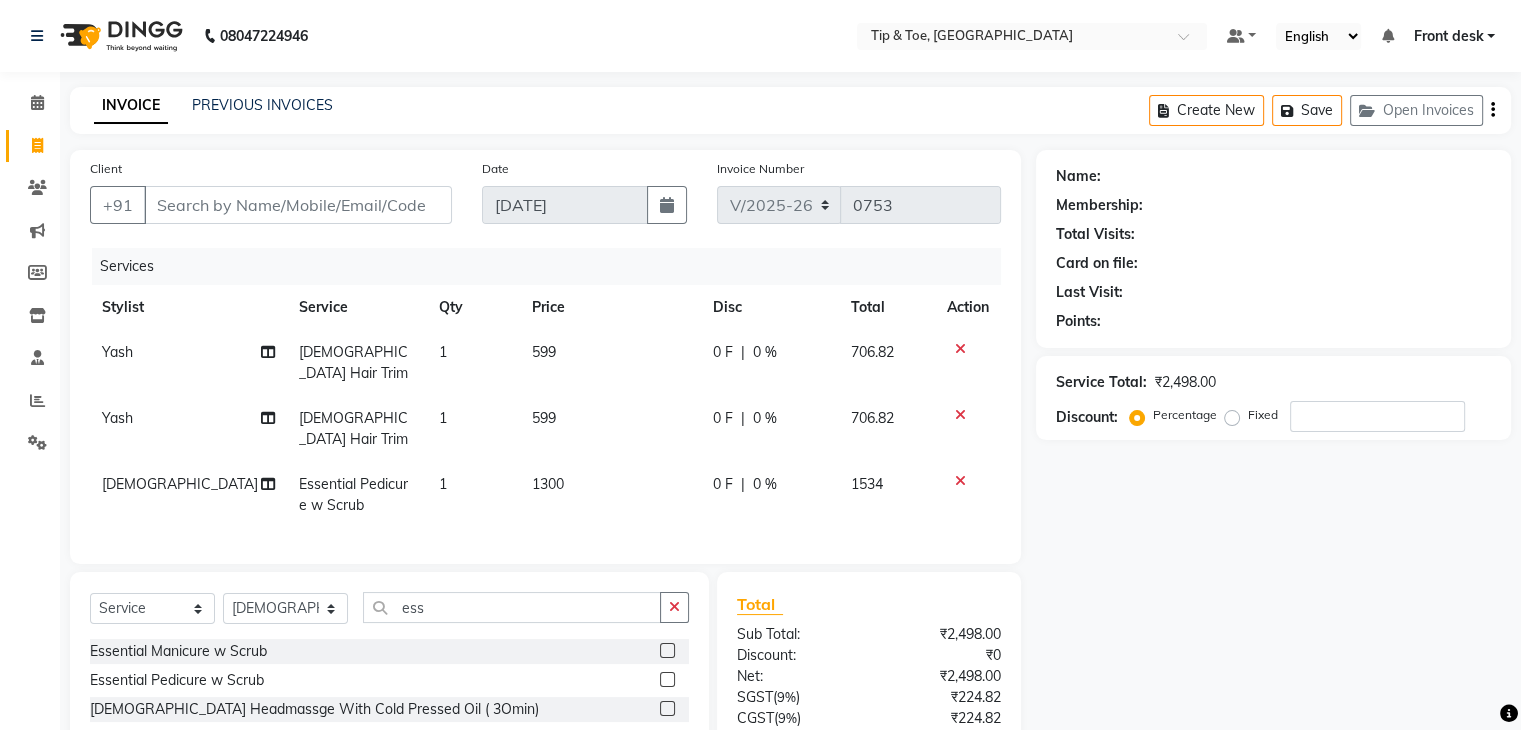 scroll, scrollTop: 161, scrollLeft: 0, axis: vertical 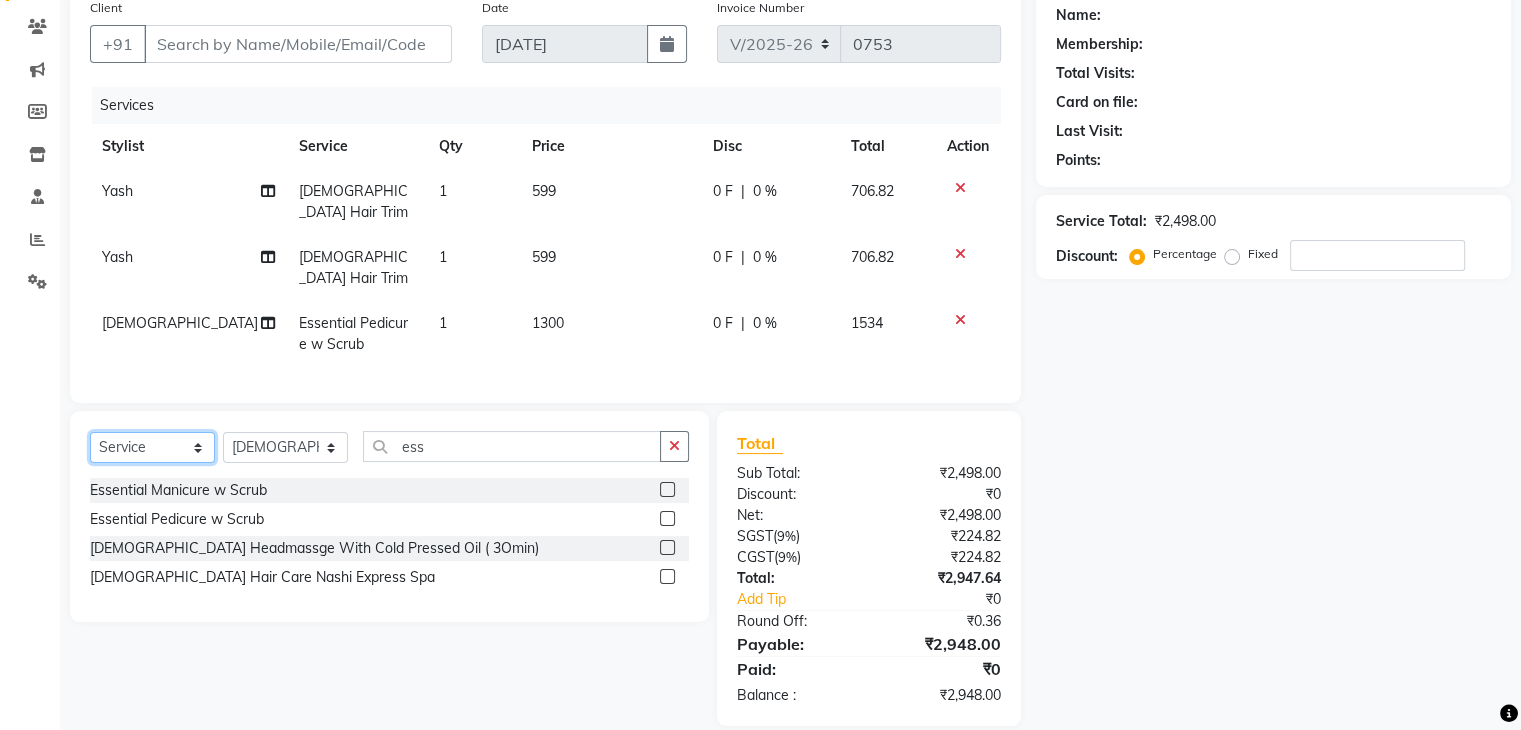 click on "Select  Service  Product  Membership  Package Voucher Prepaid Gift Card" 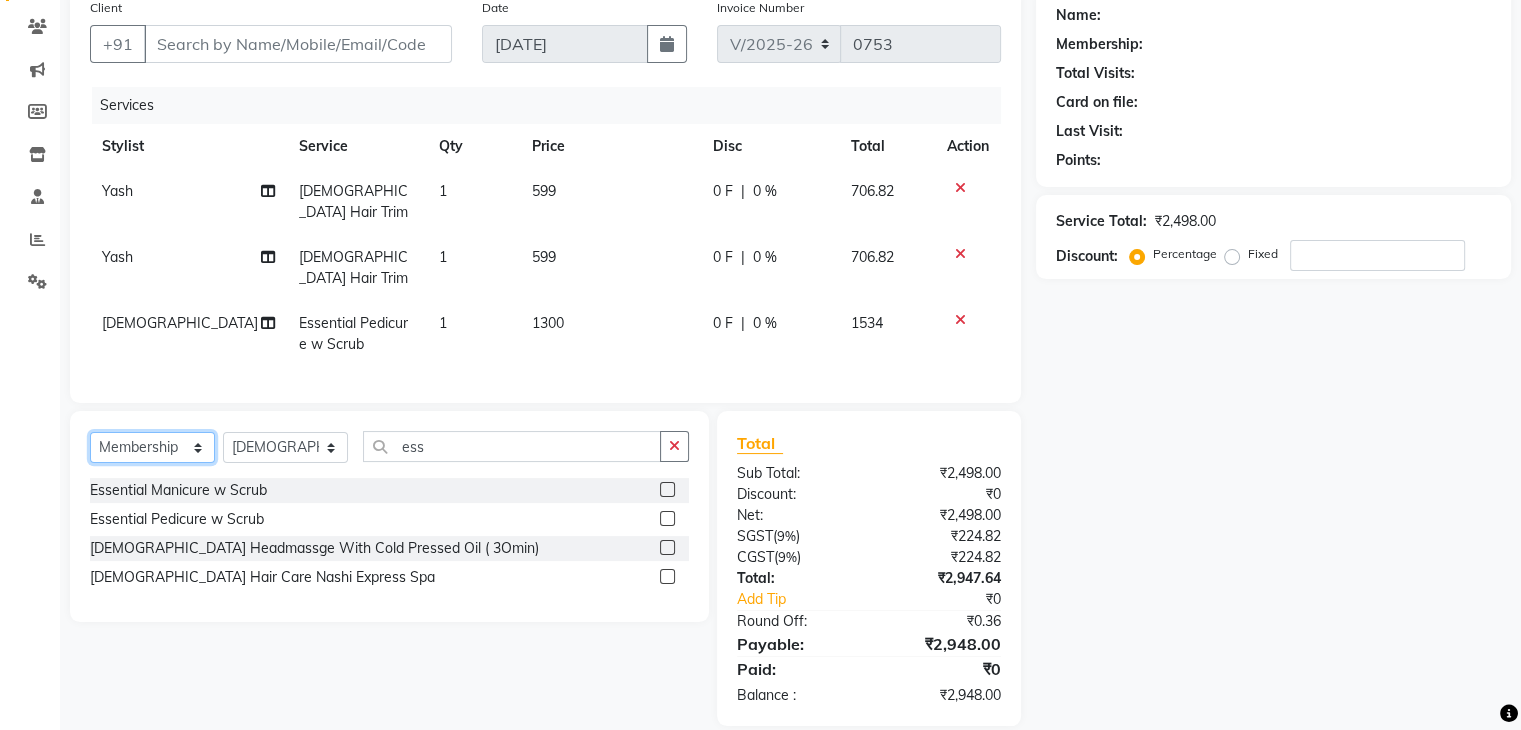 click on "Select  Service  Product  Membership  Package Voucher Prepaid Gift Card" 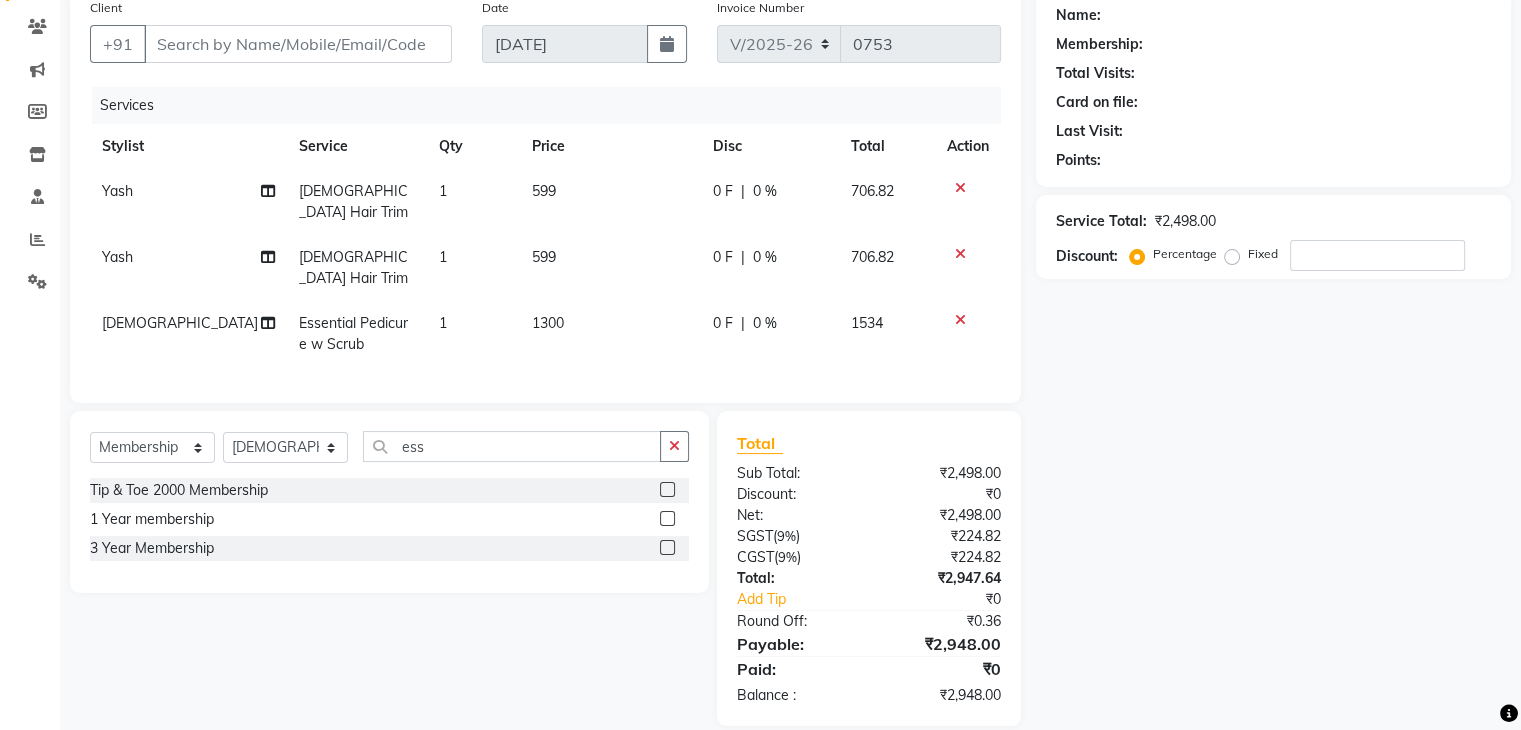 click 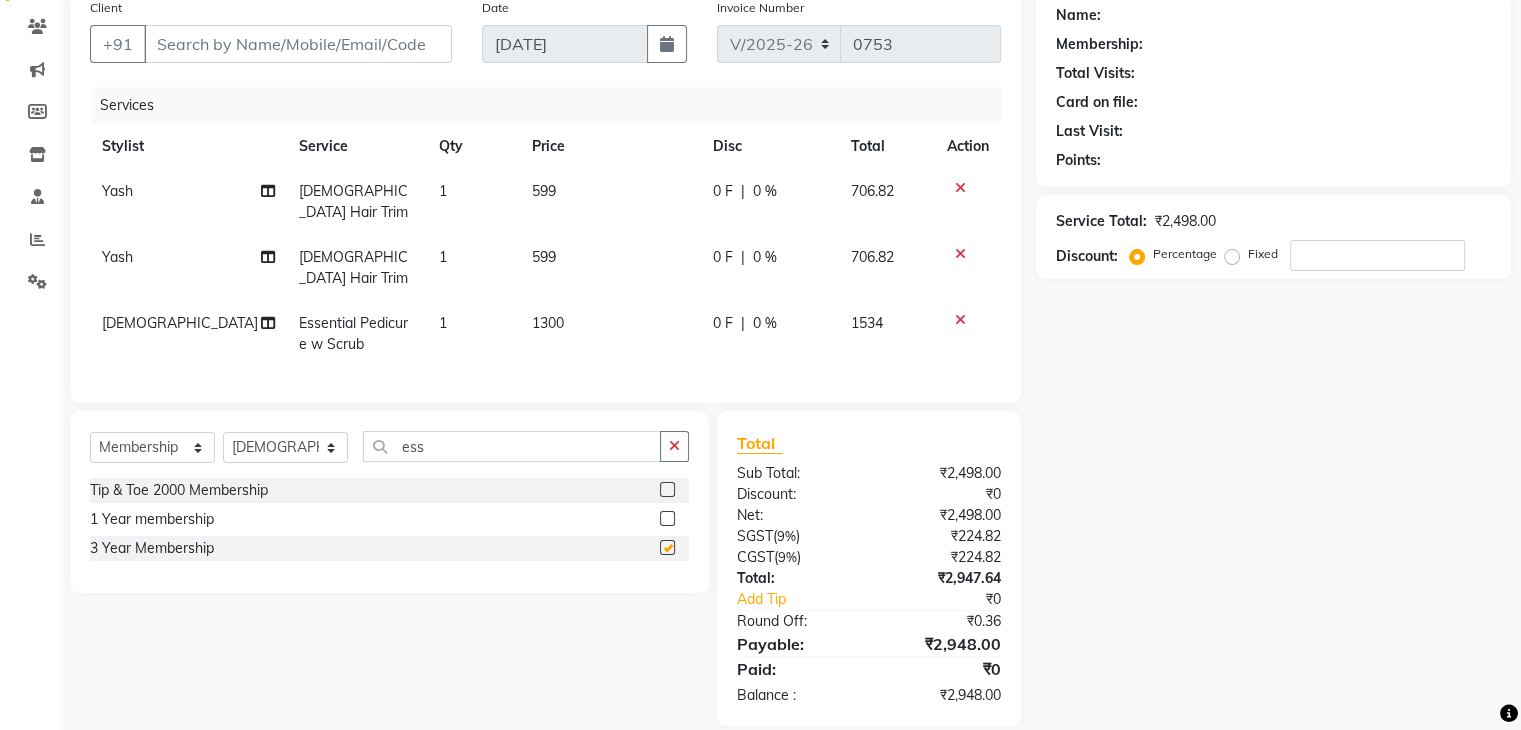 select on "select" 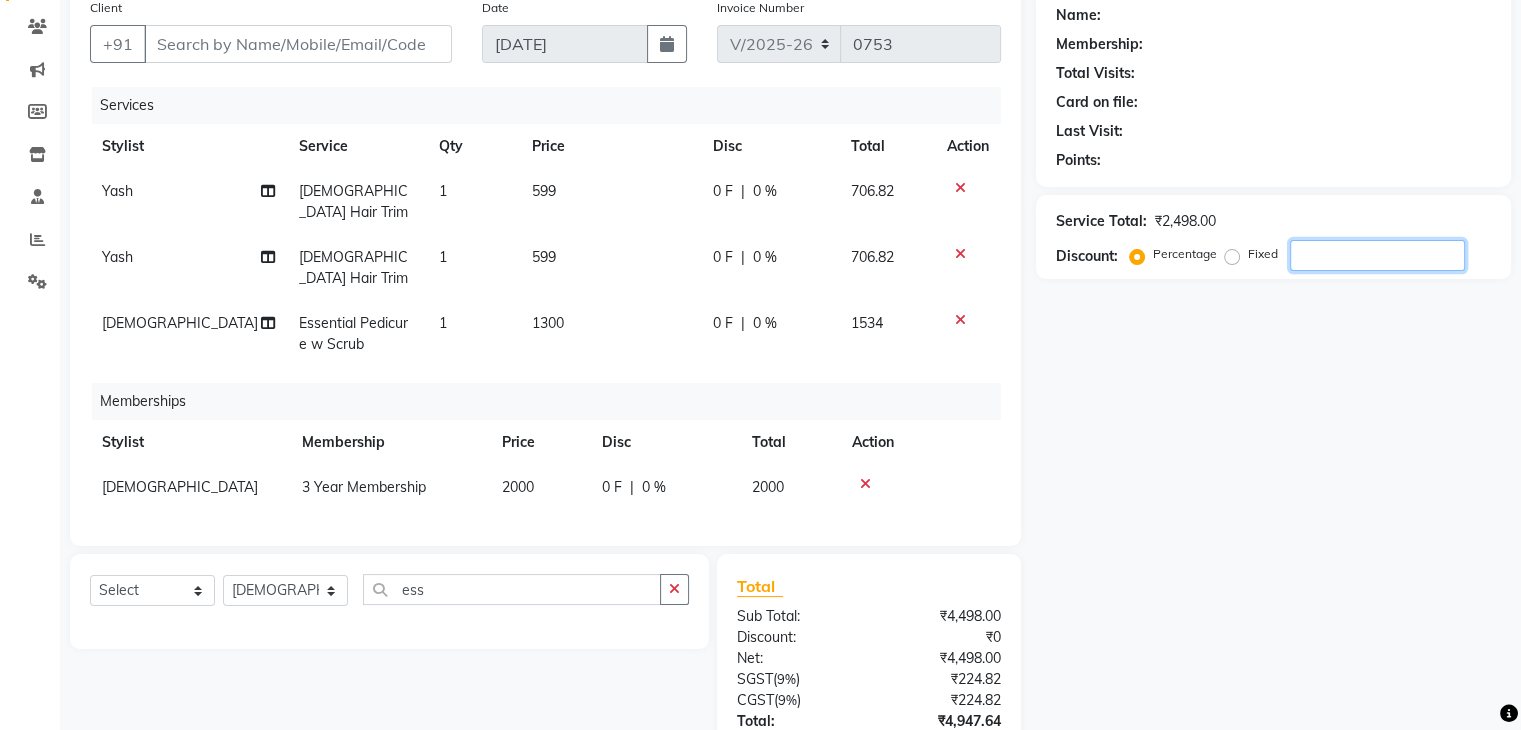 click 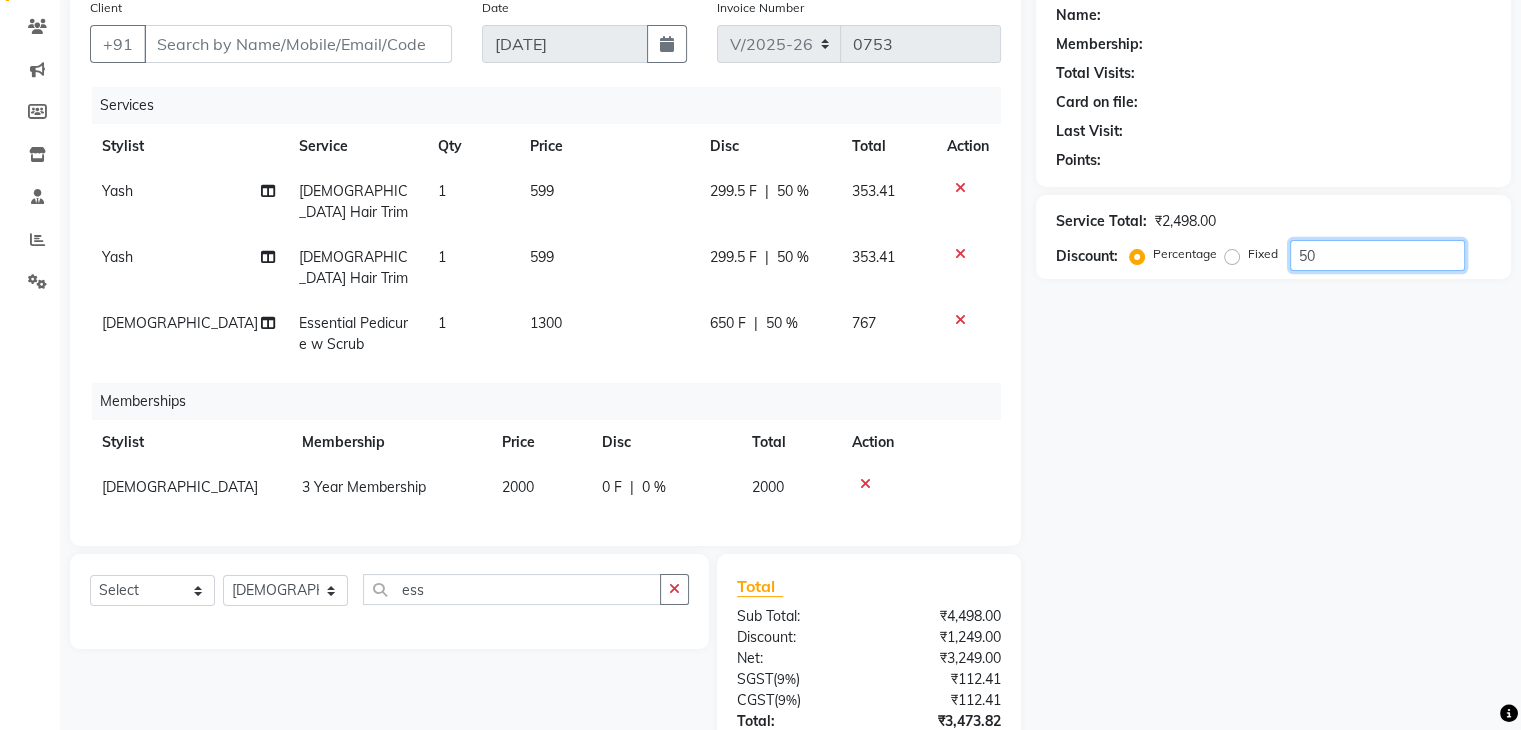 type on "50" 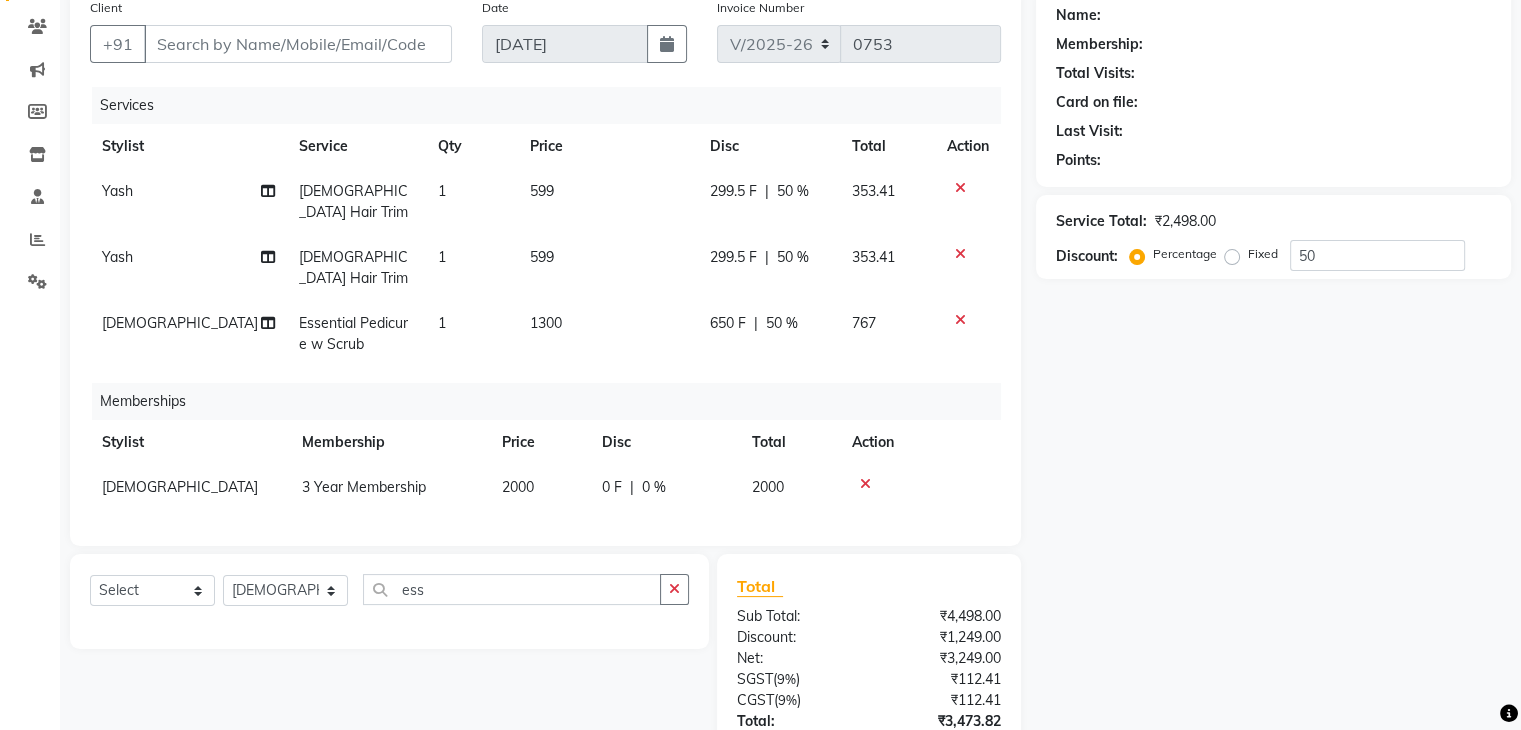 click on "50 %" 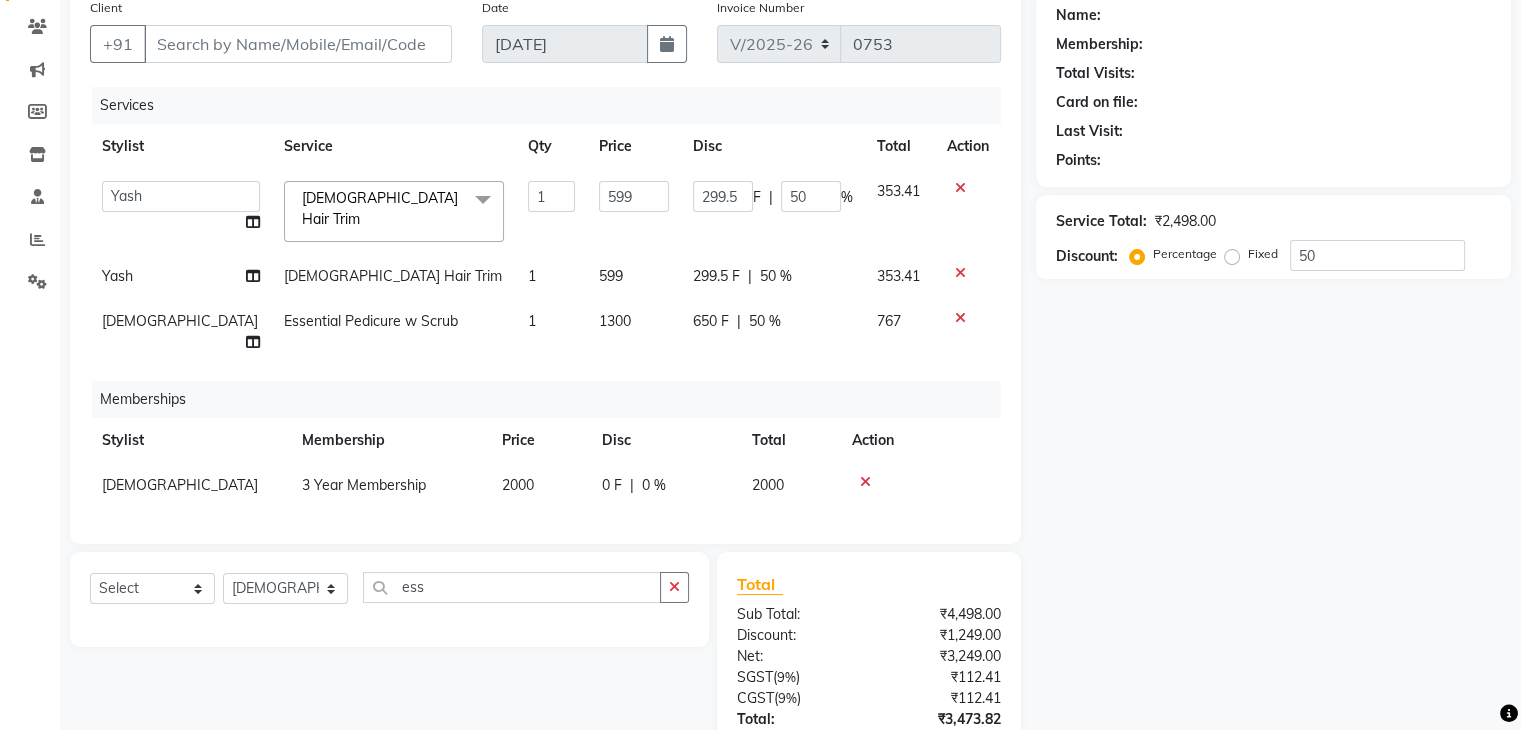 click on "50" 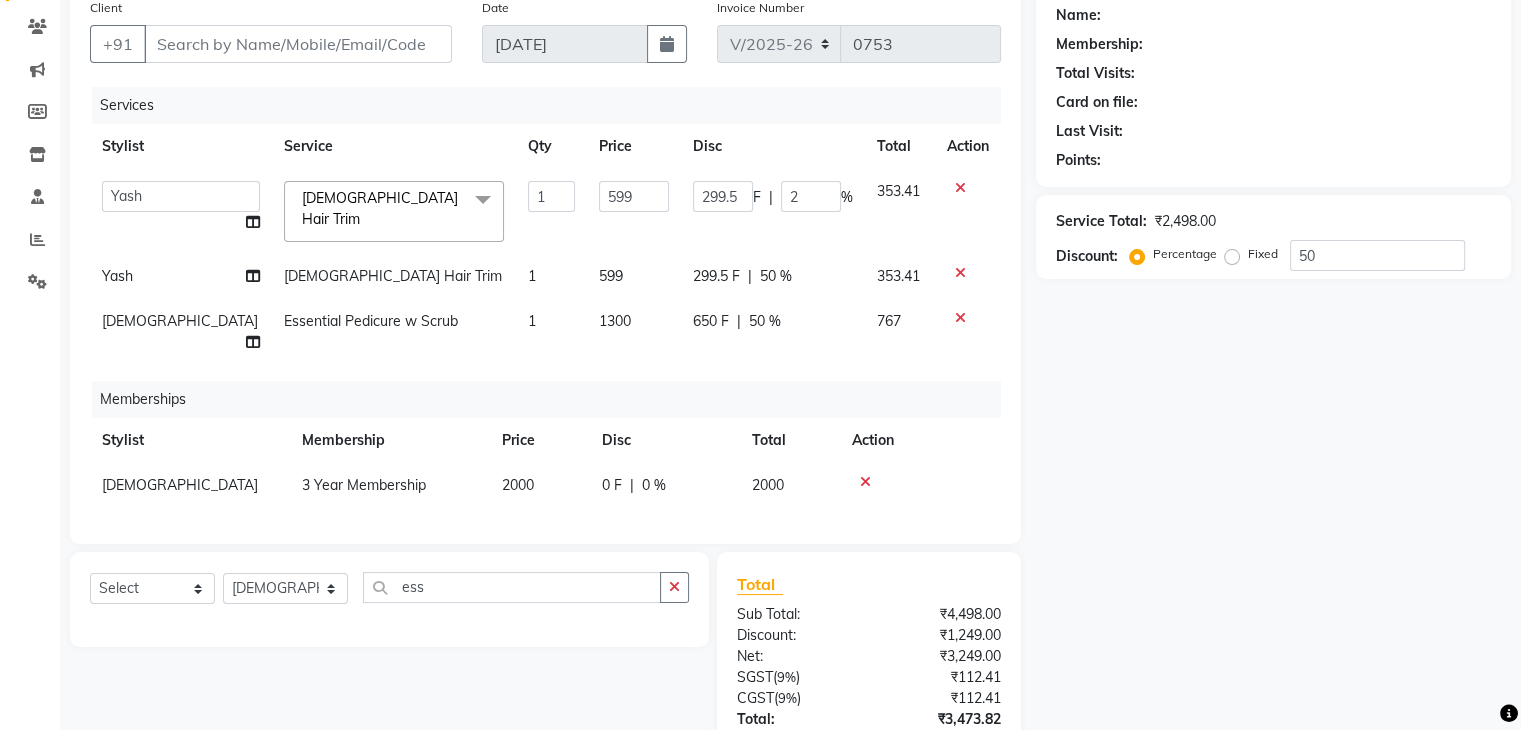 type on "20" 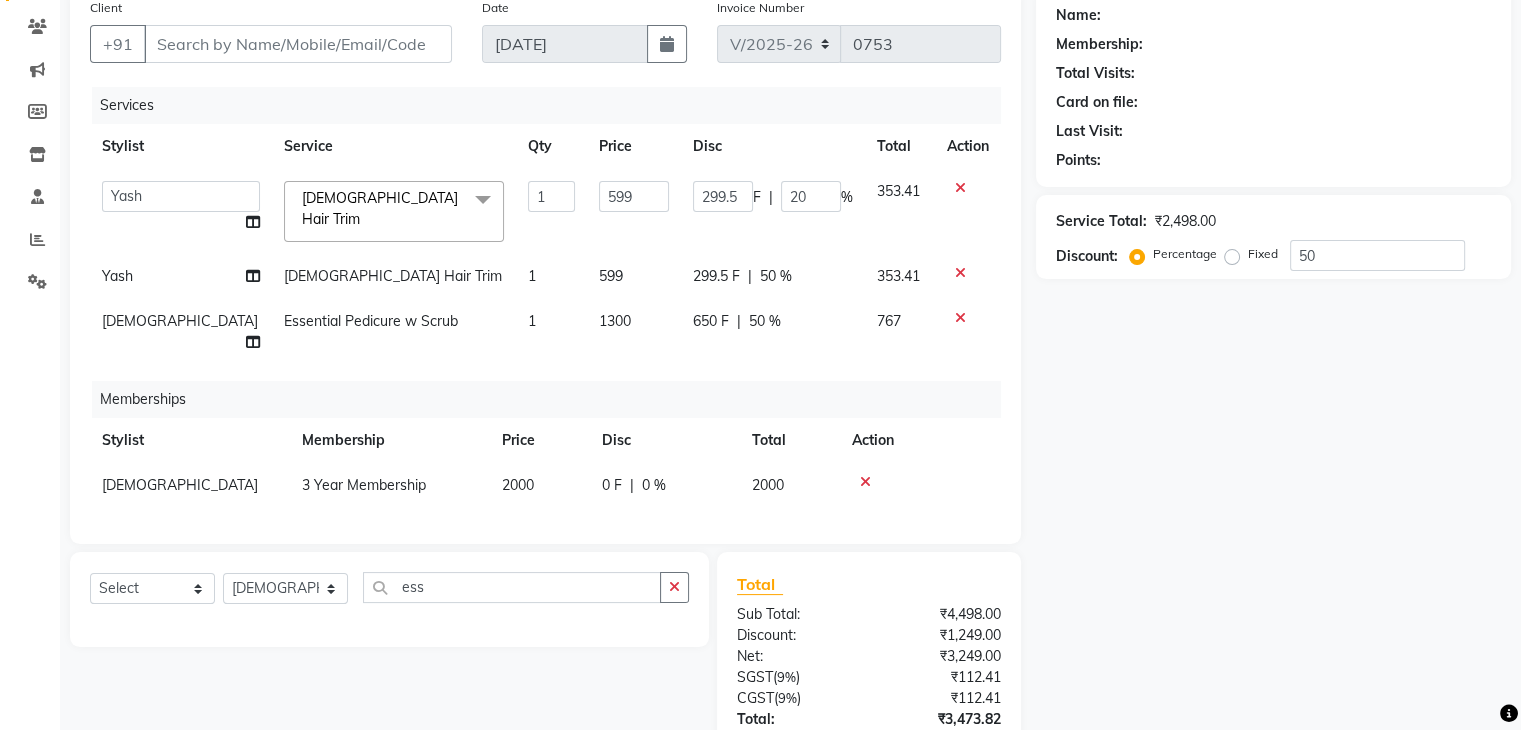 click on "Front desk   [PERSON_NAME]   [PERSON_NAME]   Sweety   [PERSON_NAME]    [PERSON_NAME]   Yash   Zoya  [DEMOGRAPHIC_DATA] Hair Trim  x Extra AntiOxidant Paraffin Treatment Extra Scrub/Mask/Pack Foot Massage Voesh [US_STATE] [MEDICAL_DATA] Removal Gel Gehwol Classic Pedi Gehwol Med Pedi for Crack Skin Gehwol Med Lipidro Pedi Vedic valley manicure Vedic valley pedicure Essential Manicure w Scrub Essential Pedicure w Scrub T&T Nail Art Set (10 Fingers) T&T Acrylic Single Design T&T Single Nail Design T&T Glitter Color Change Permanent Alga Spa Manicure Eyebrow Lamination Lashes Tinting Eyebrow Tinting Russian Lashes Touch-Up Russian Lashes Extension Waiting charge 1 hr Lashes Removal Single Line Lashes Extension Barbie Lashes Extension Lashes Touch-Up O.P.I Ombre Gel Nail Set O.P.I Ombre Acrylic Nail Set O.P.I French Acrylic Nail Set O.P.I Natural Acrylic Nail Set O.P.I French Gel Nail Set O.P.I Natural Gel Nail Set O.P.I Gel Overlays O.P.I Acrylic Overlays O.P.I Pink & White Gel Overlays O.P.I Pink & White Acrylic Overlays D-TAN 1 599" 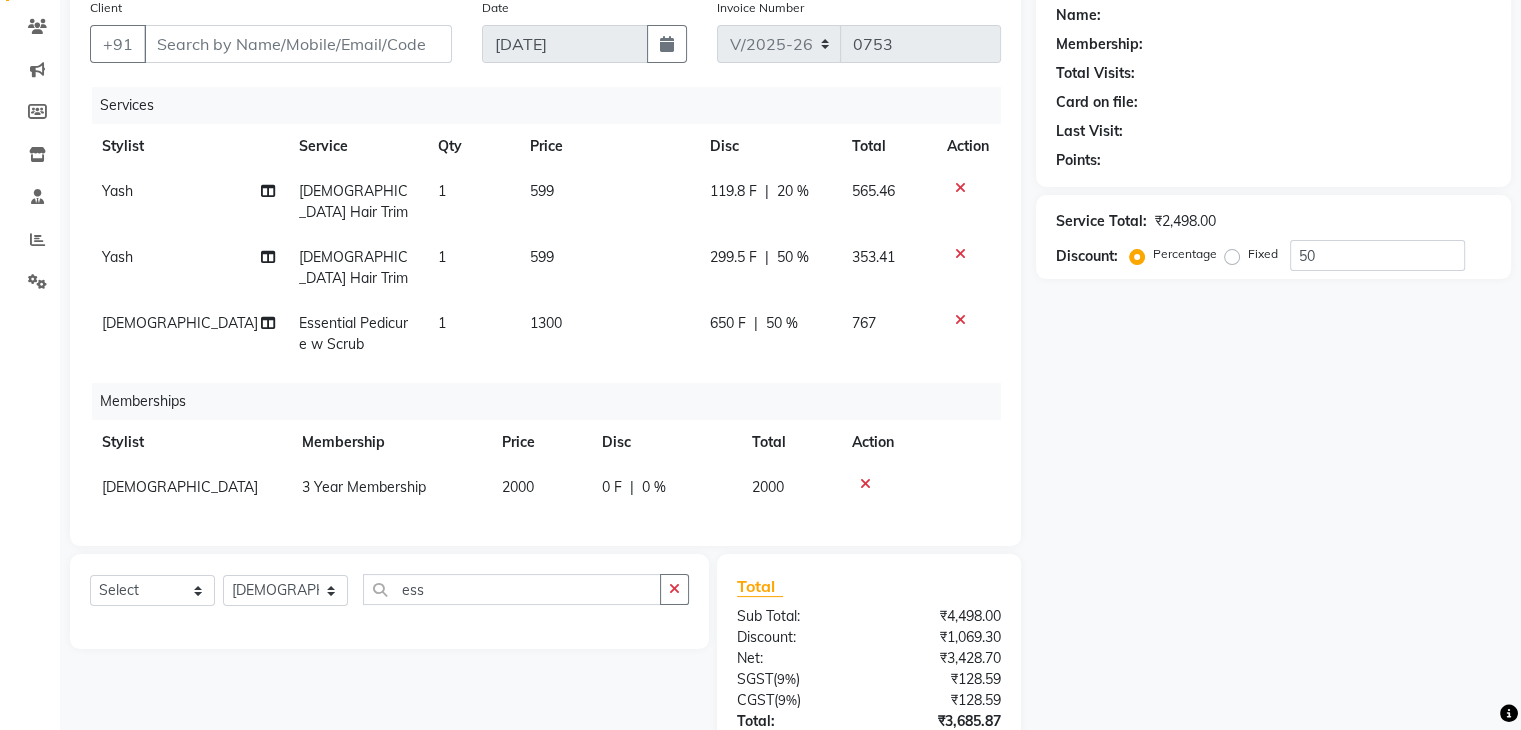 click on "50 %" 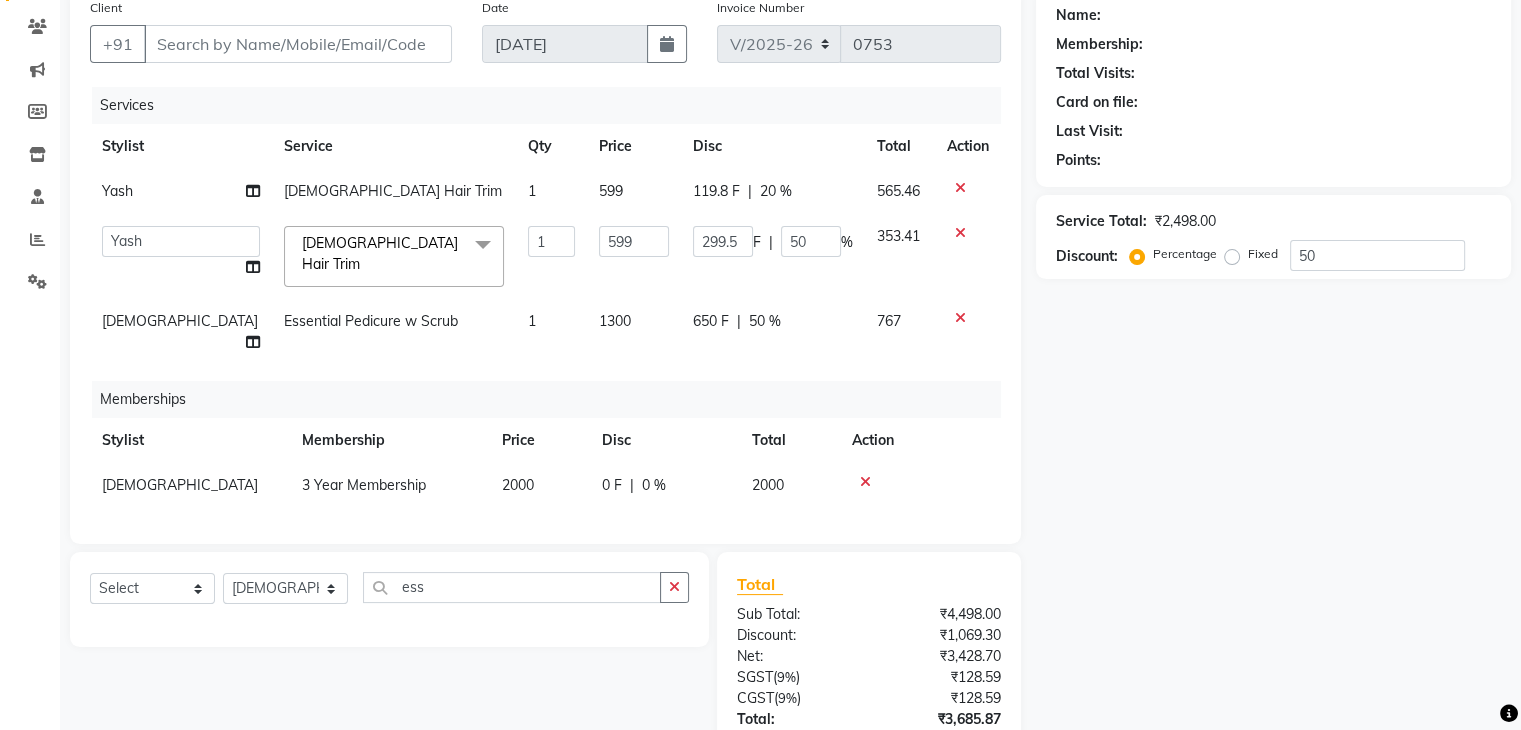 type on "5" 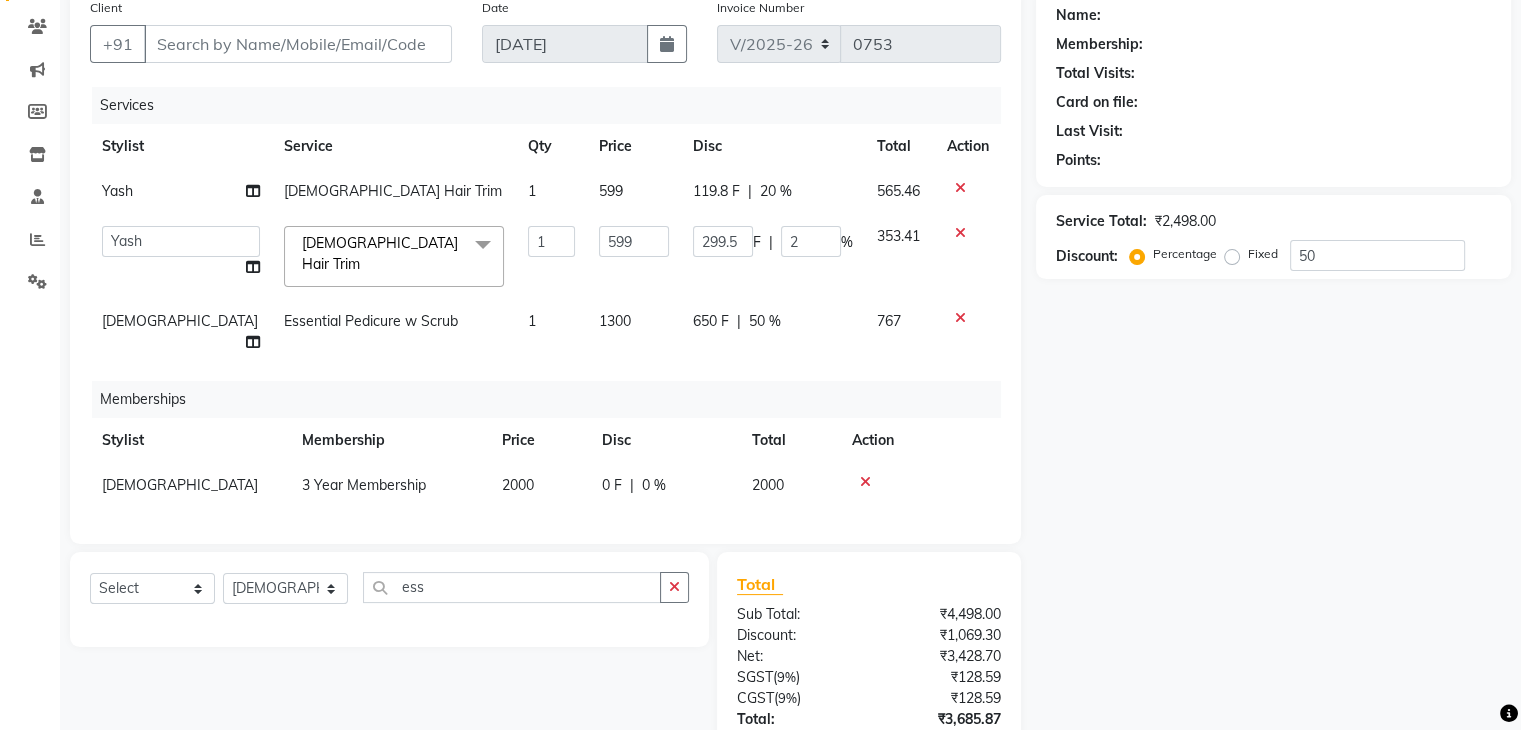 type on "20" 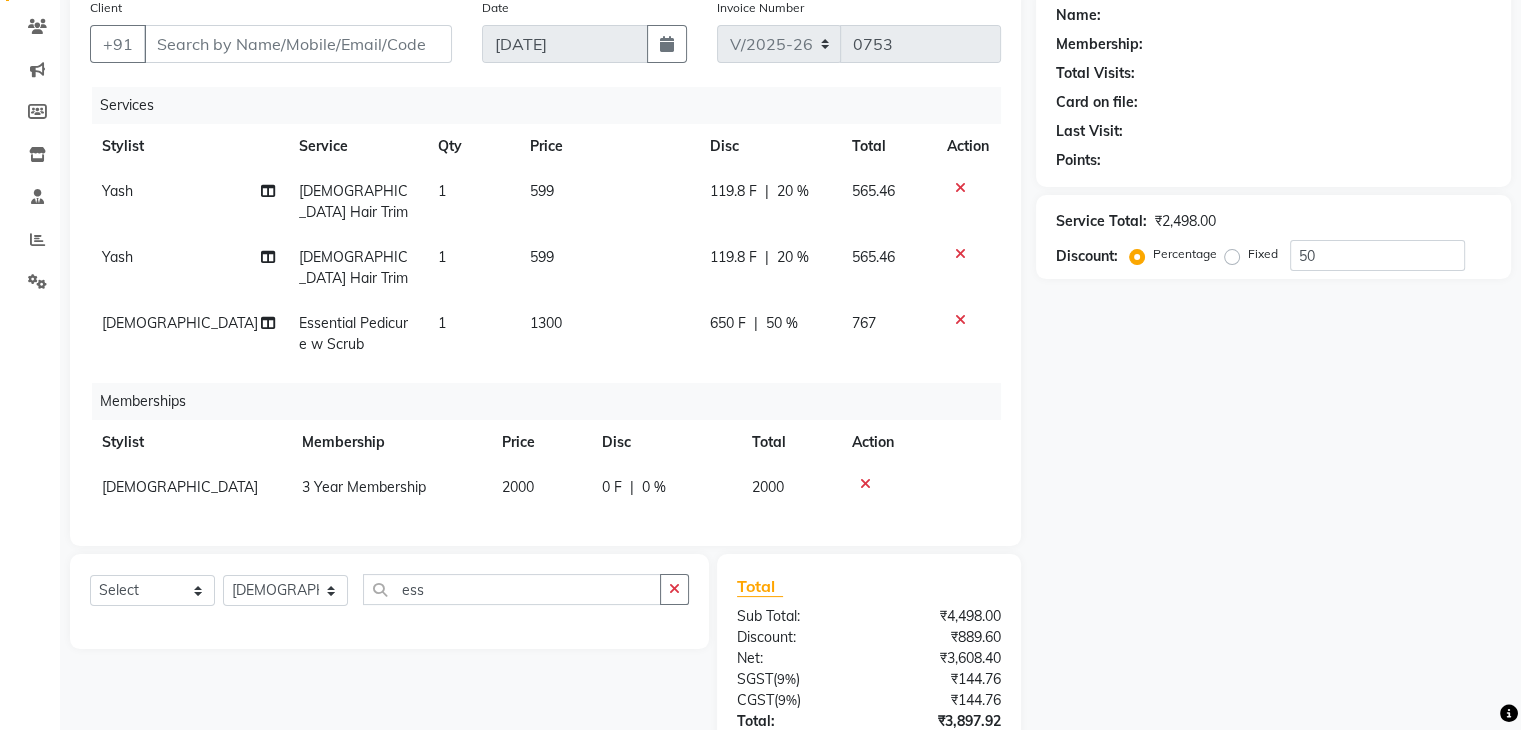 click on "Memberships" 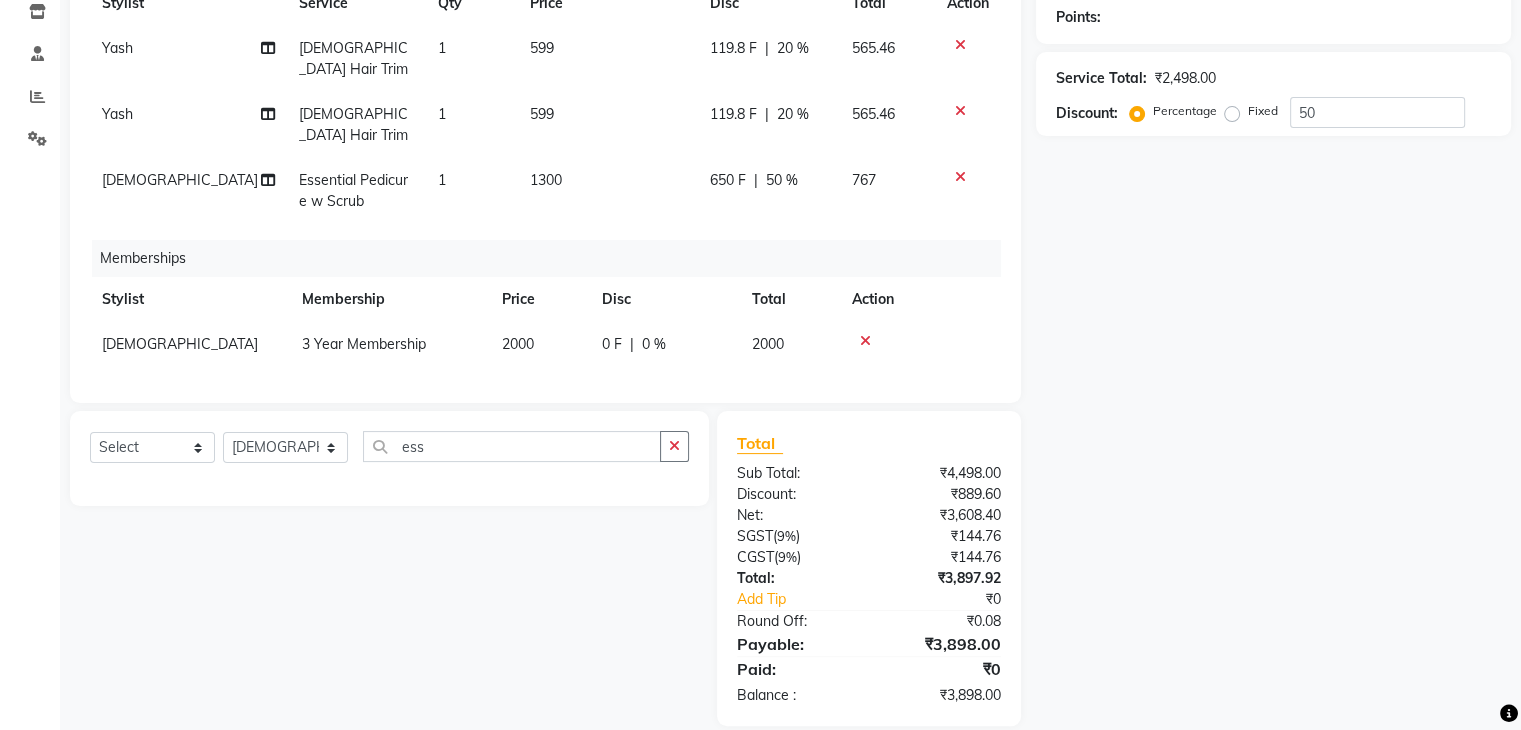 scroll, scrollTop: 0, scrollLeft: 0, axis: both 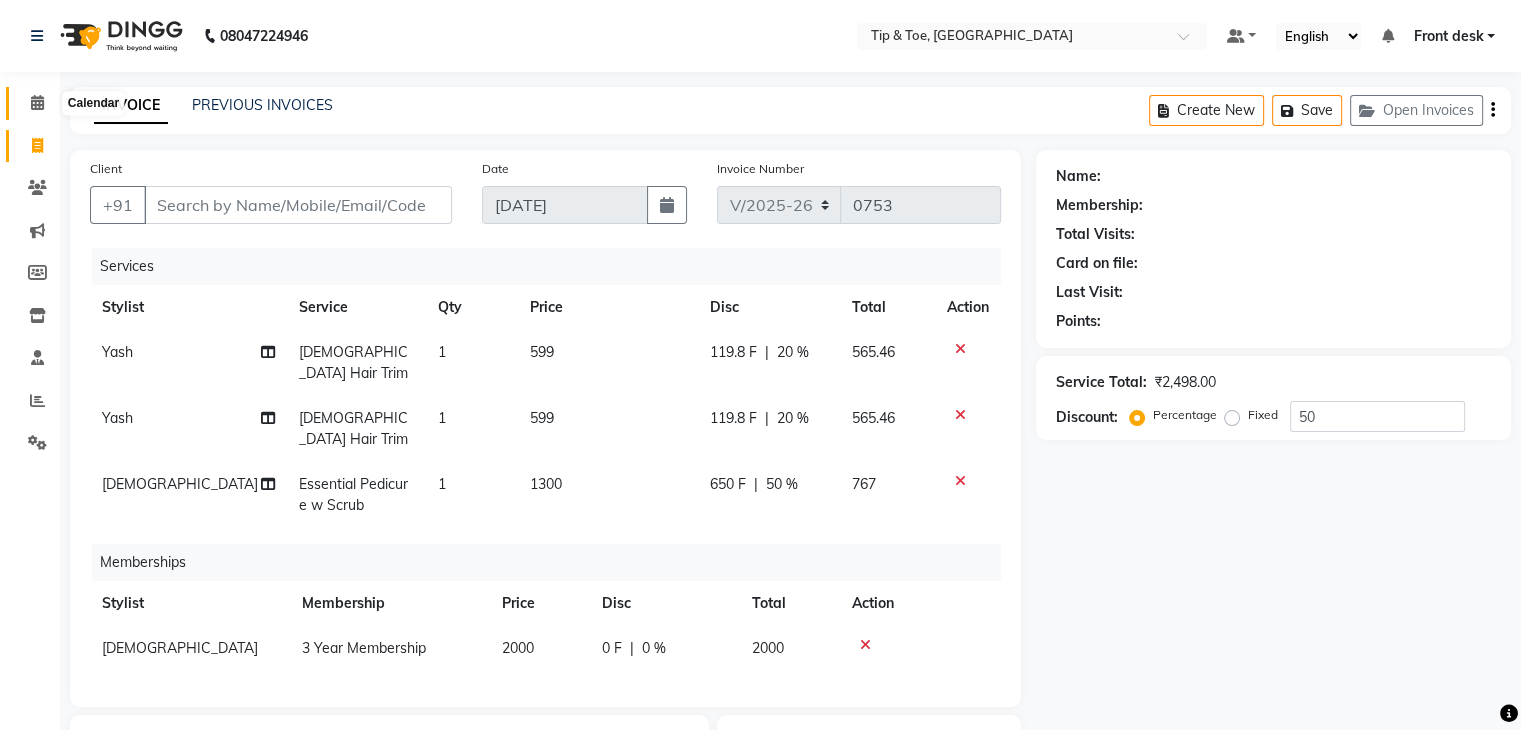 click 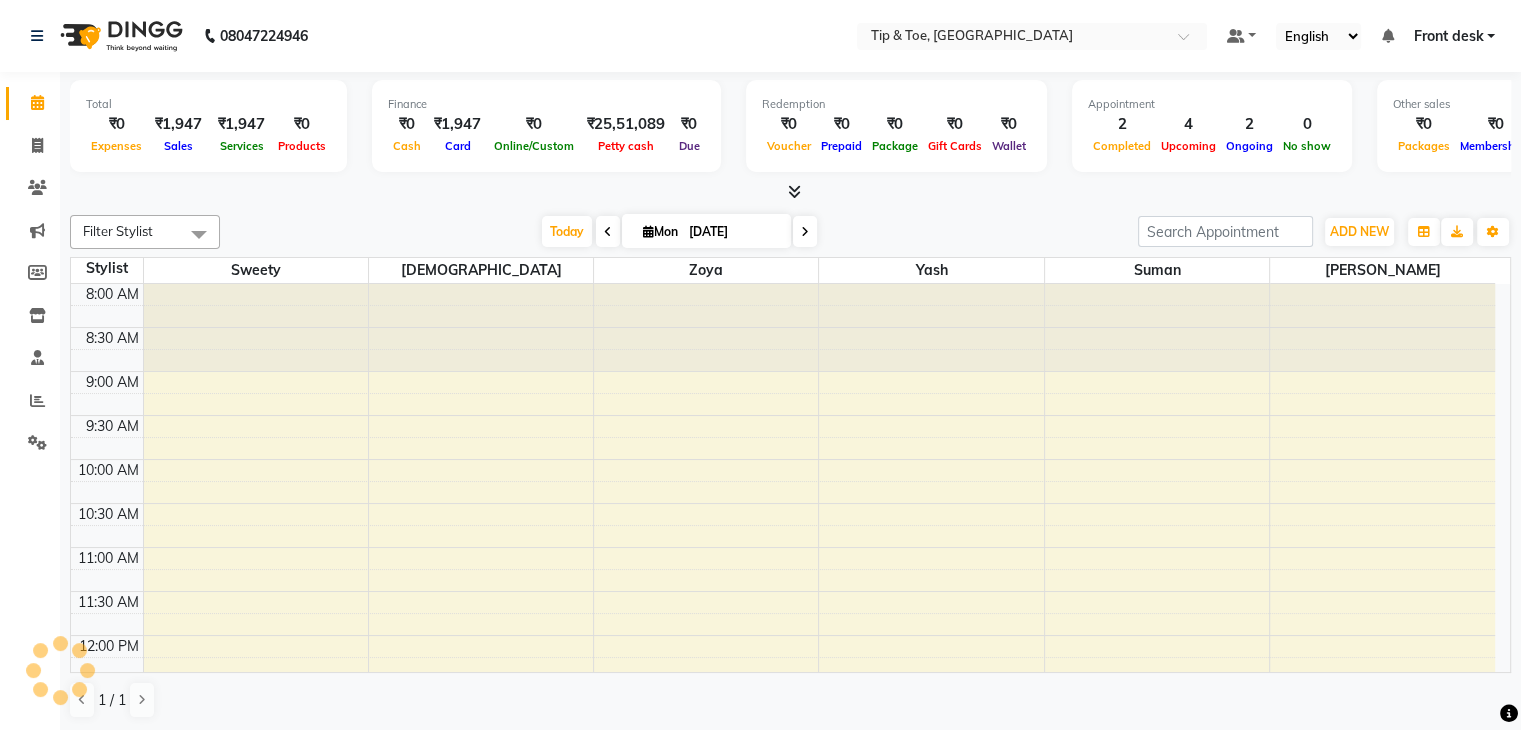 scroll, scrollTop: 0, scrollLeft: 0, axis: both 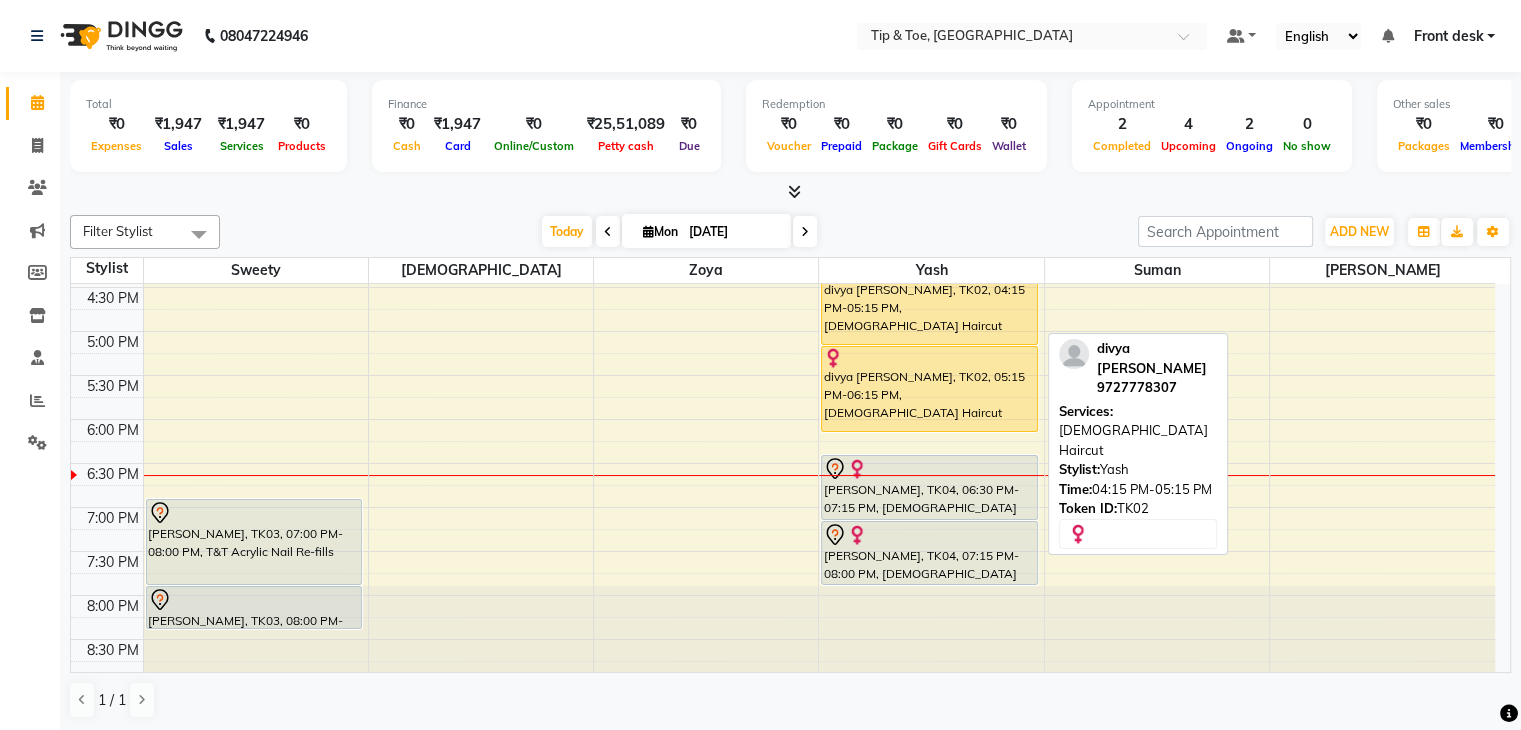 click on "divya [PERSON_NAME], TK02, 04:15 PM-05:15 PM, [DEMOGRAPHIC_DATA] Haircut" at bounding box center (929, 302) 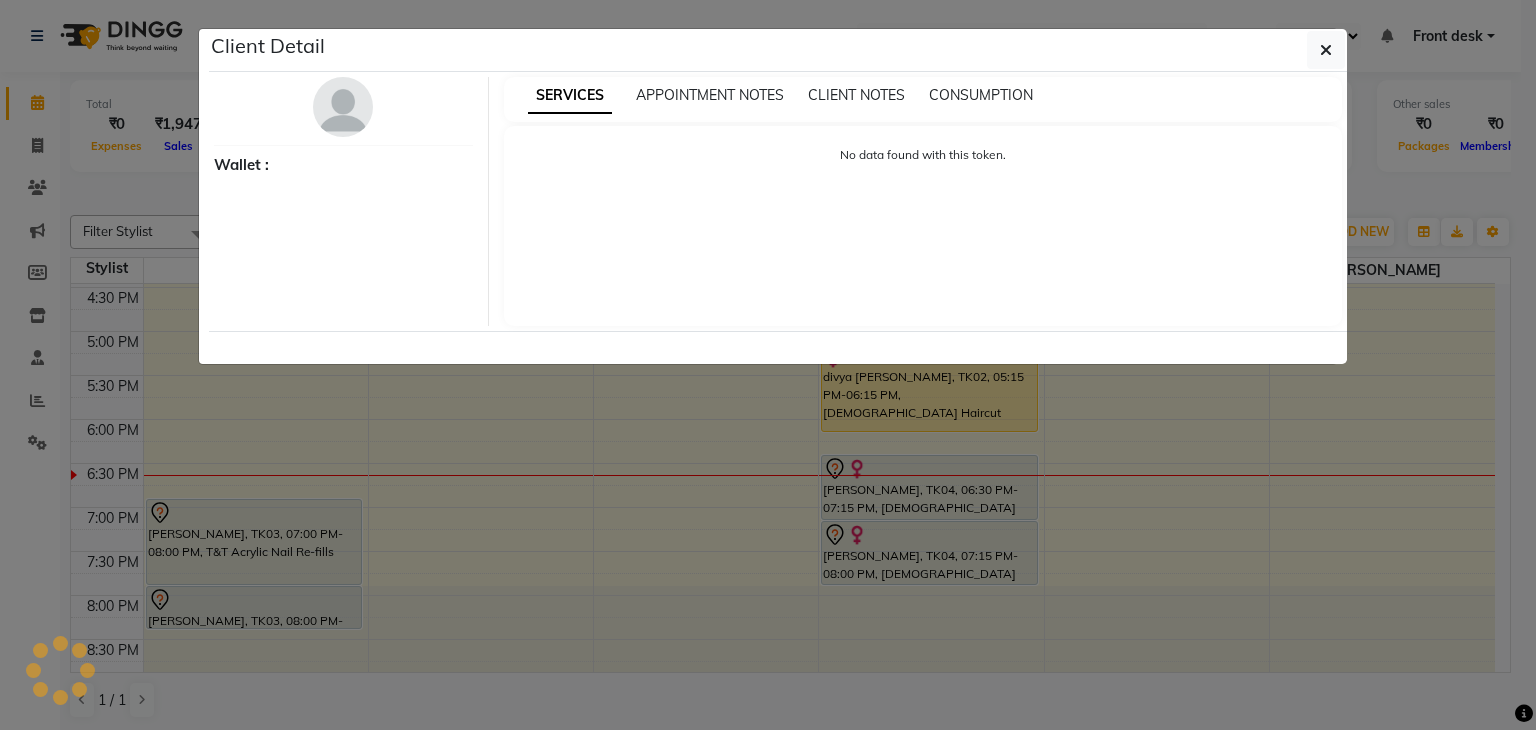 select on "1" 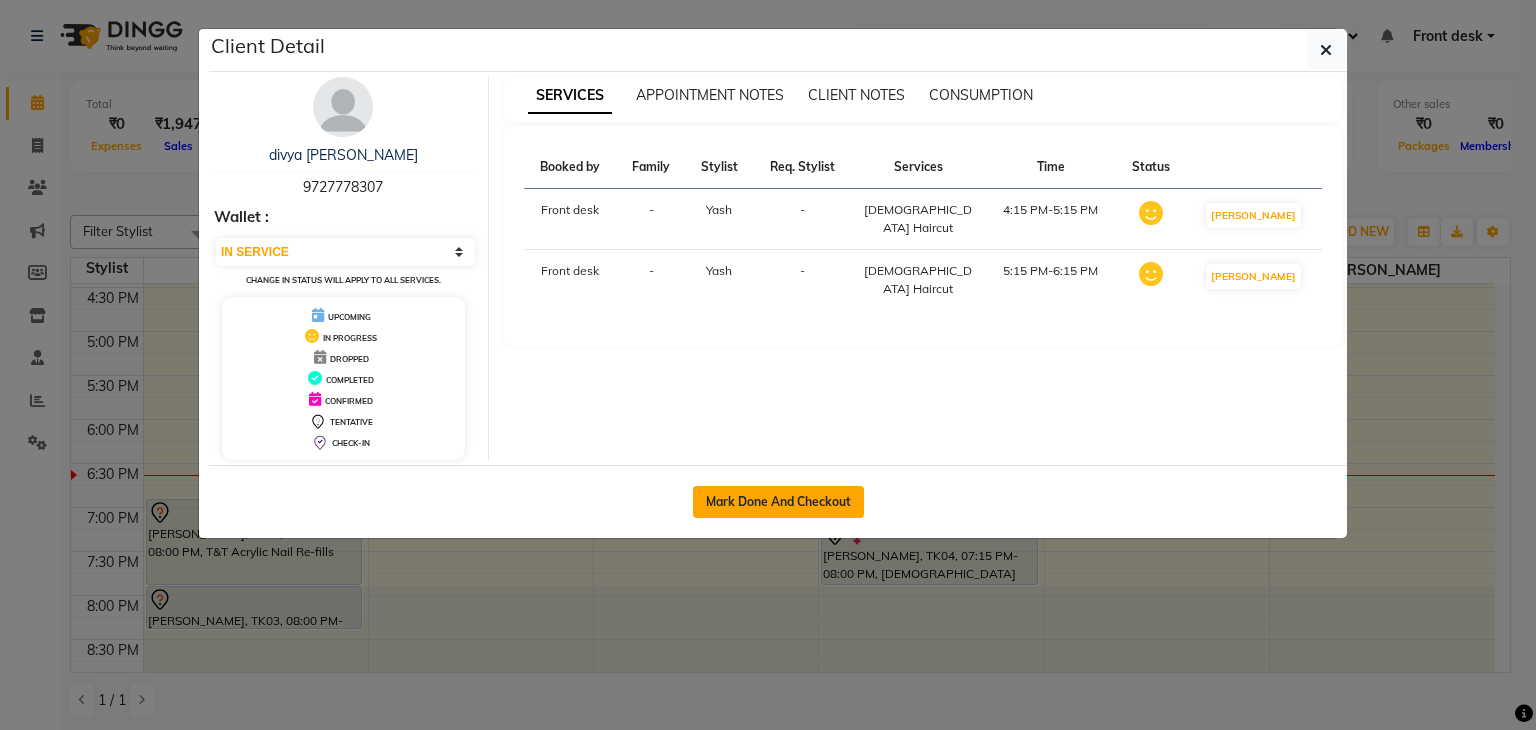 click on "Mark Done And Checkout" 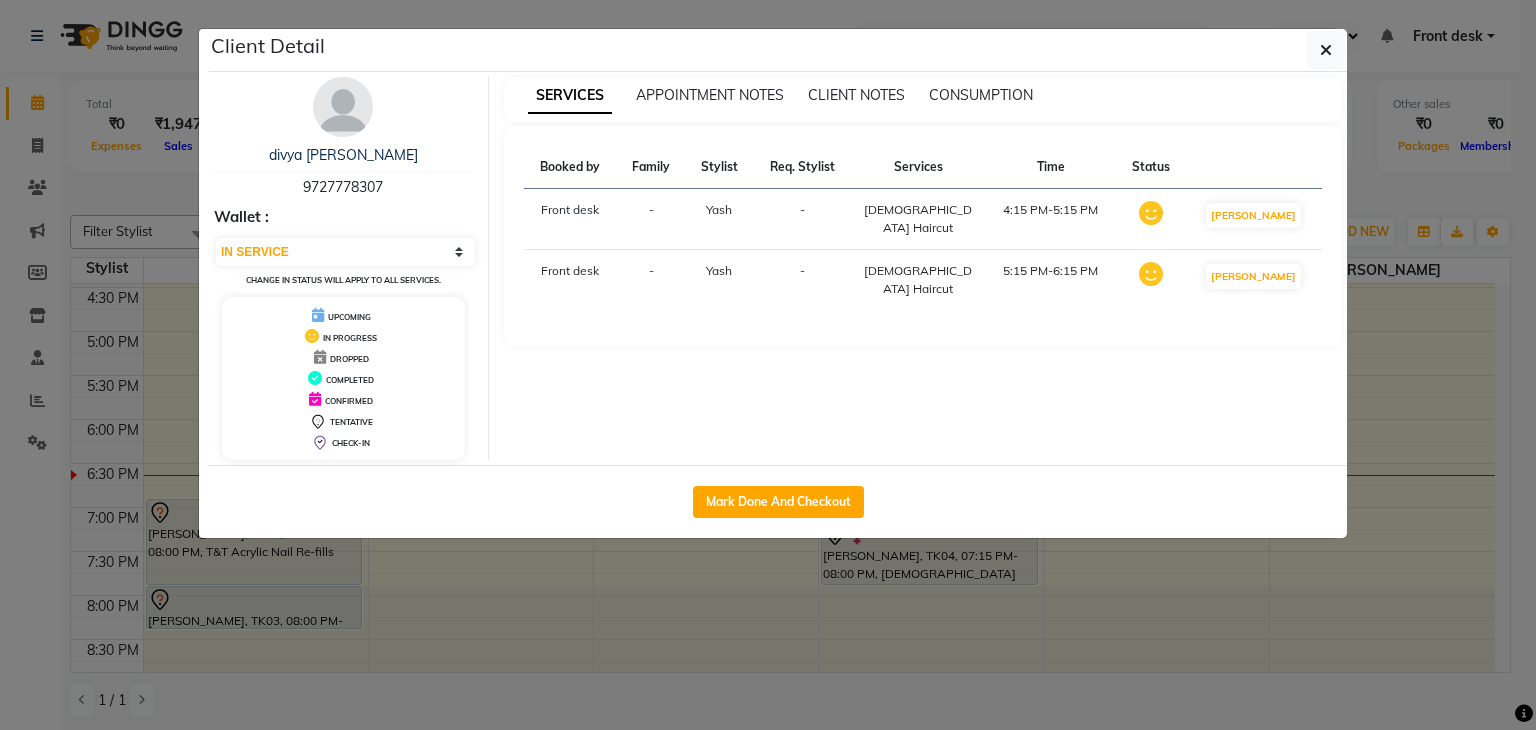 select on "5942" 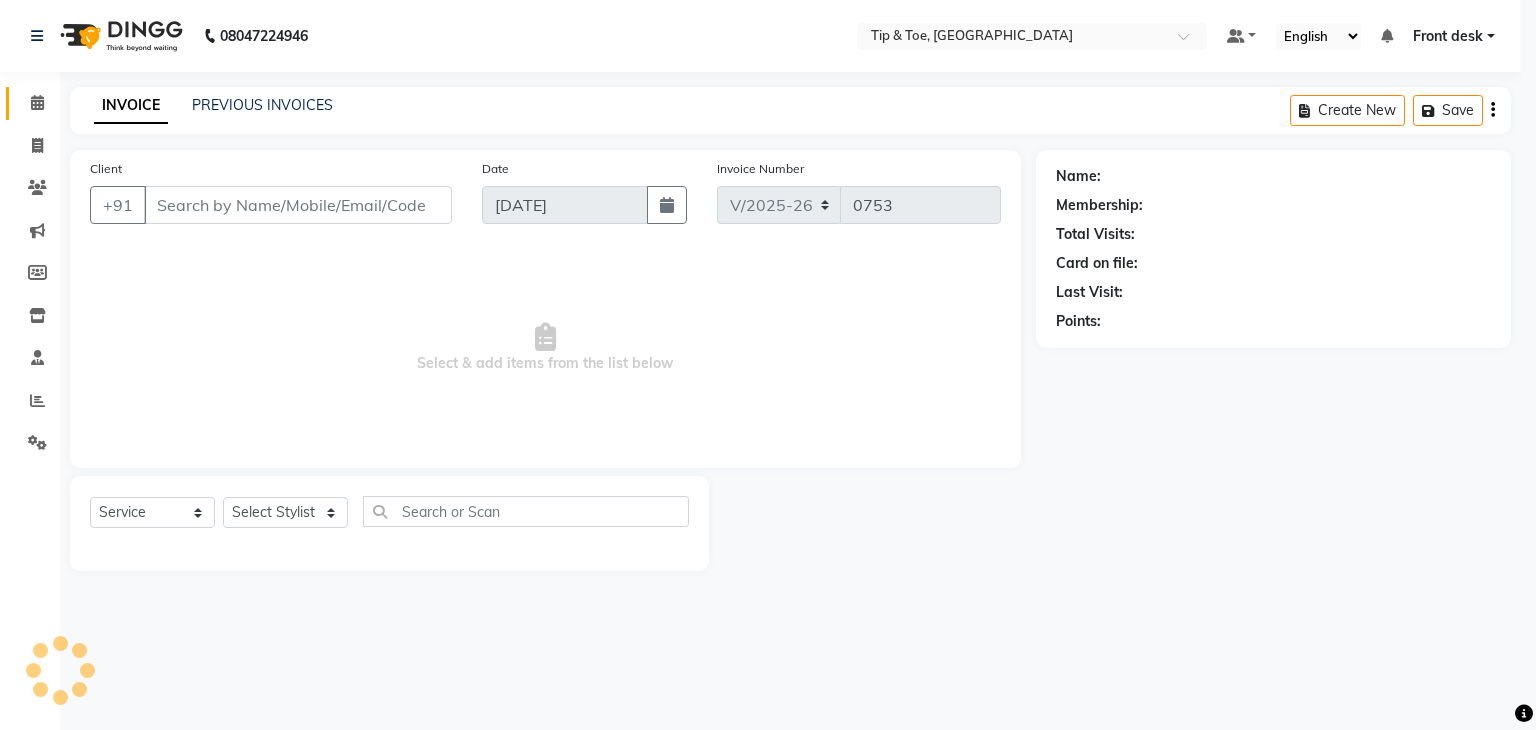 select on "3" 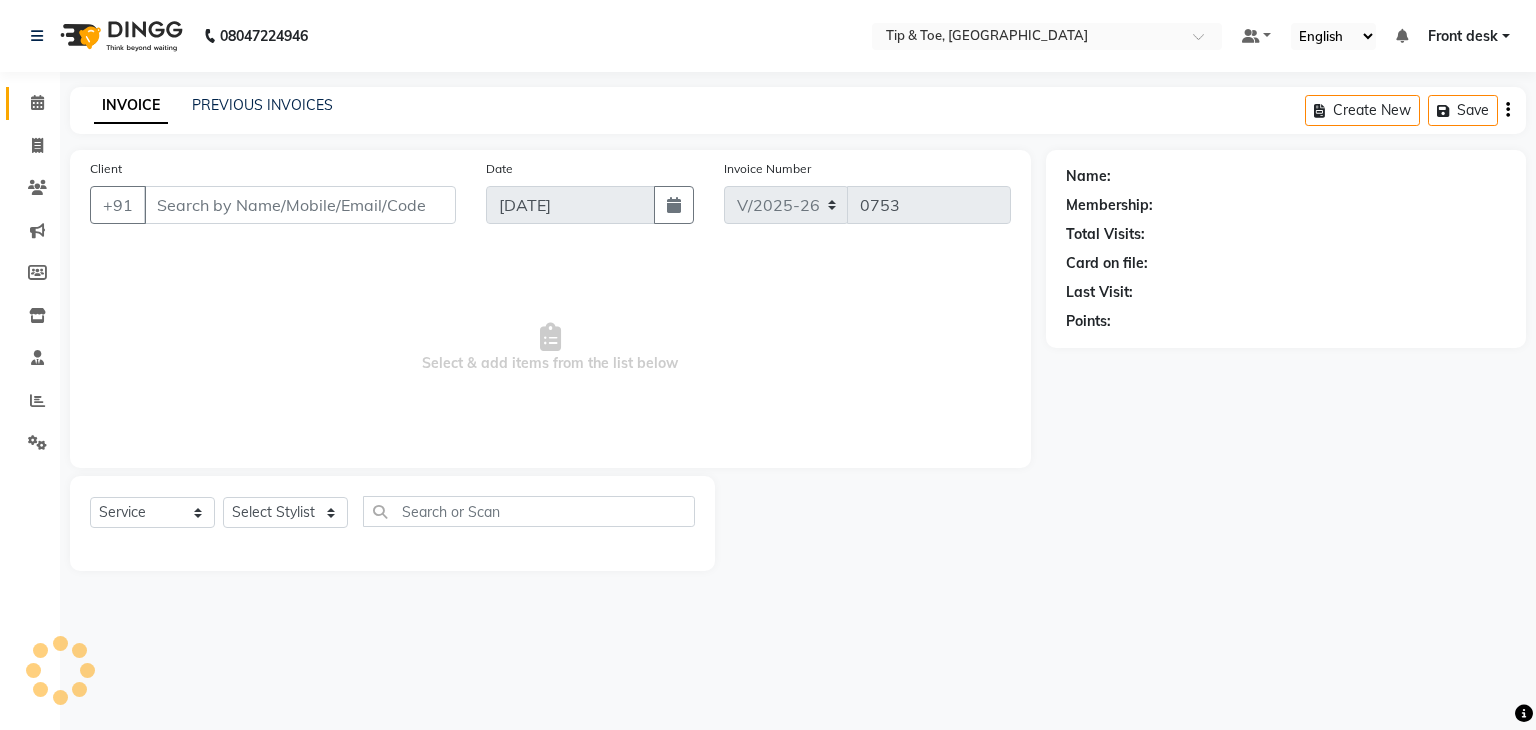 type on "9727778307" 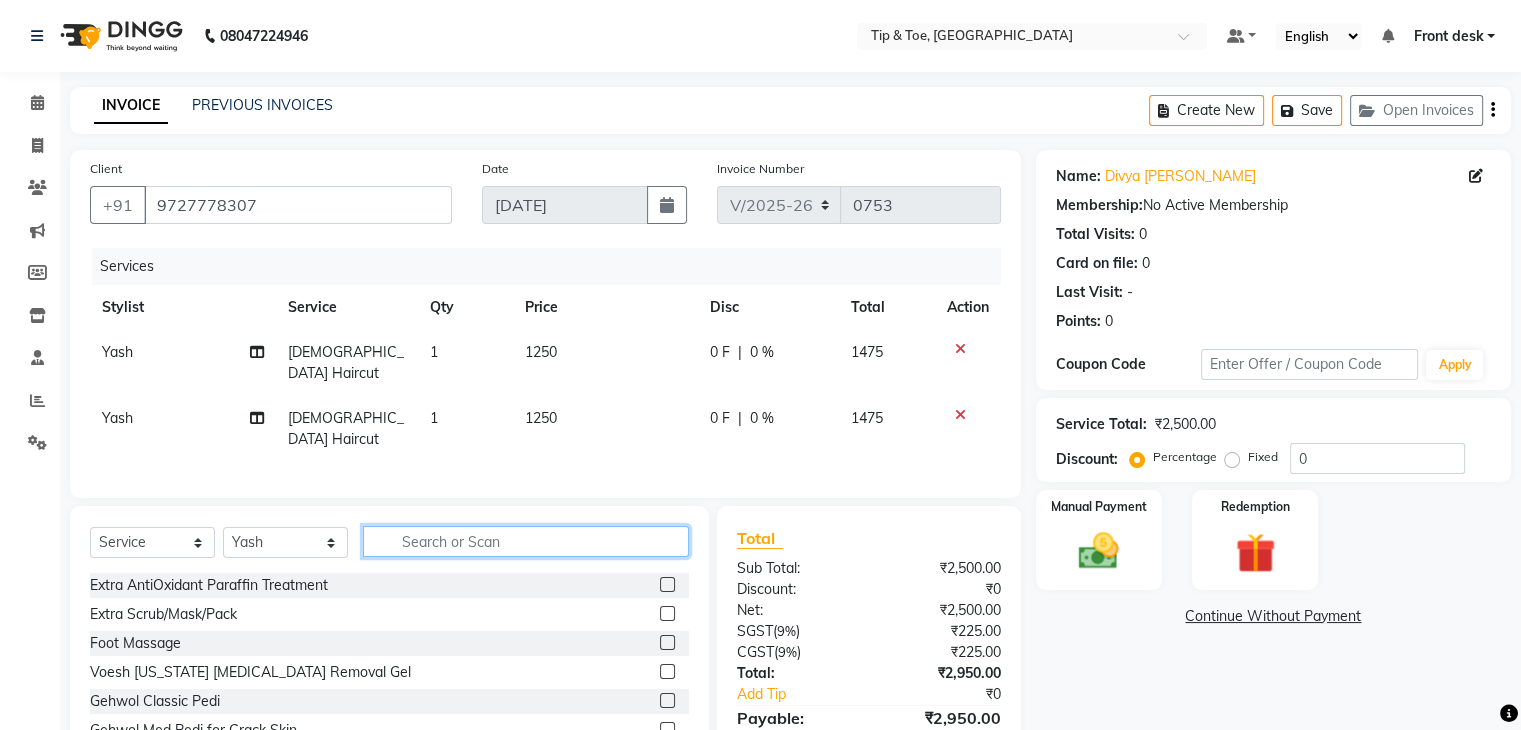 click 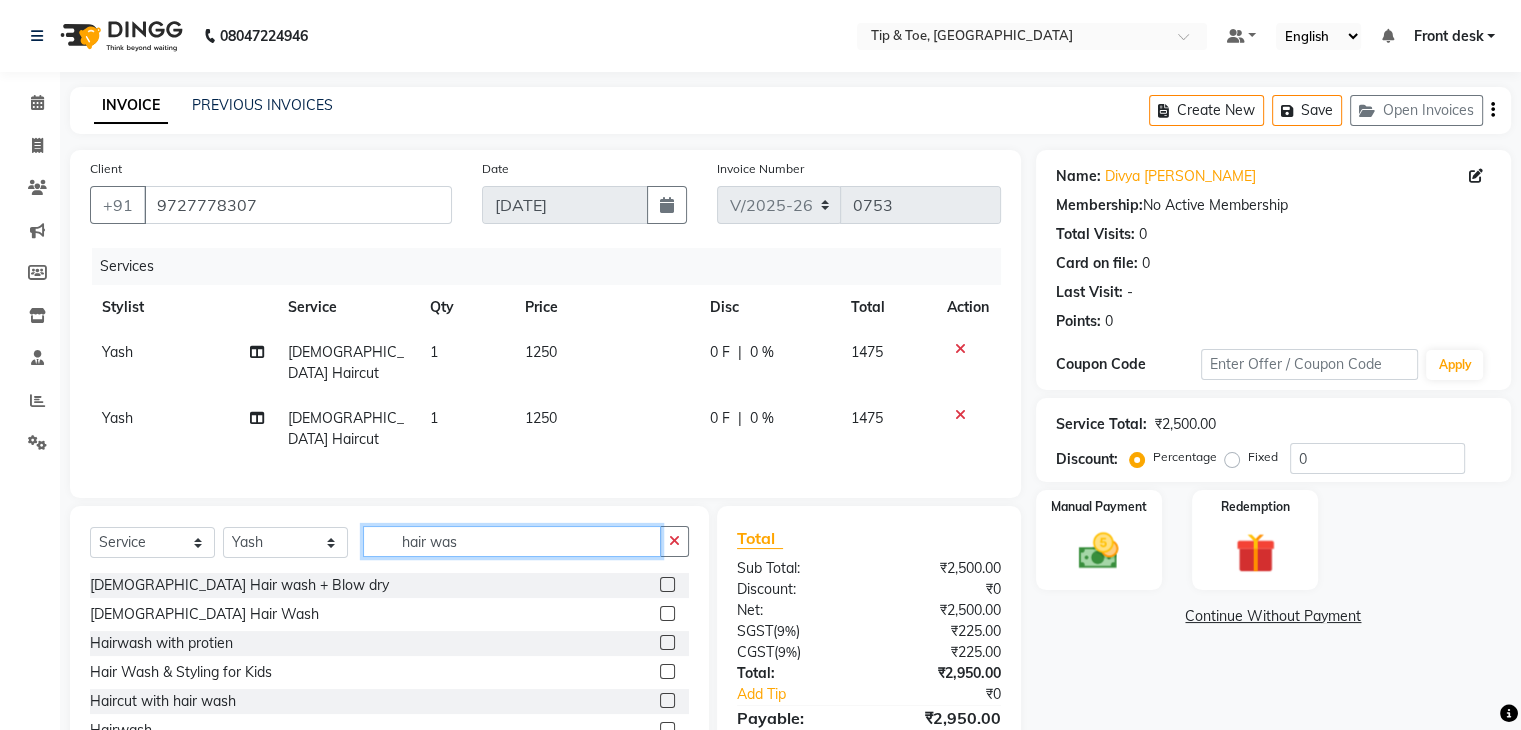 type on "hair was" 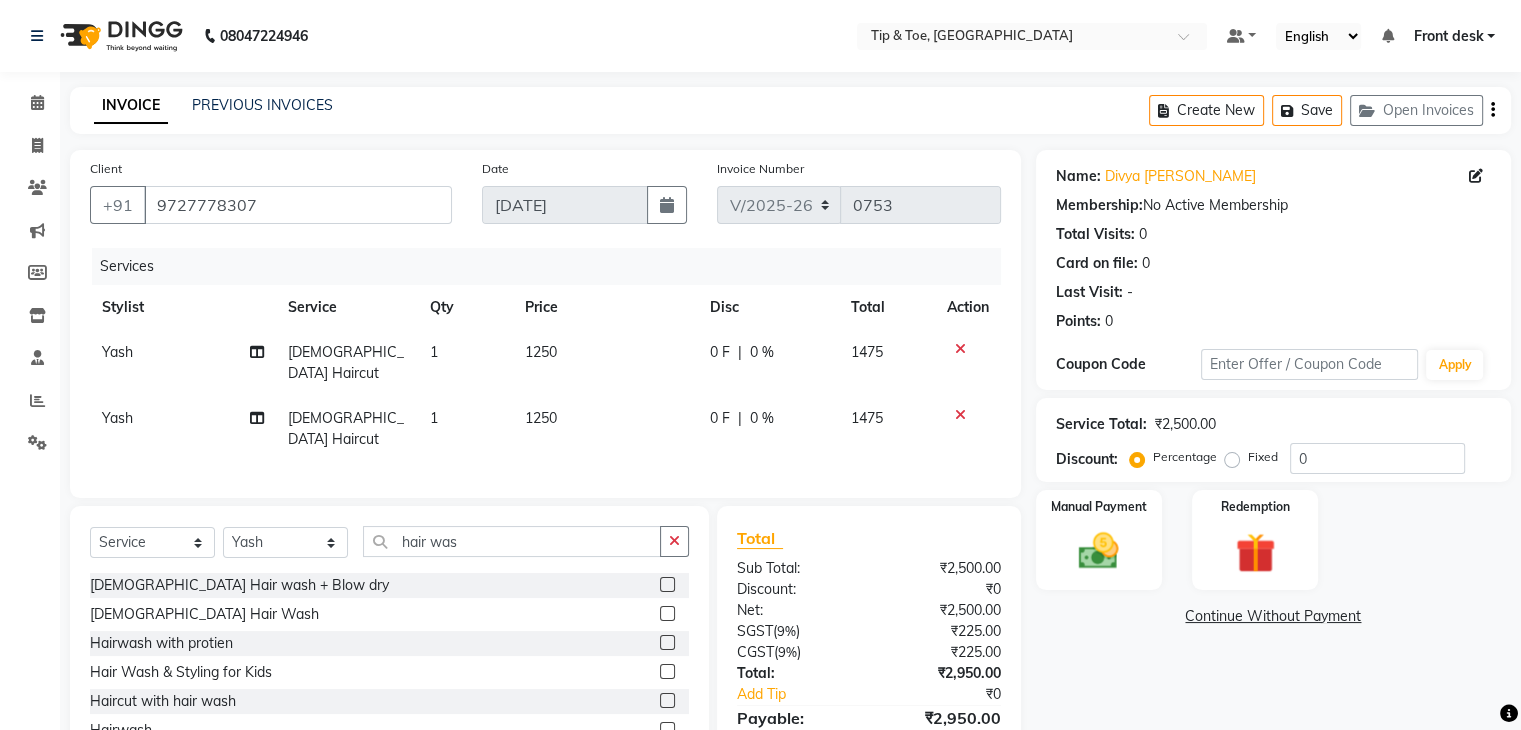 click 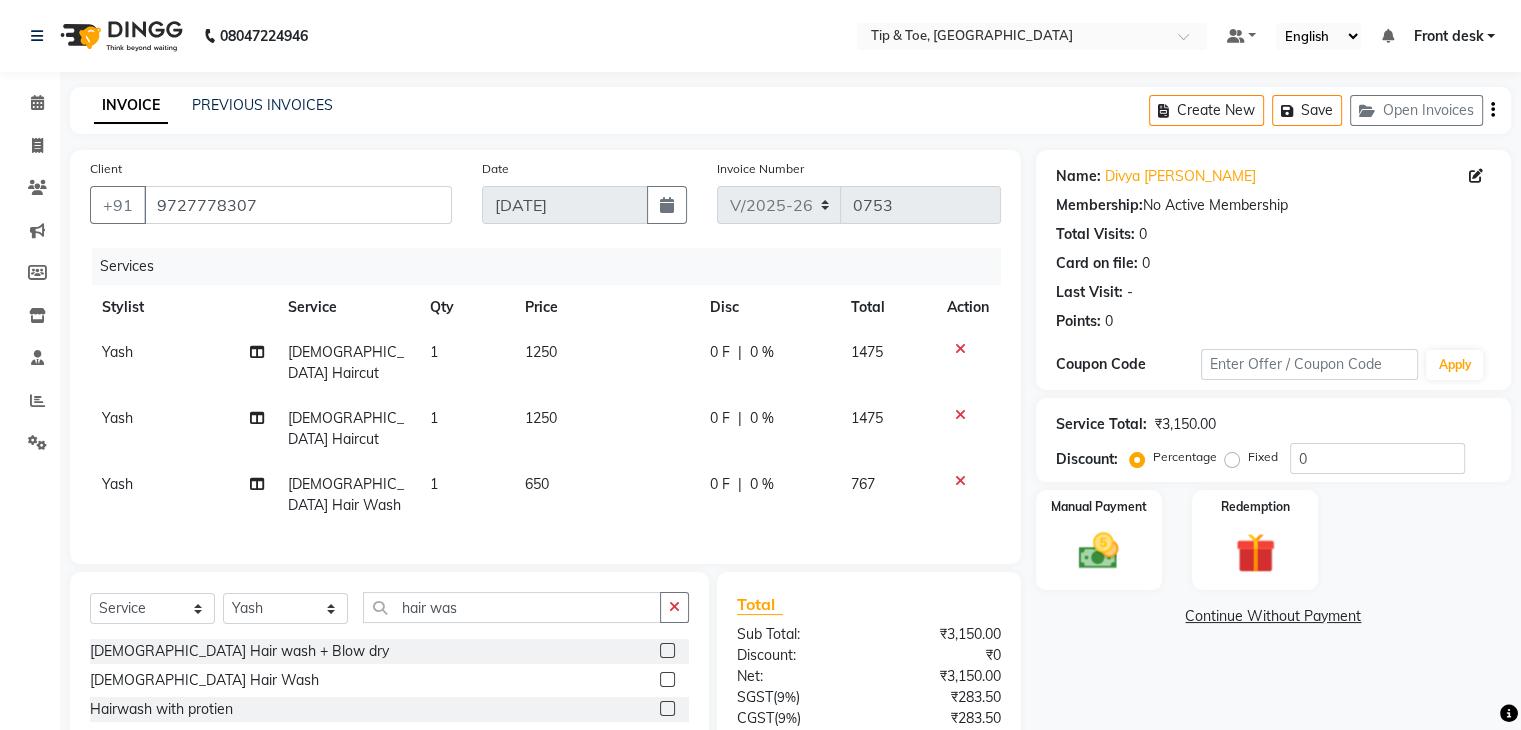 click 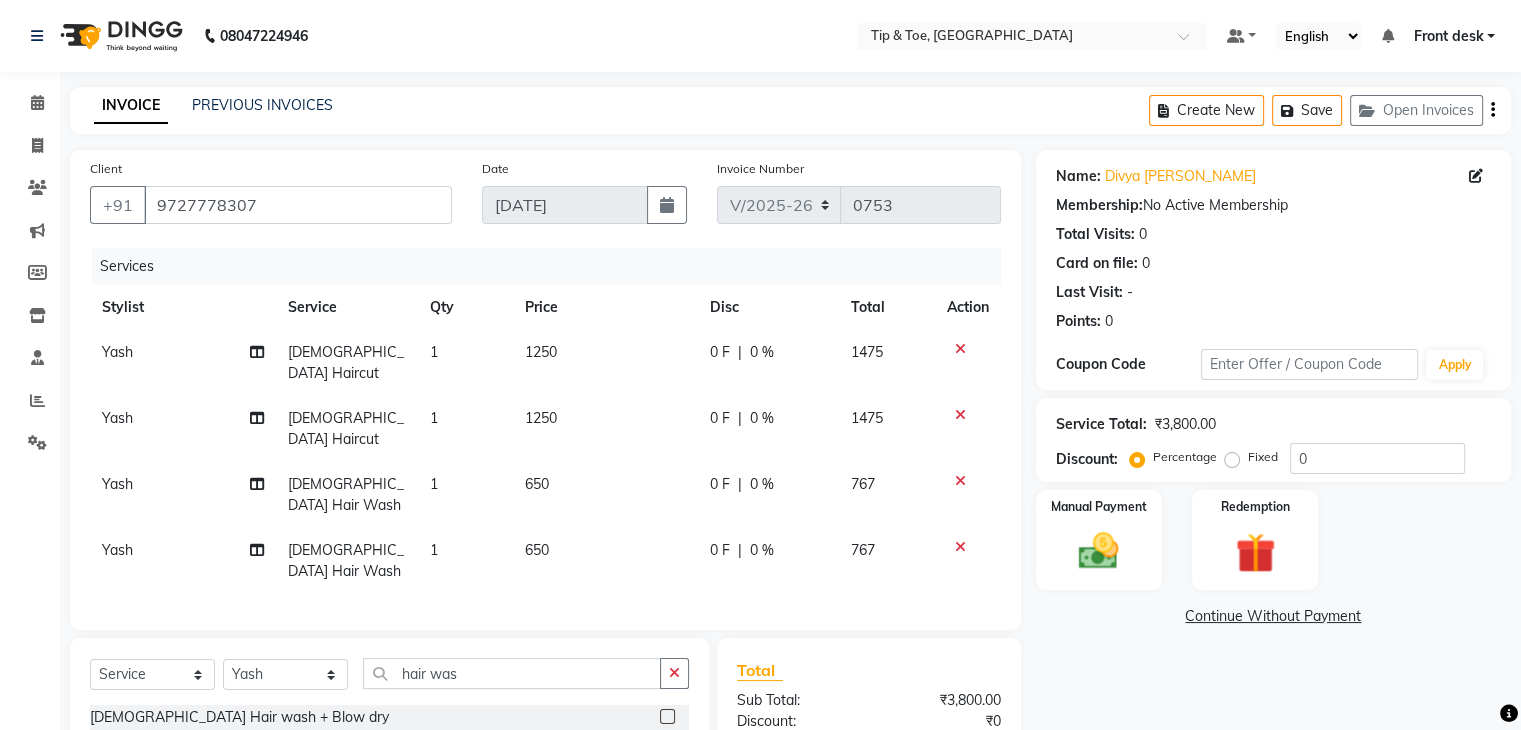 checkbox on "false" 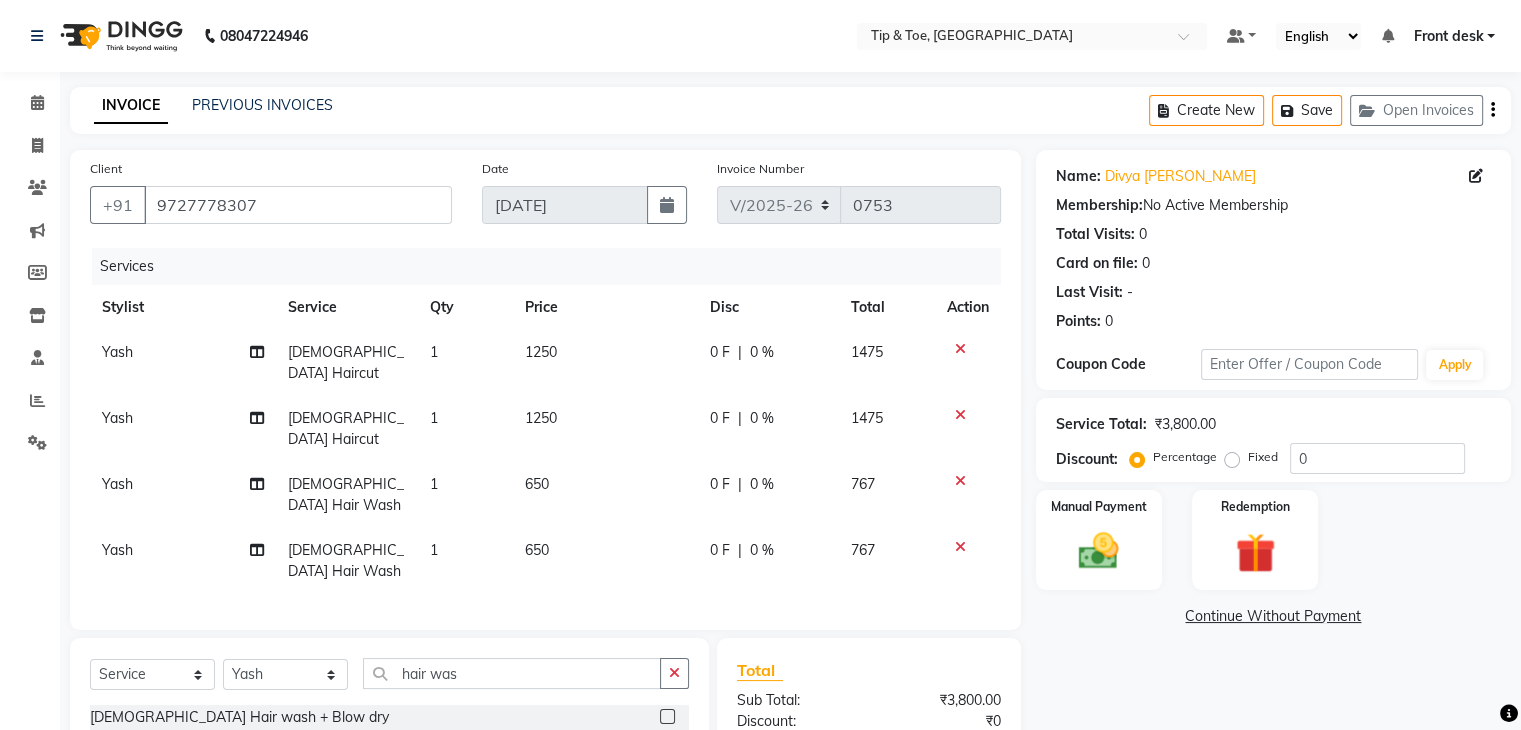 scroll, scrollTop: 200, scrollLeft: 0, axis: vertical 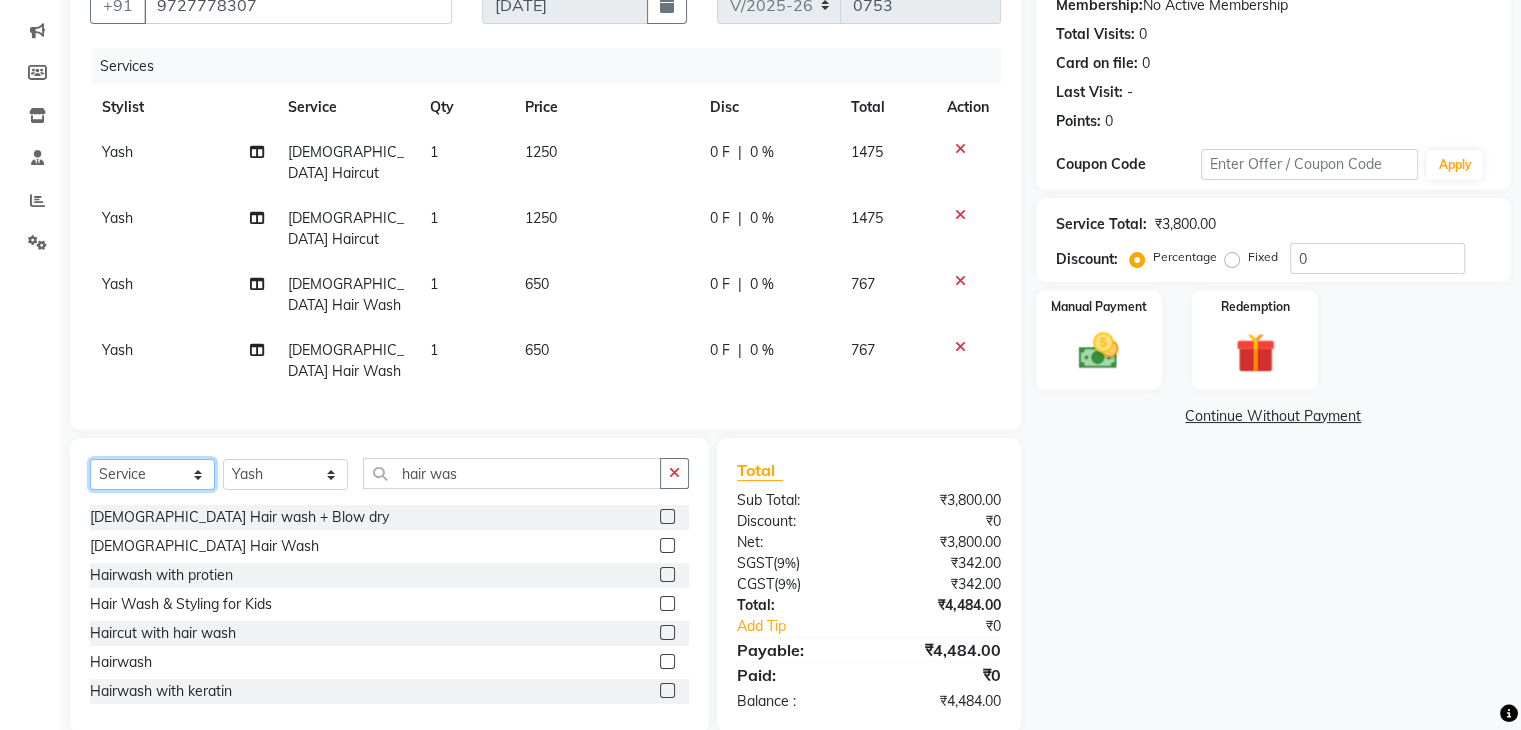 click on "Select  Service  Product  Membership  Package Voucher Prepaid Gift Card" 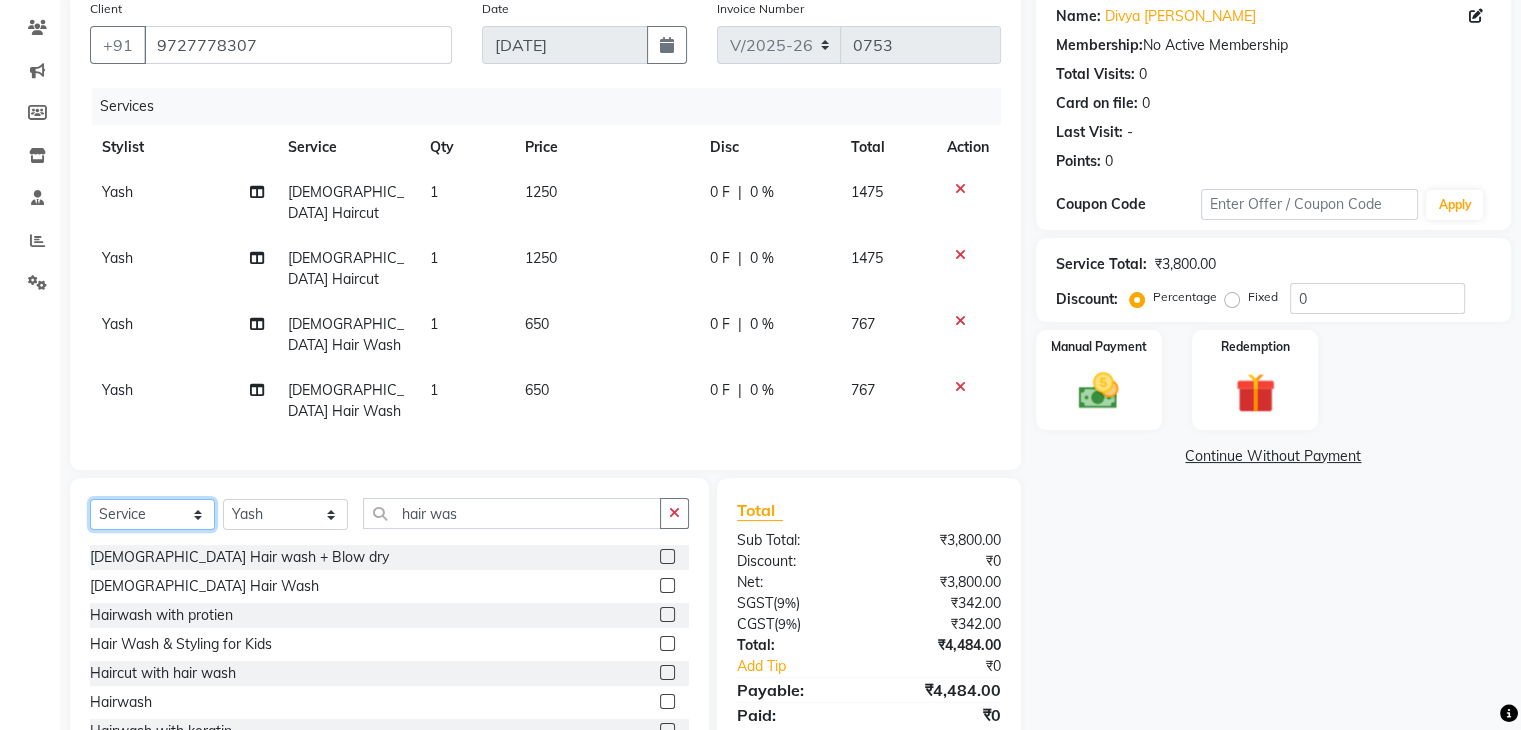 scroll, scrollTop: 207, scrollLeft: 0, axis: vertical 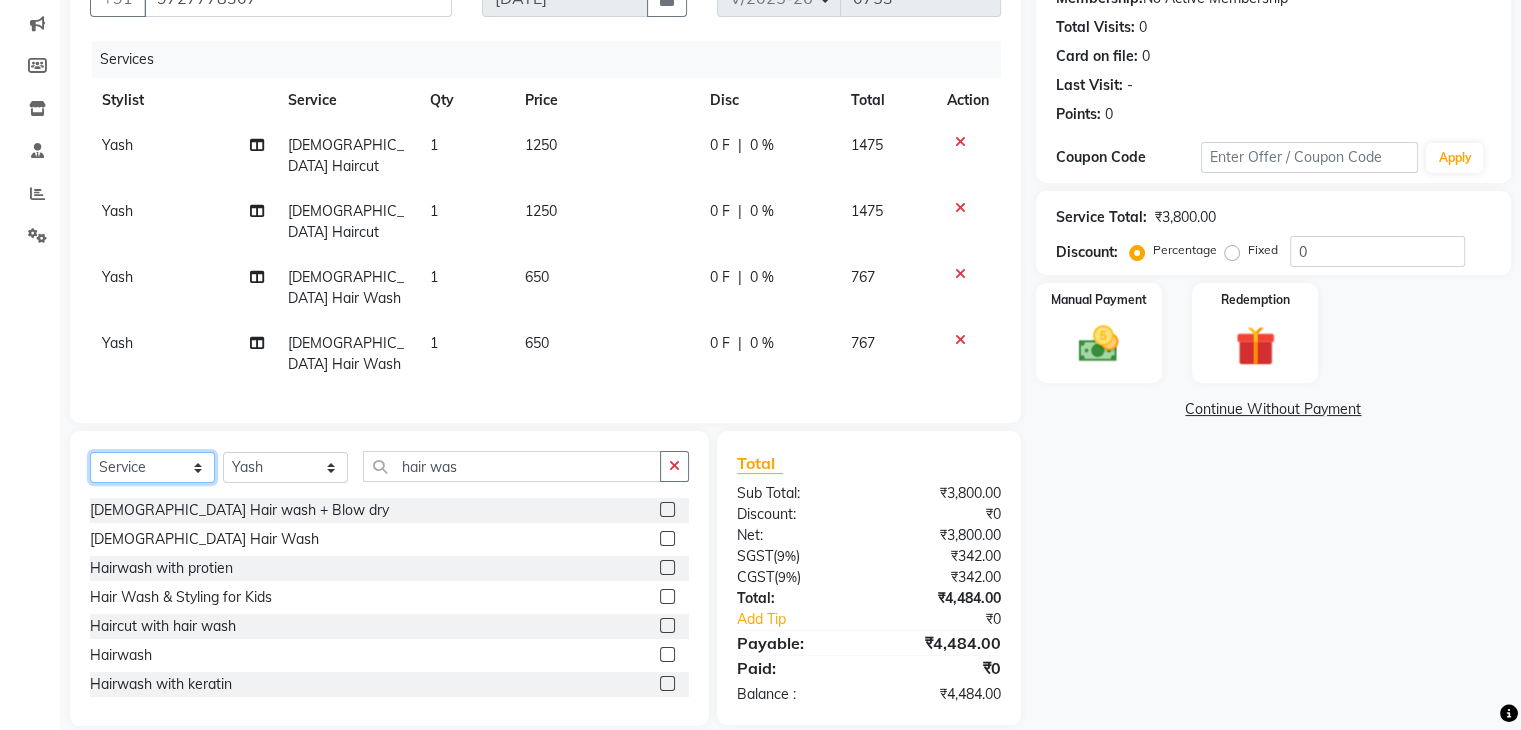 click on "Select  Service  Product  Membership  Package Voucher Prepaid Gift Card" 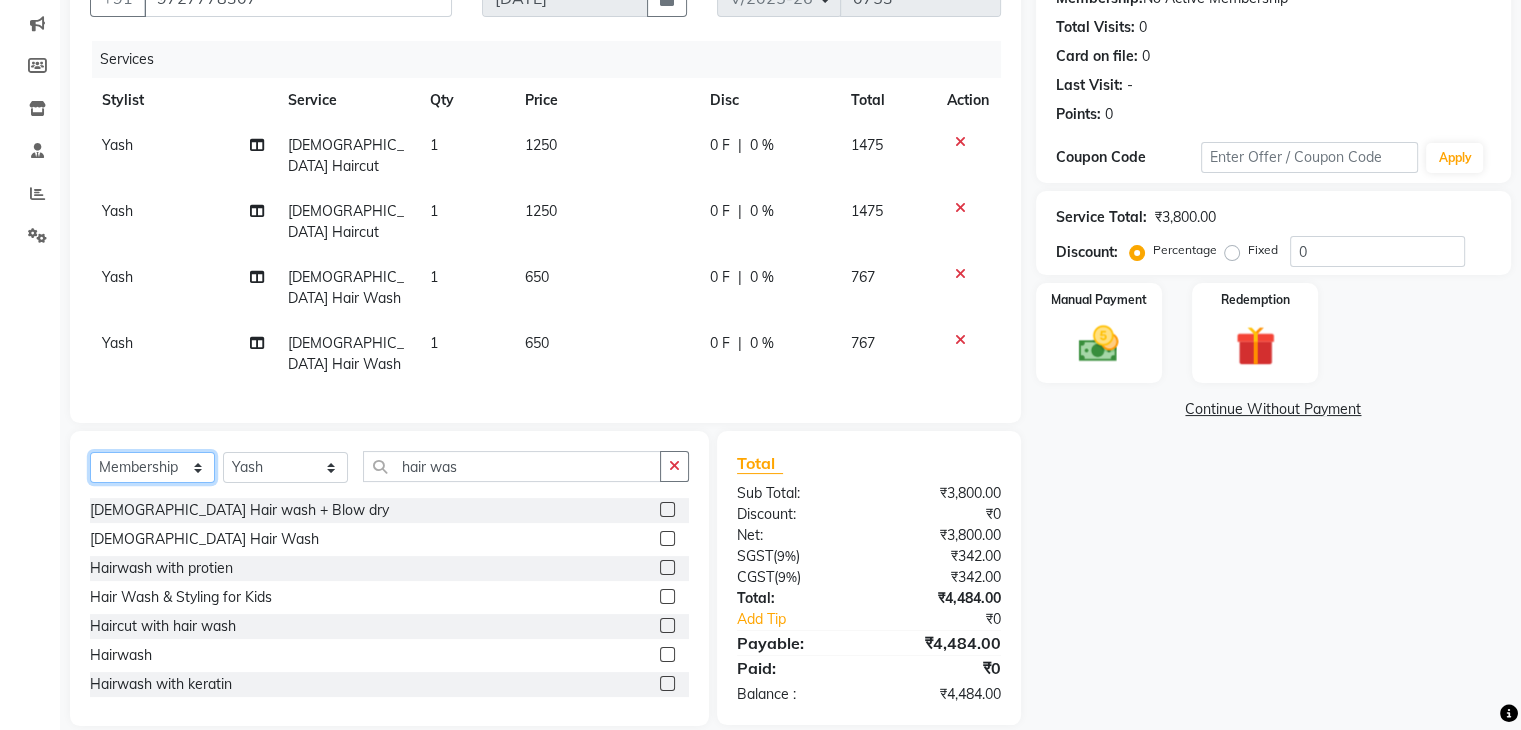 click on "Select  Service  Product  Membership  Package Voucher Prepaid Gift Card" 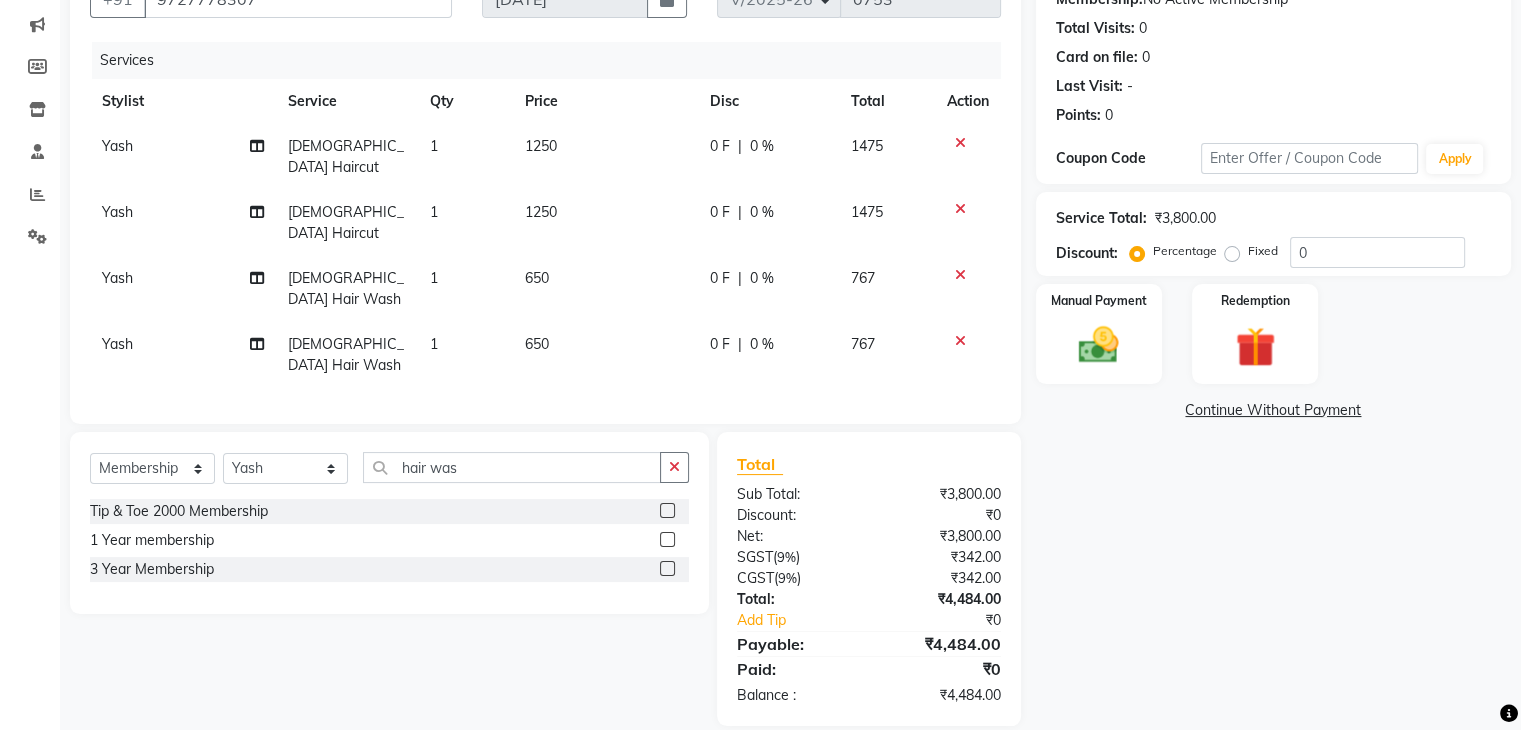 click 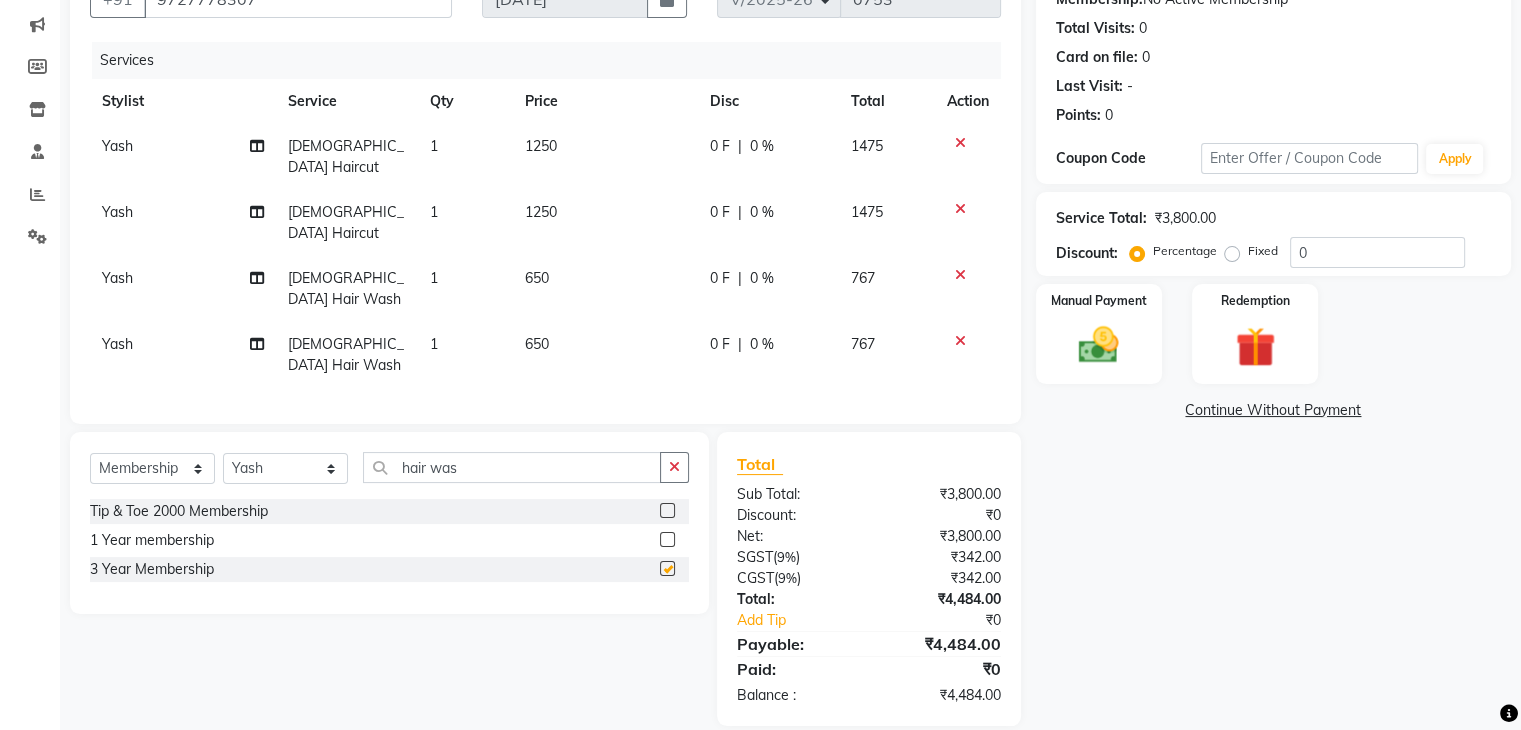 select on "select" 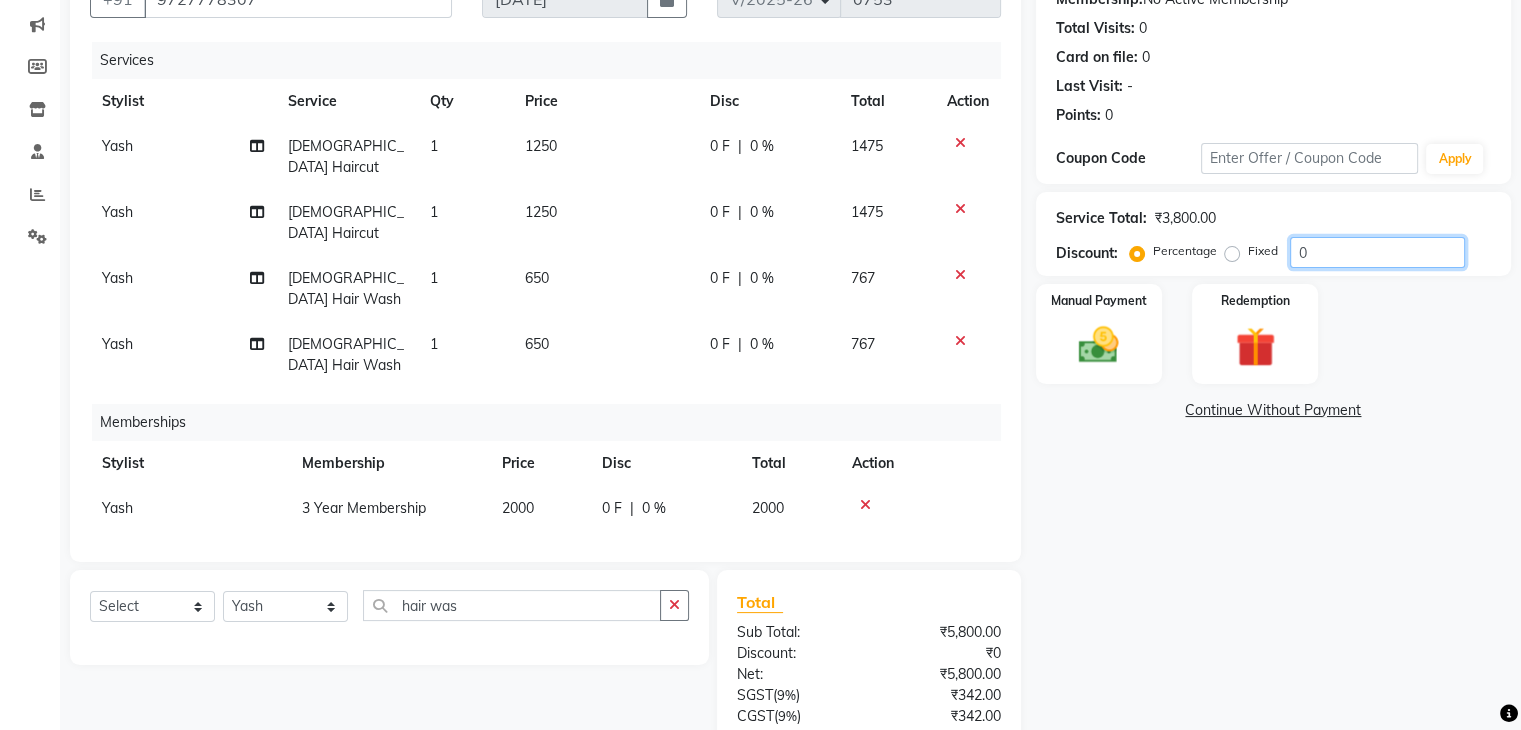 click on "0" 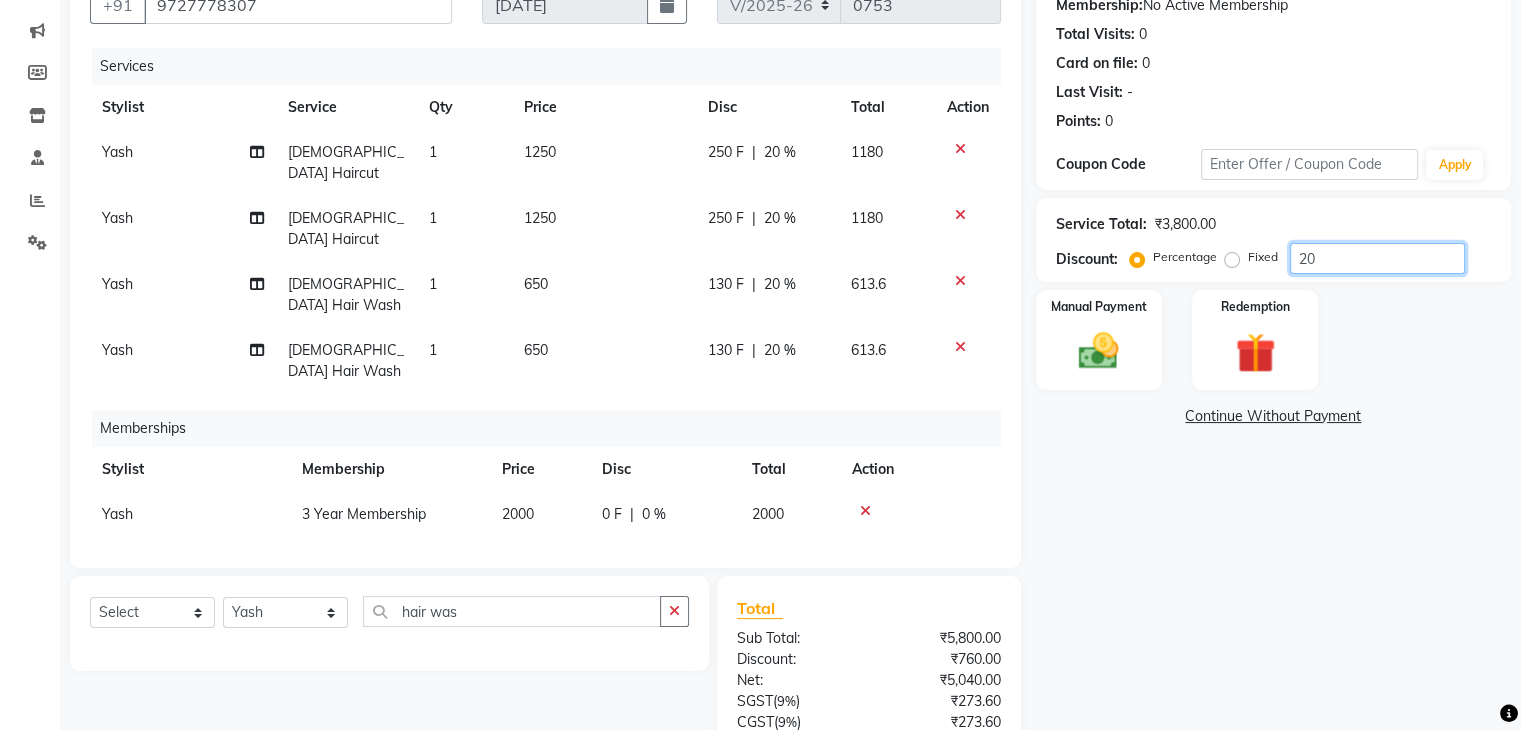 scroll, scrollTop: 370, scrollLeft: 0, axis: vertical 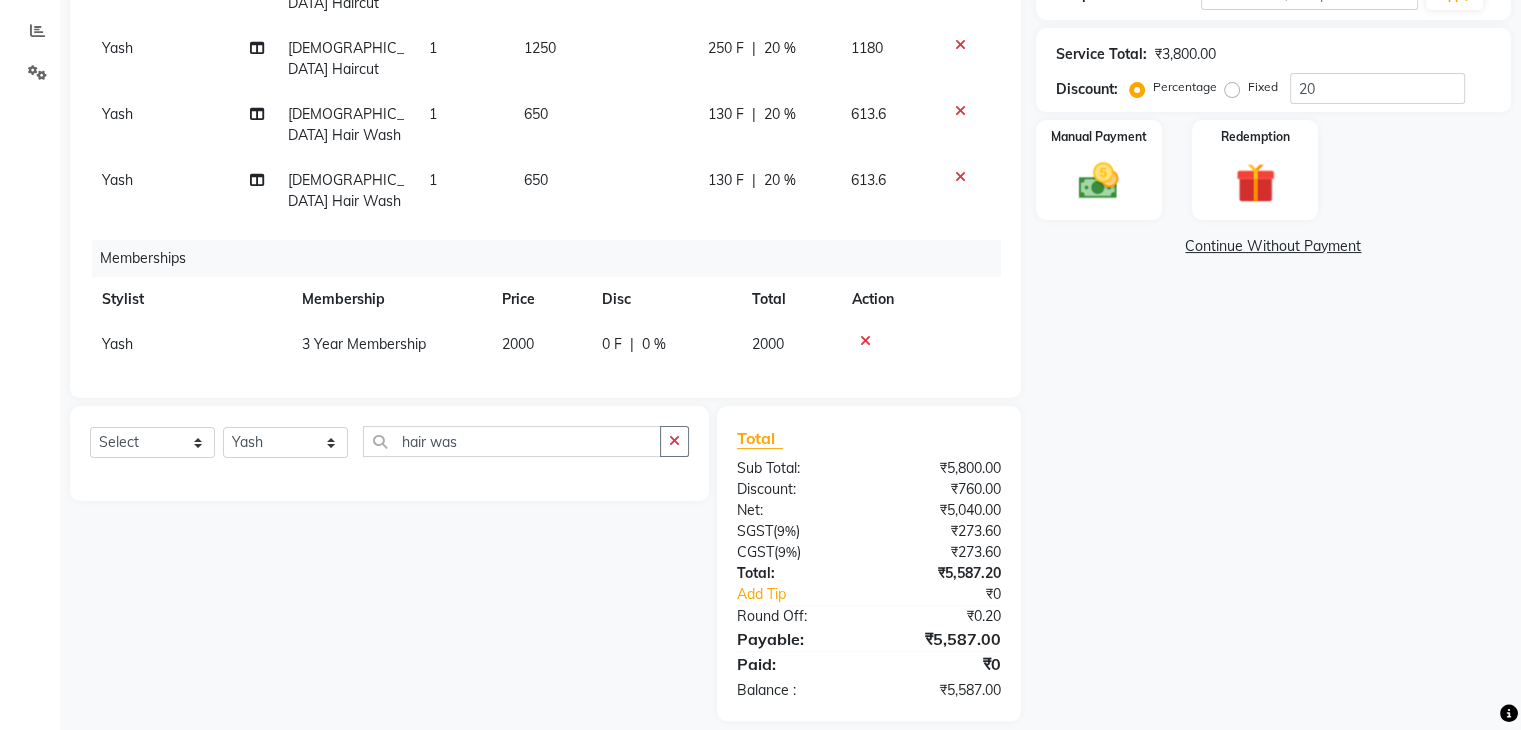 click 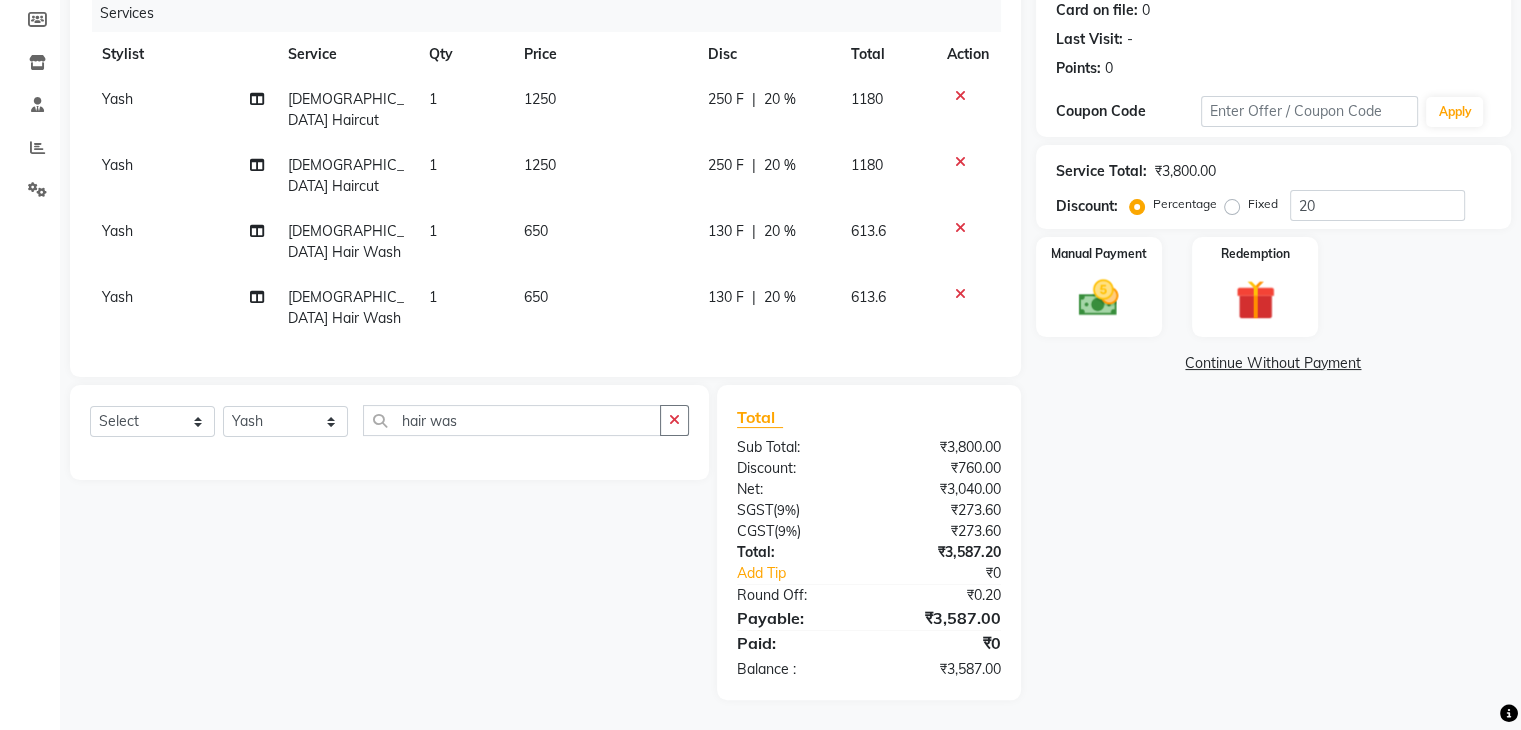 scroll, scrollTop: 227, scrollLeft: 0, axis: vertical 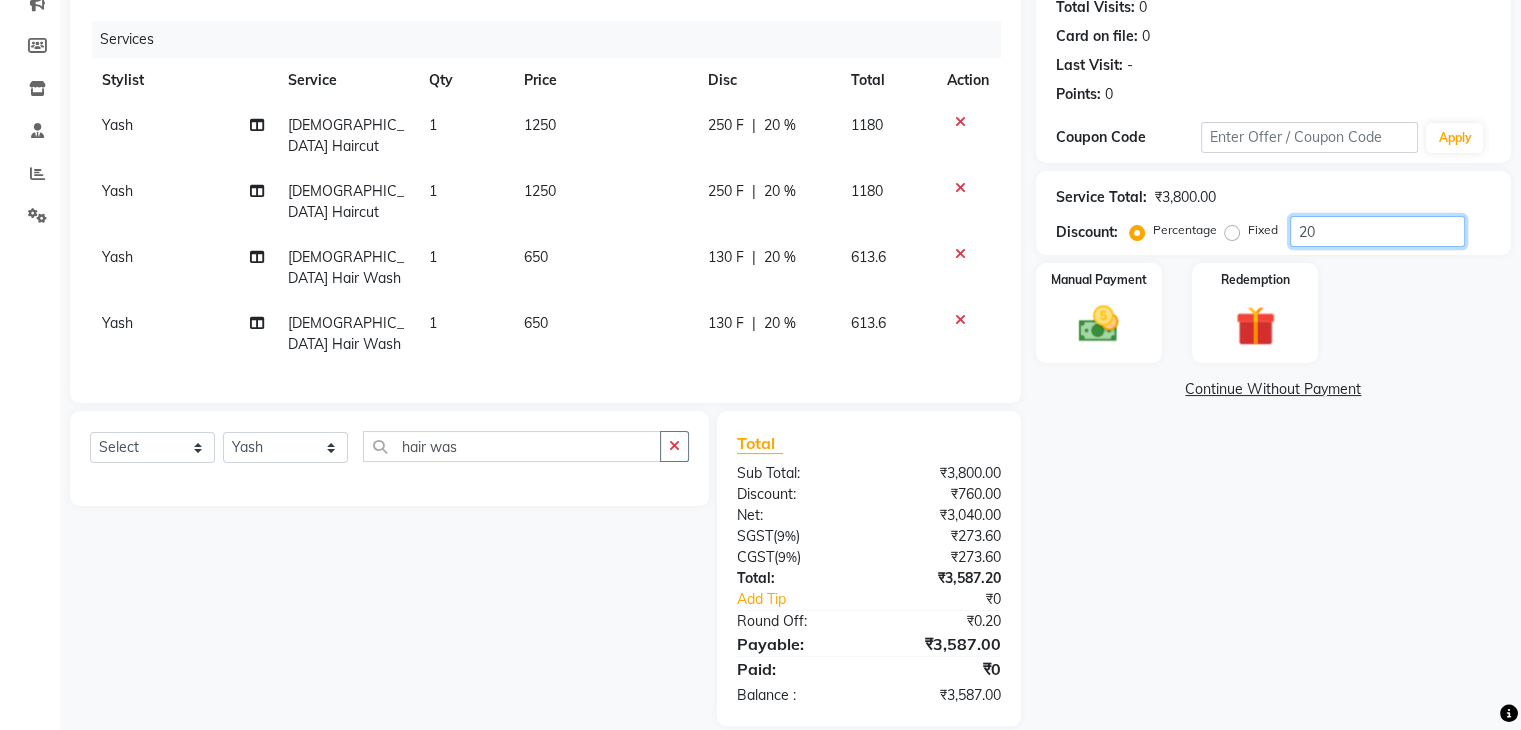 click on "20" 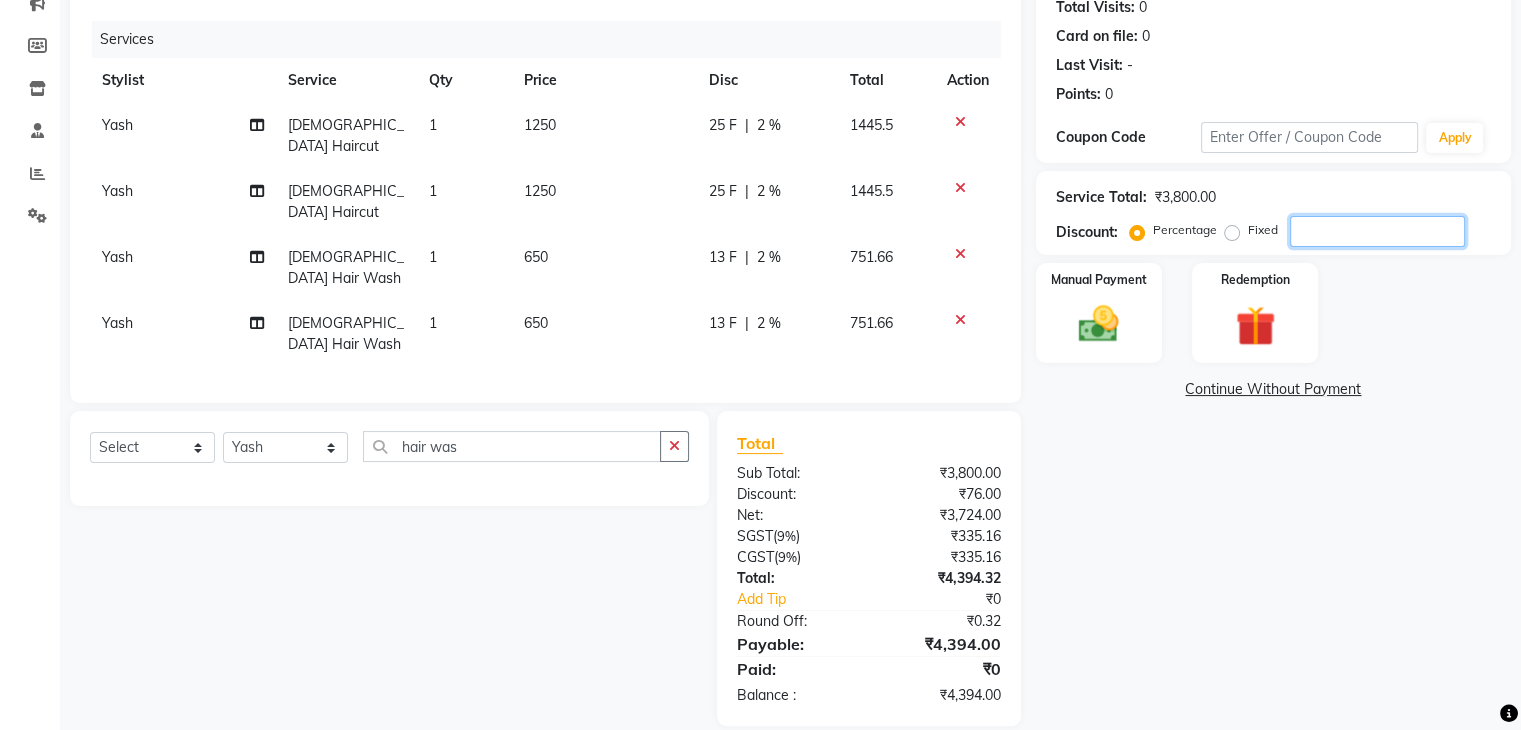 scroll, scrollTop: 206, scrollLeft: 0, axis: vertical 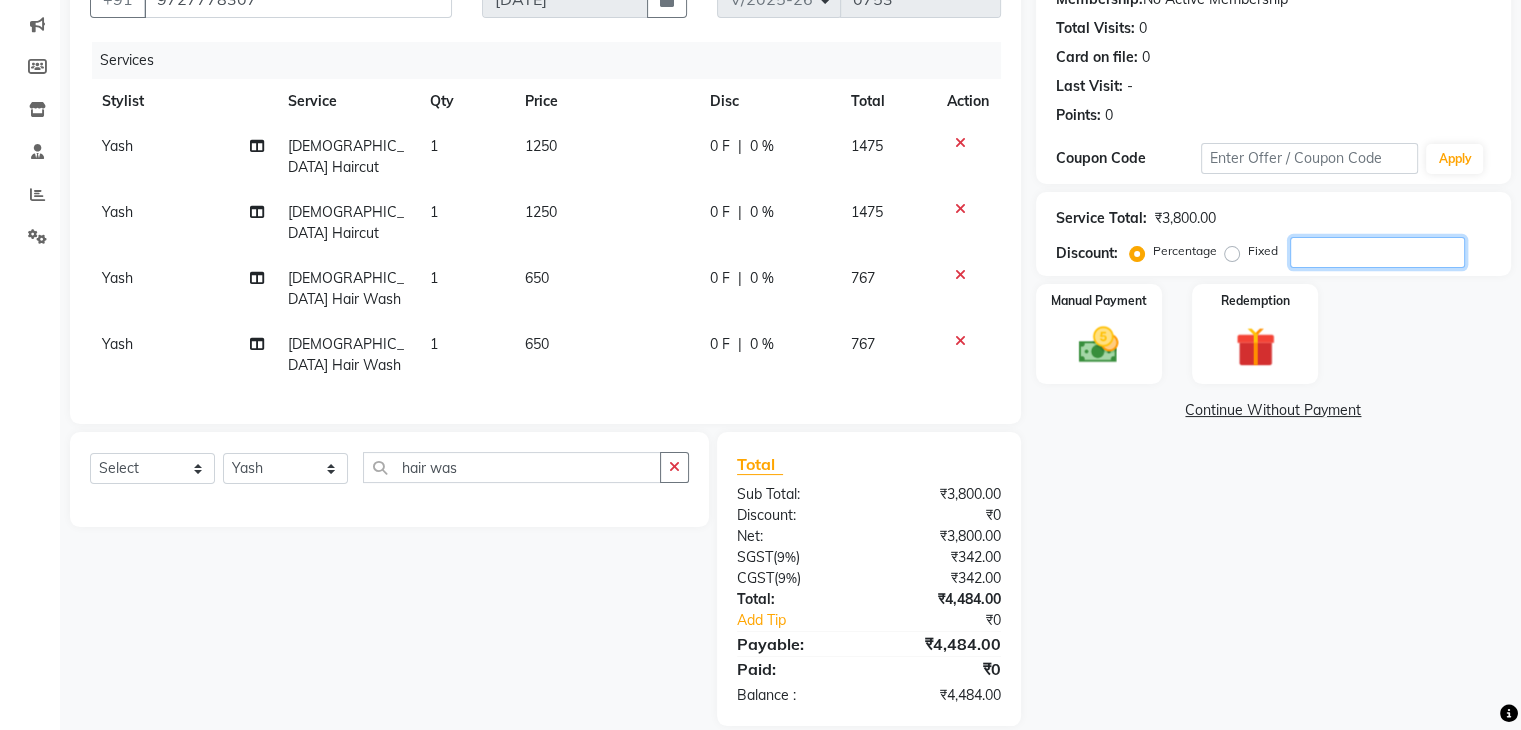 type 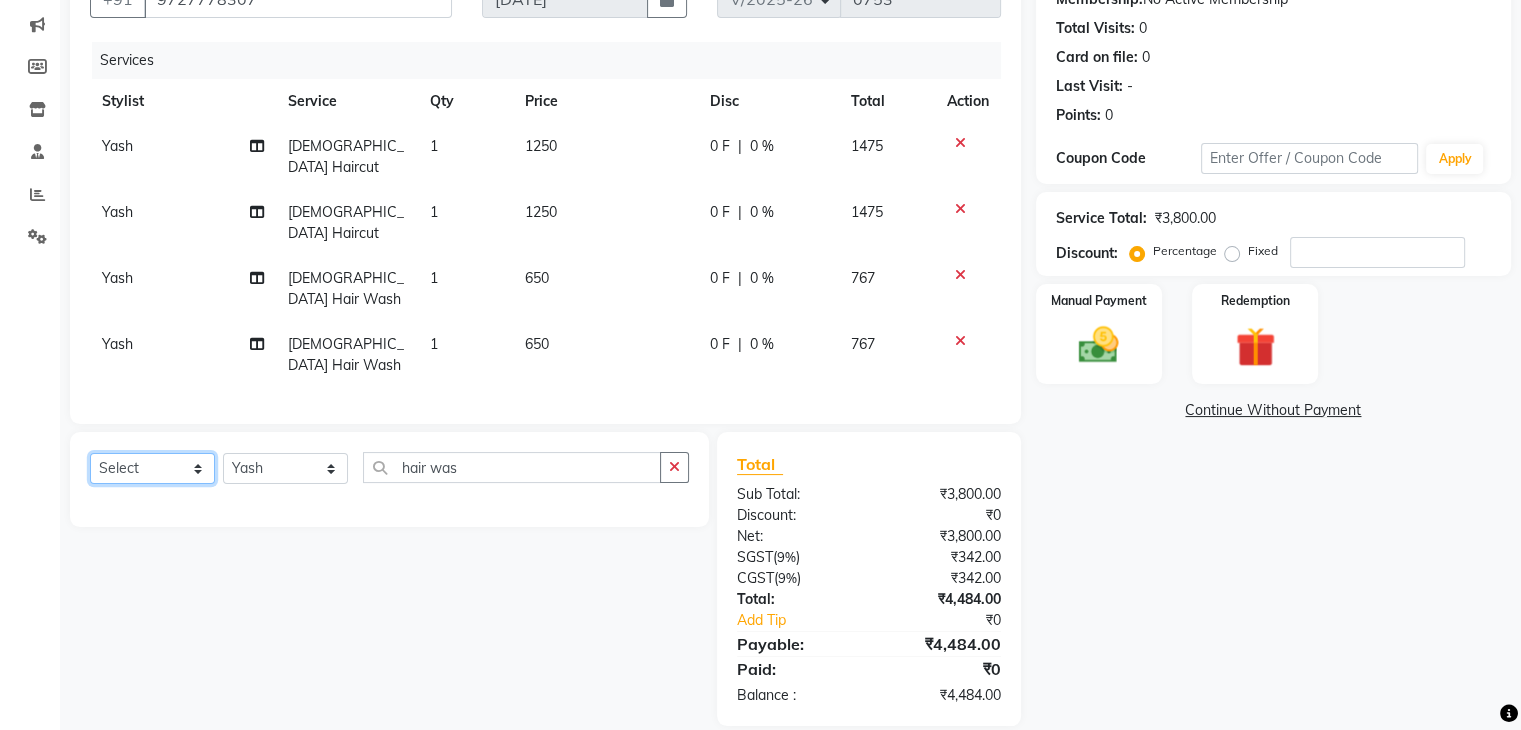 click on "Select  Service  Product  Membership  Package Voucher Prepaid Gift Card" 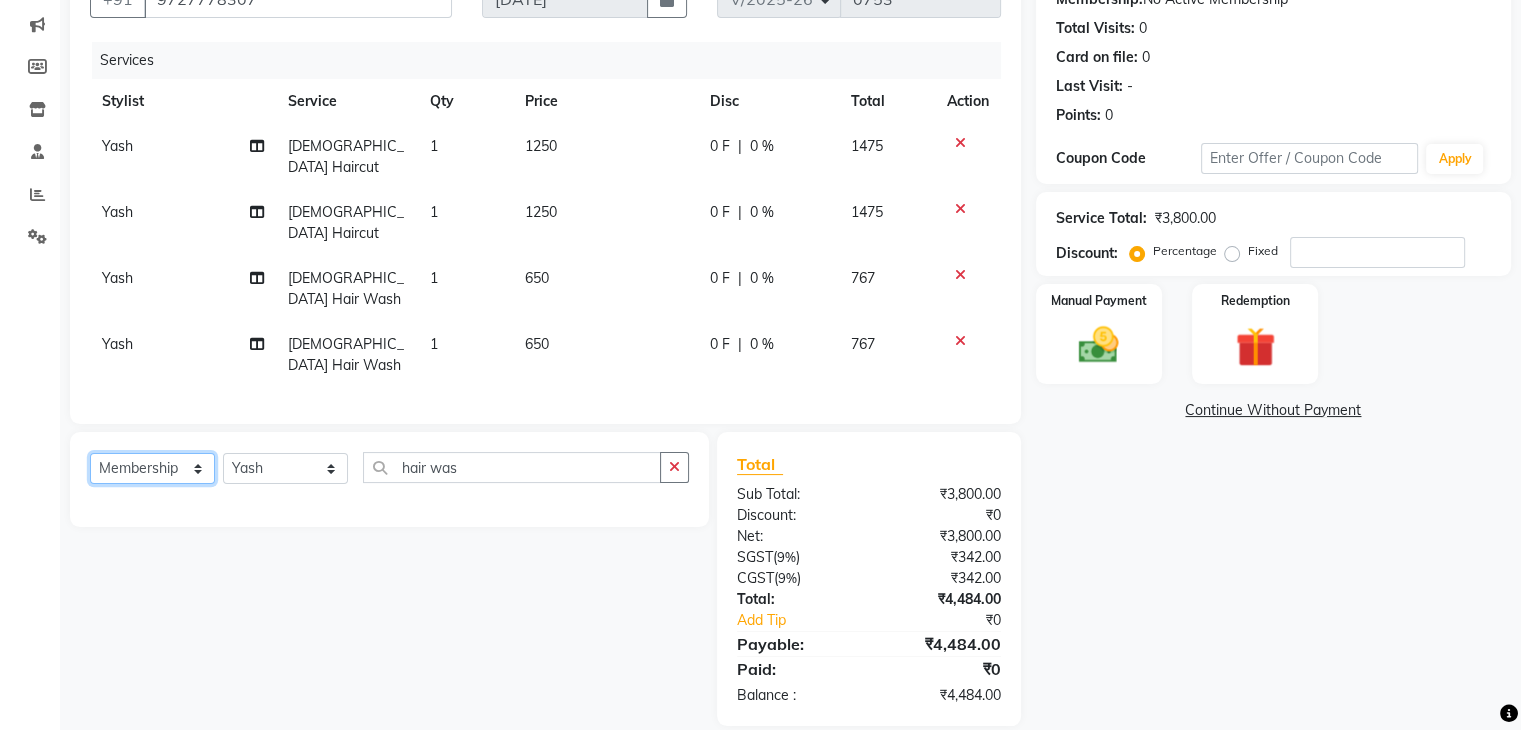 click on "Select  Service  Product  Membership  Package Voucher Prepaid Gift Card" 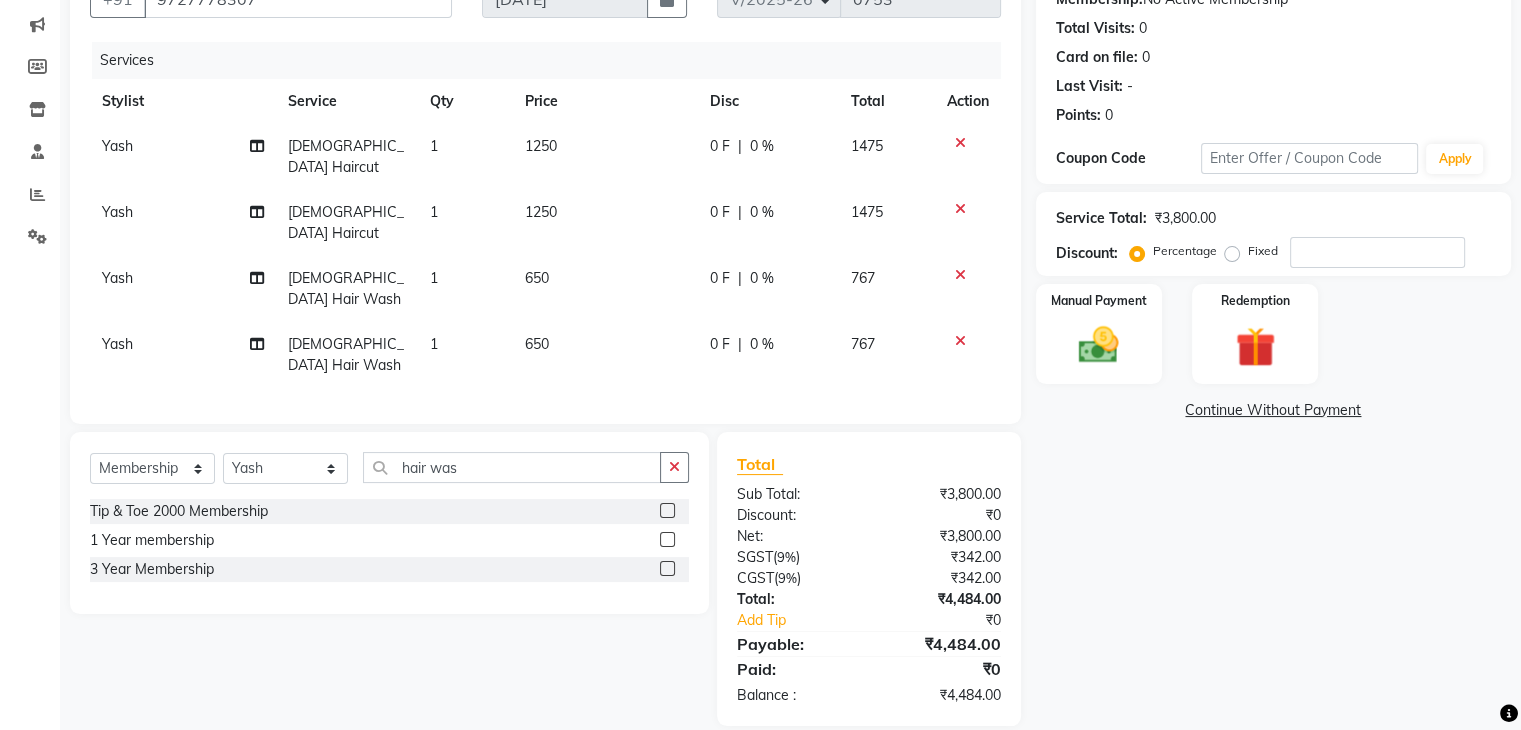 click 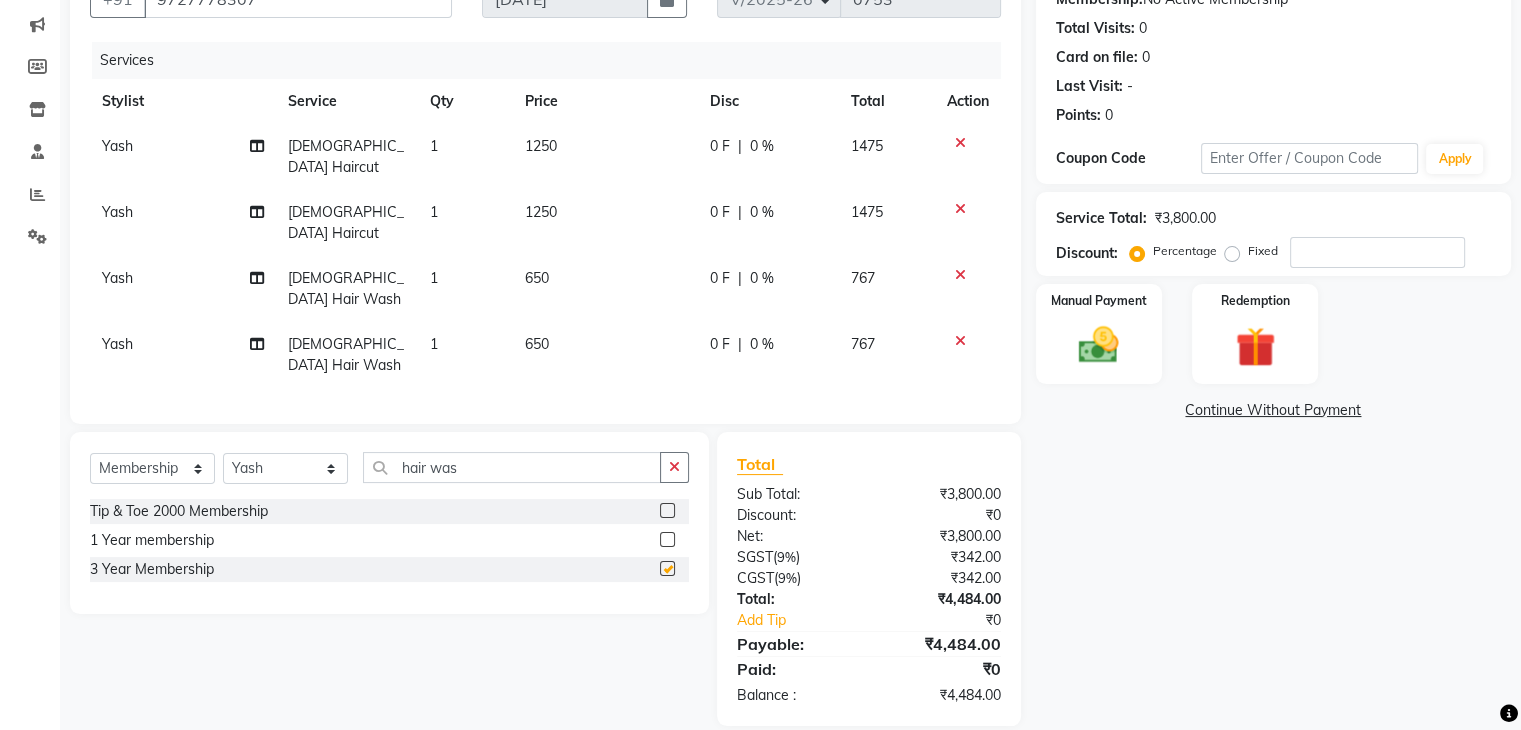 select on "select" 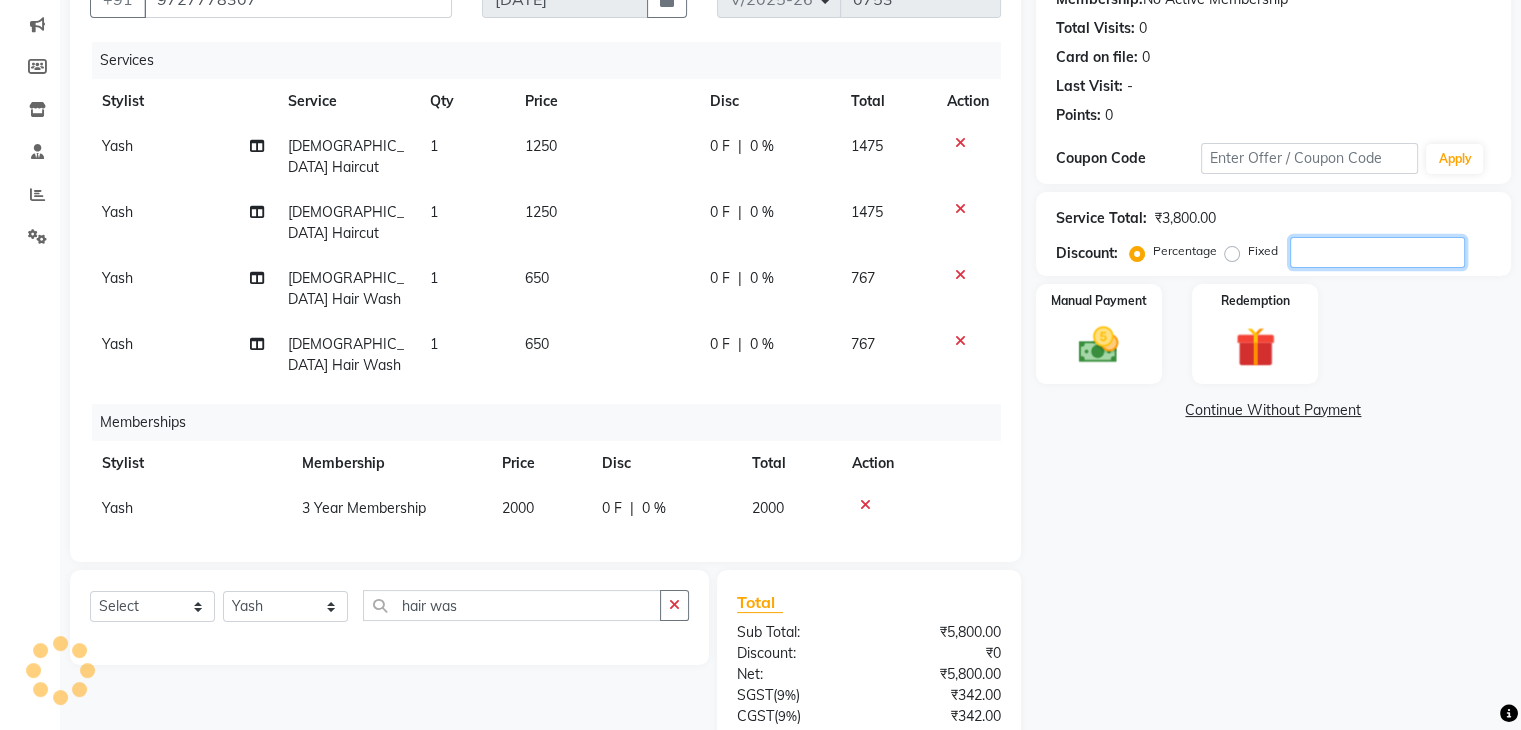 click 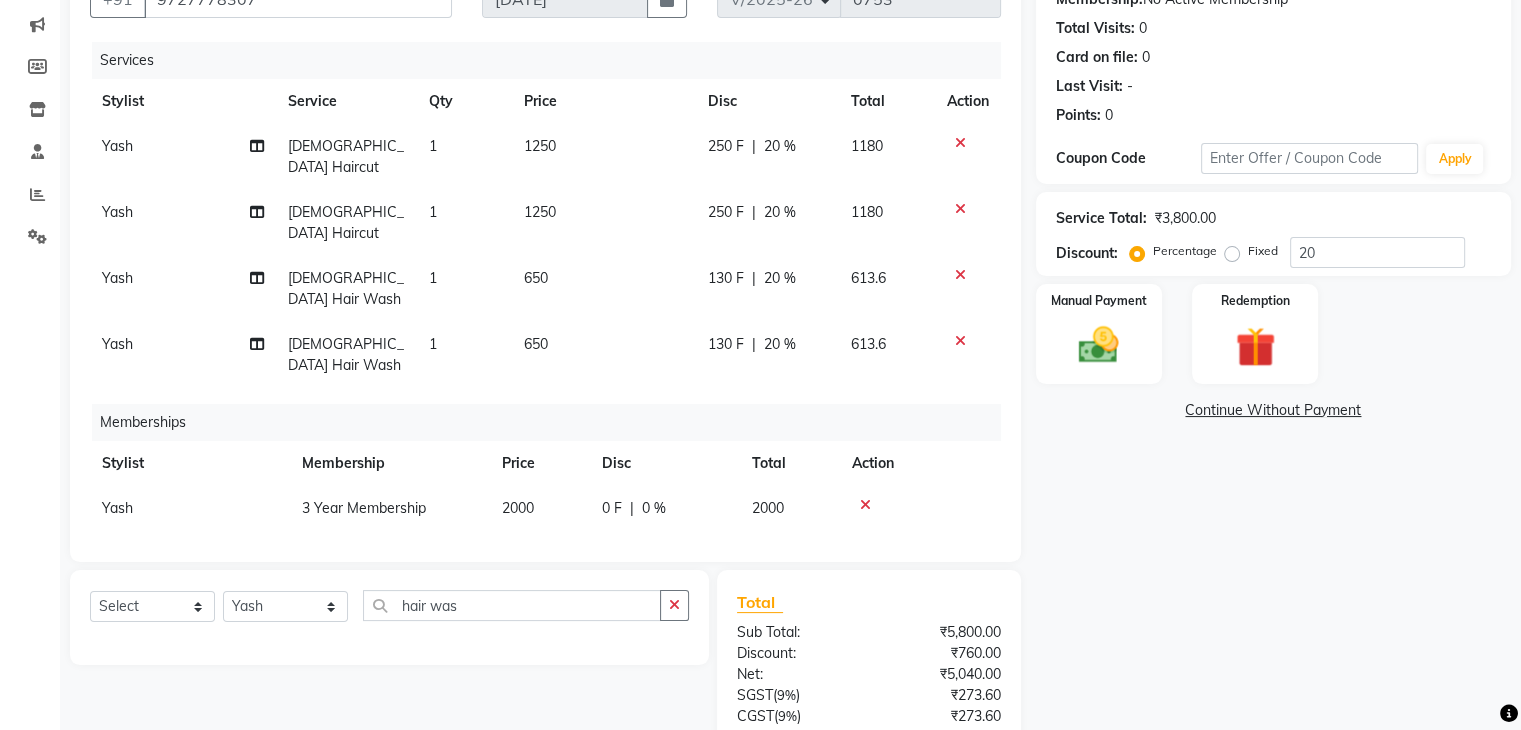 click on "Manual Payment Redemption" 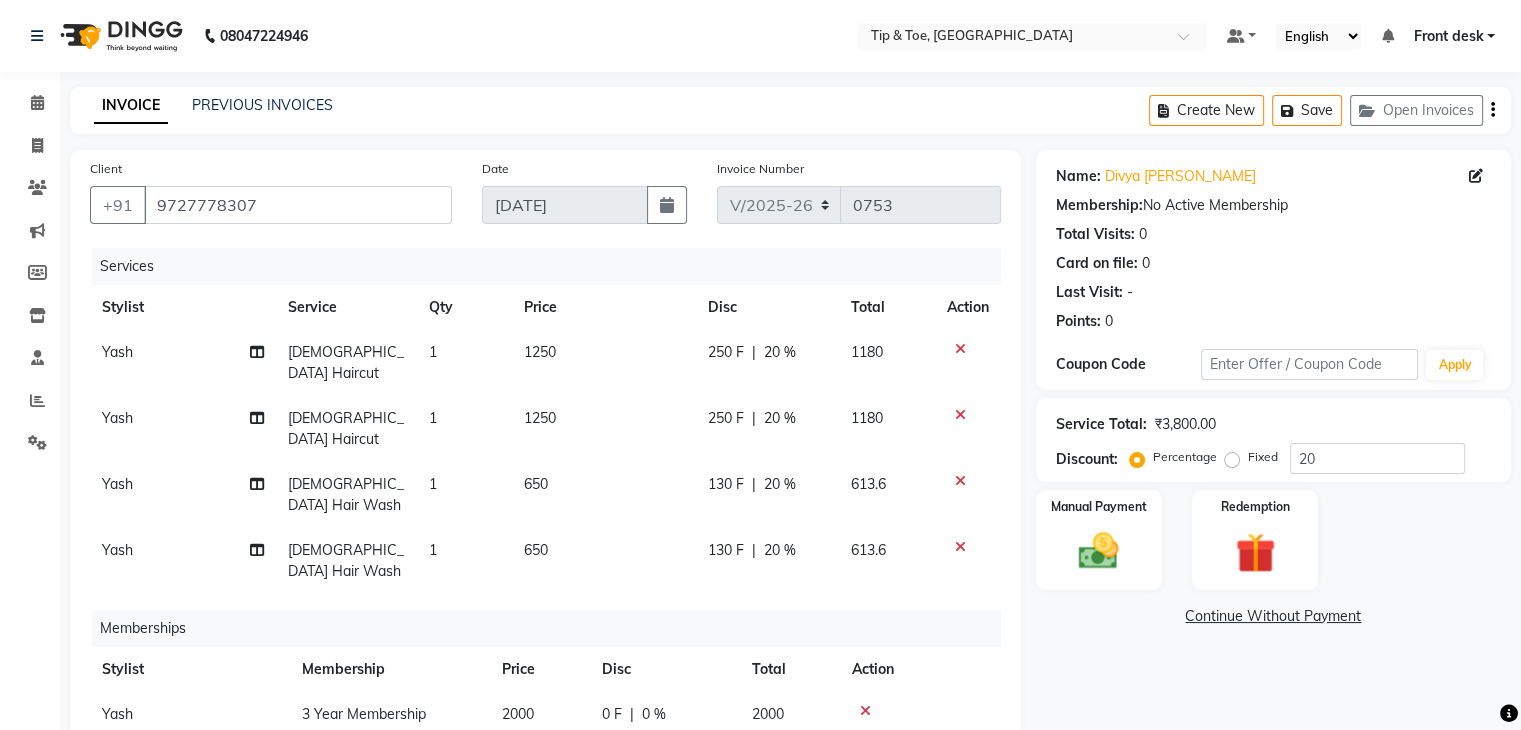scroll, scrollTop: 370, scrollLeft: 0, axis: vertical 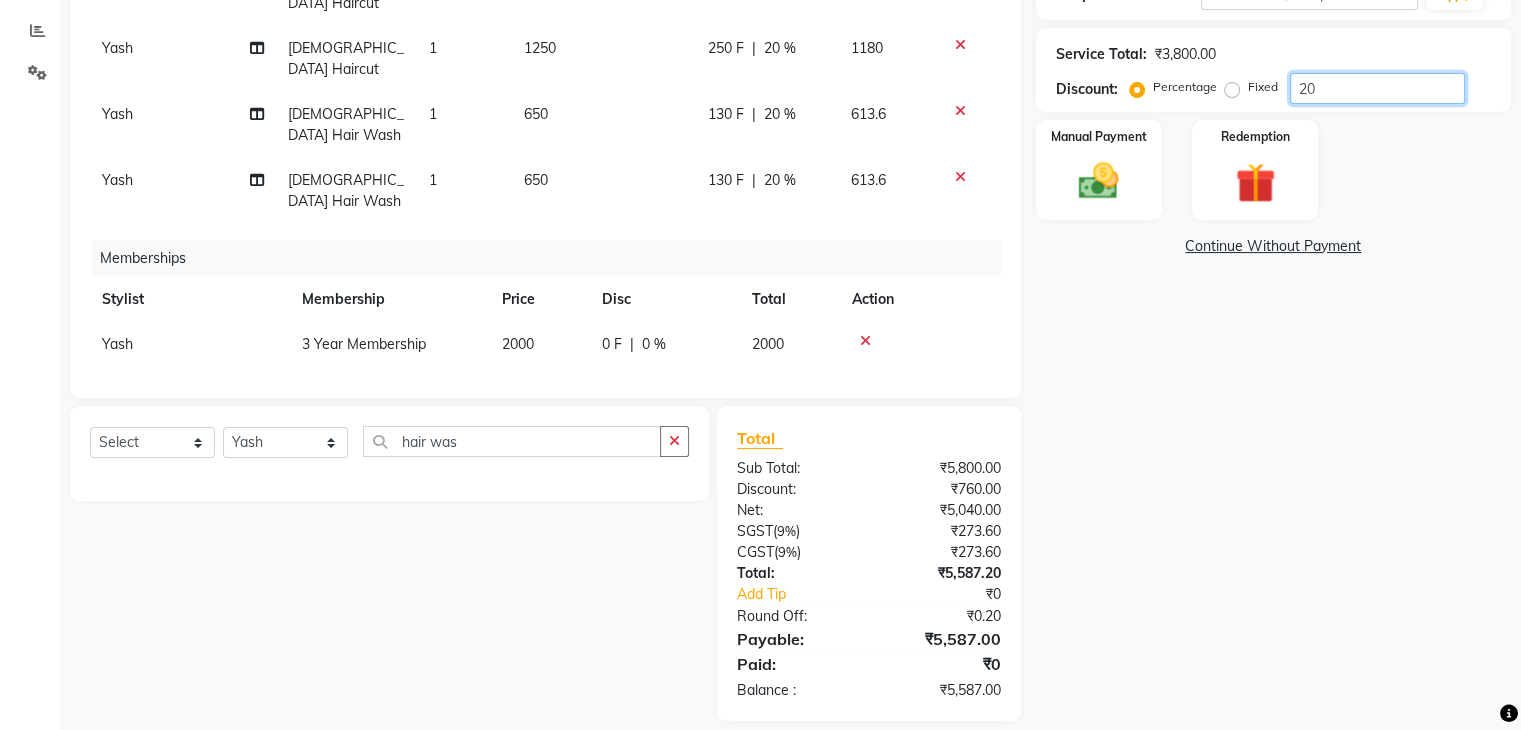 click on "20" 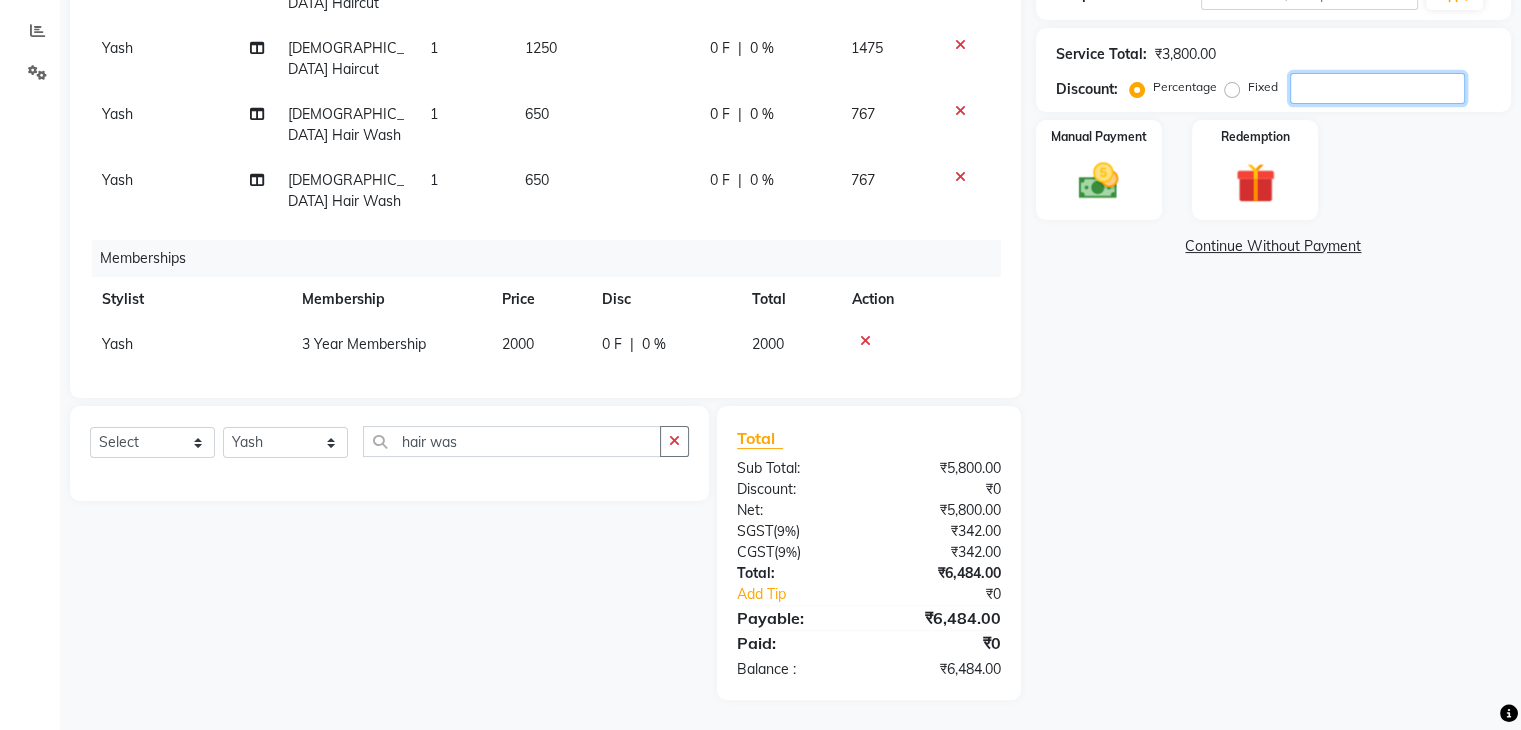 scroll, scrollTop: 349, scrollLeft: 0, axis: vertical 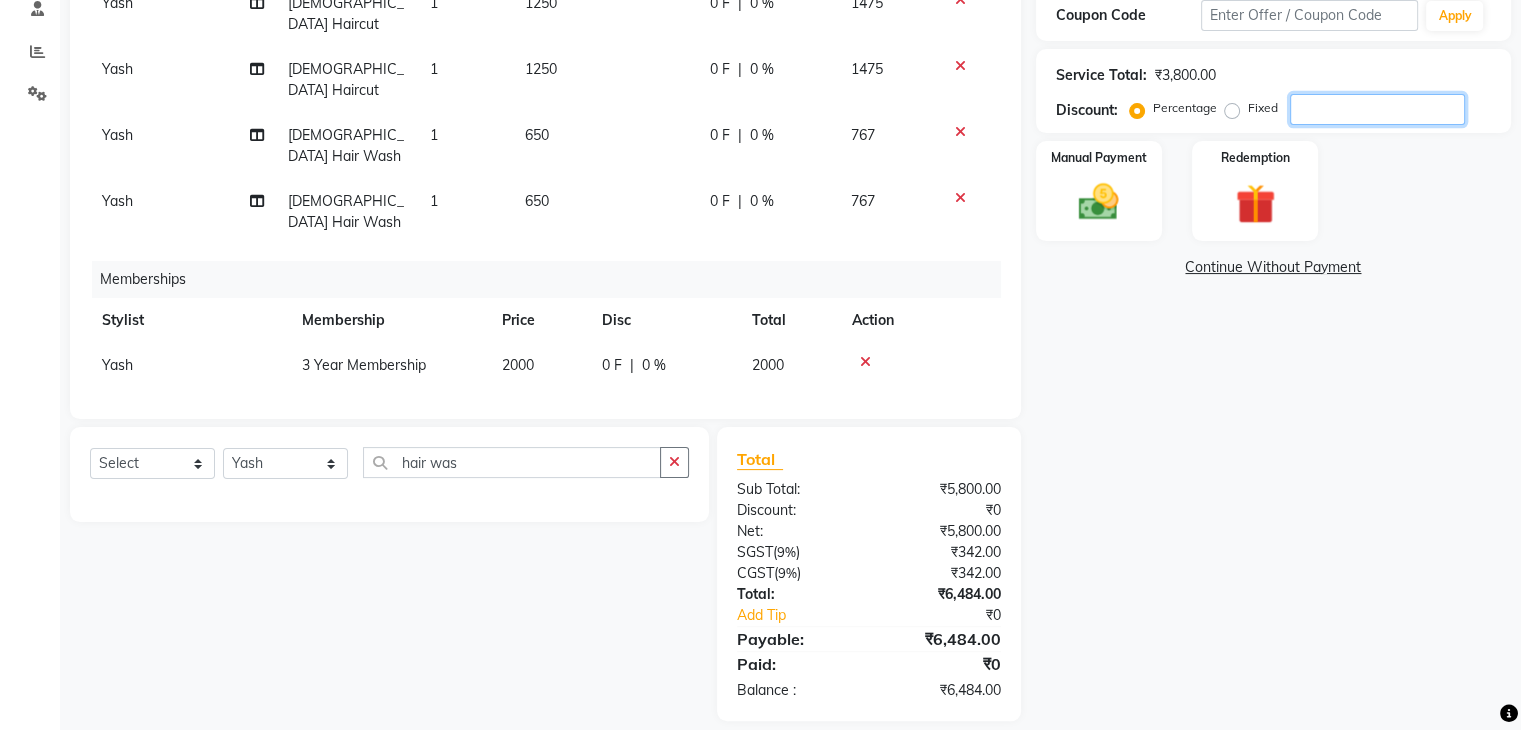 type 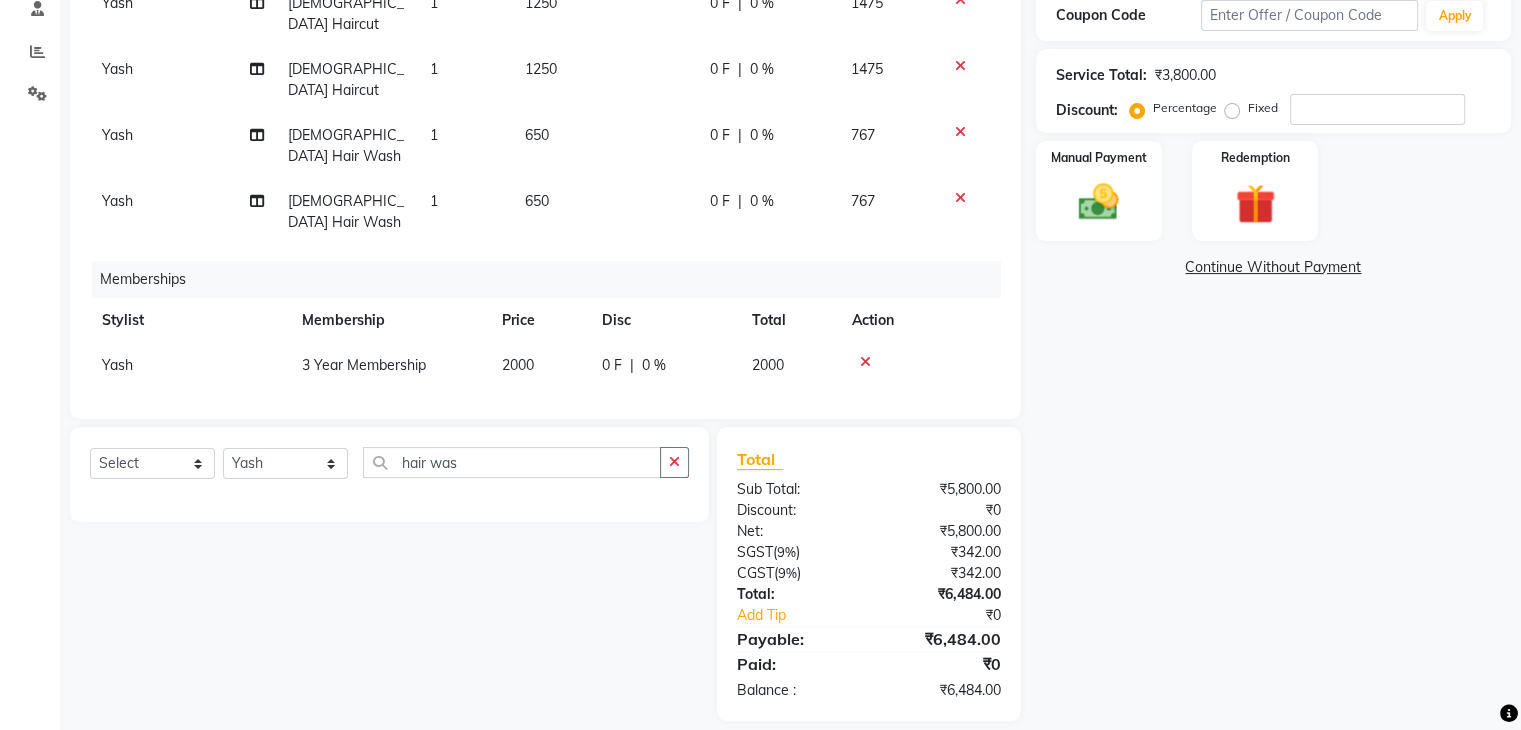 click 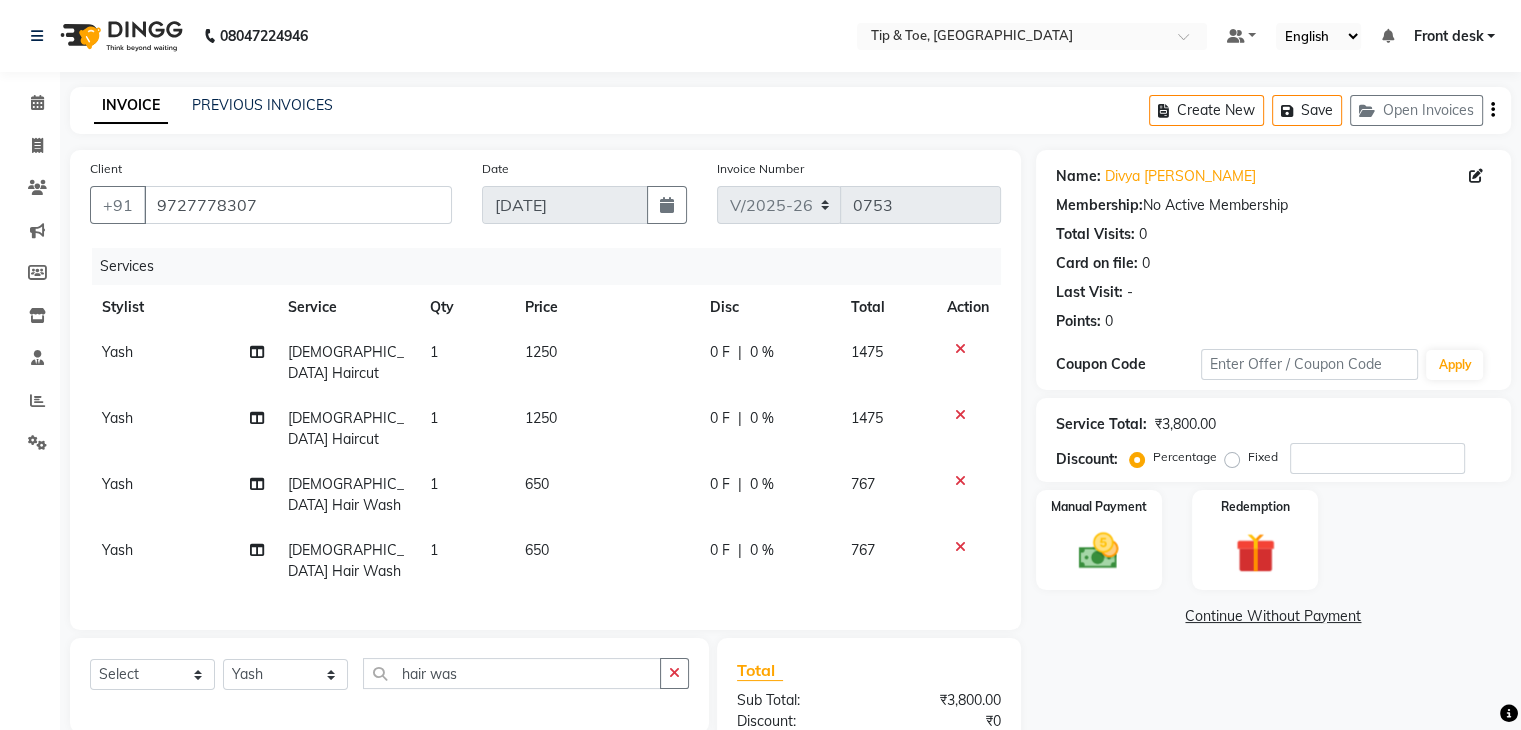 scroll, scrollTop: 206, scrollLeft: 0, axis: vertical 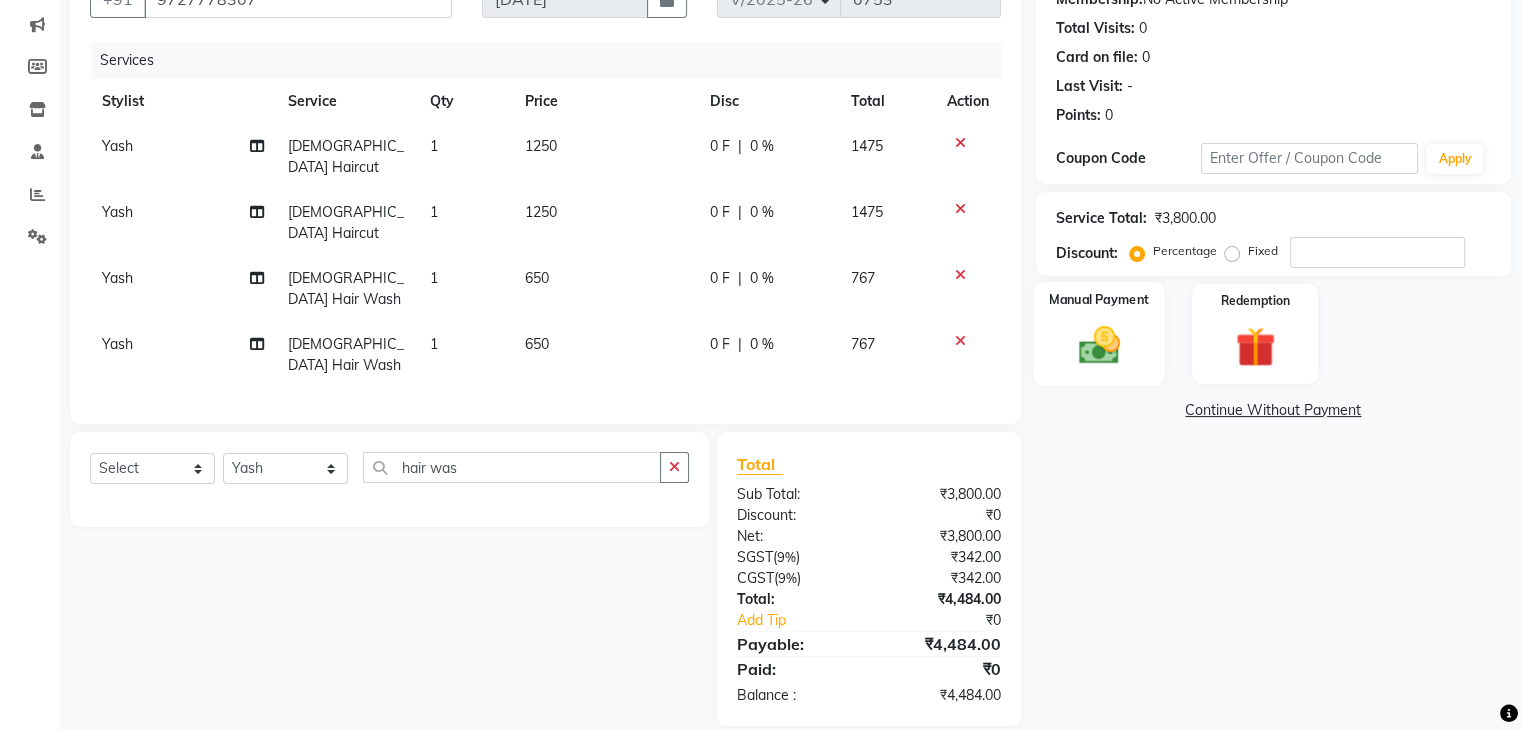 click on "Manual Payment" 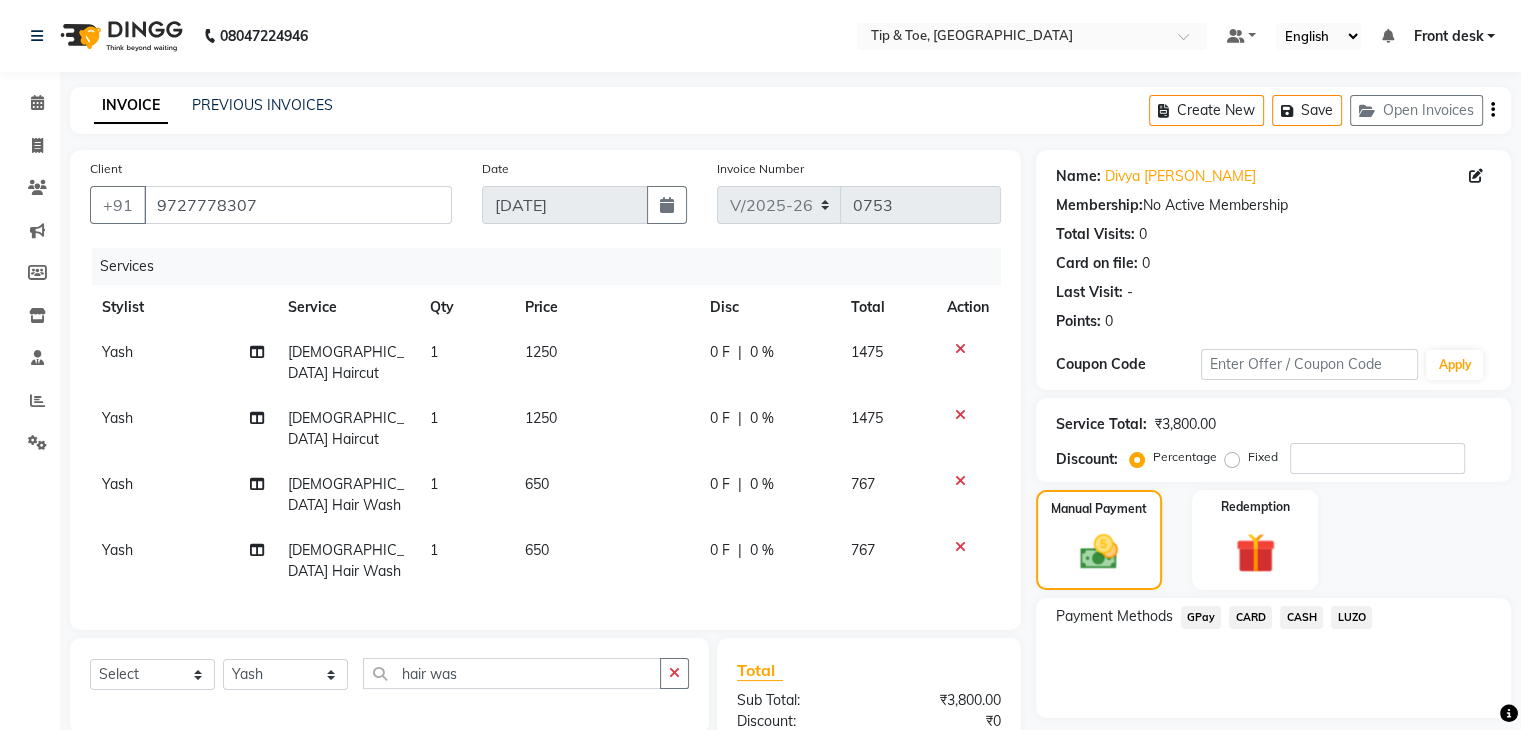 scroll, scrollTop: 206, scrollLeft: 0, axis: vertical 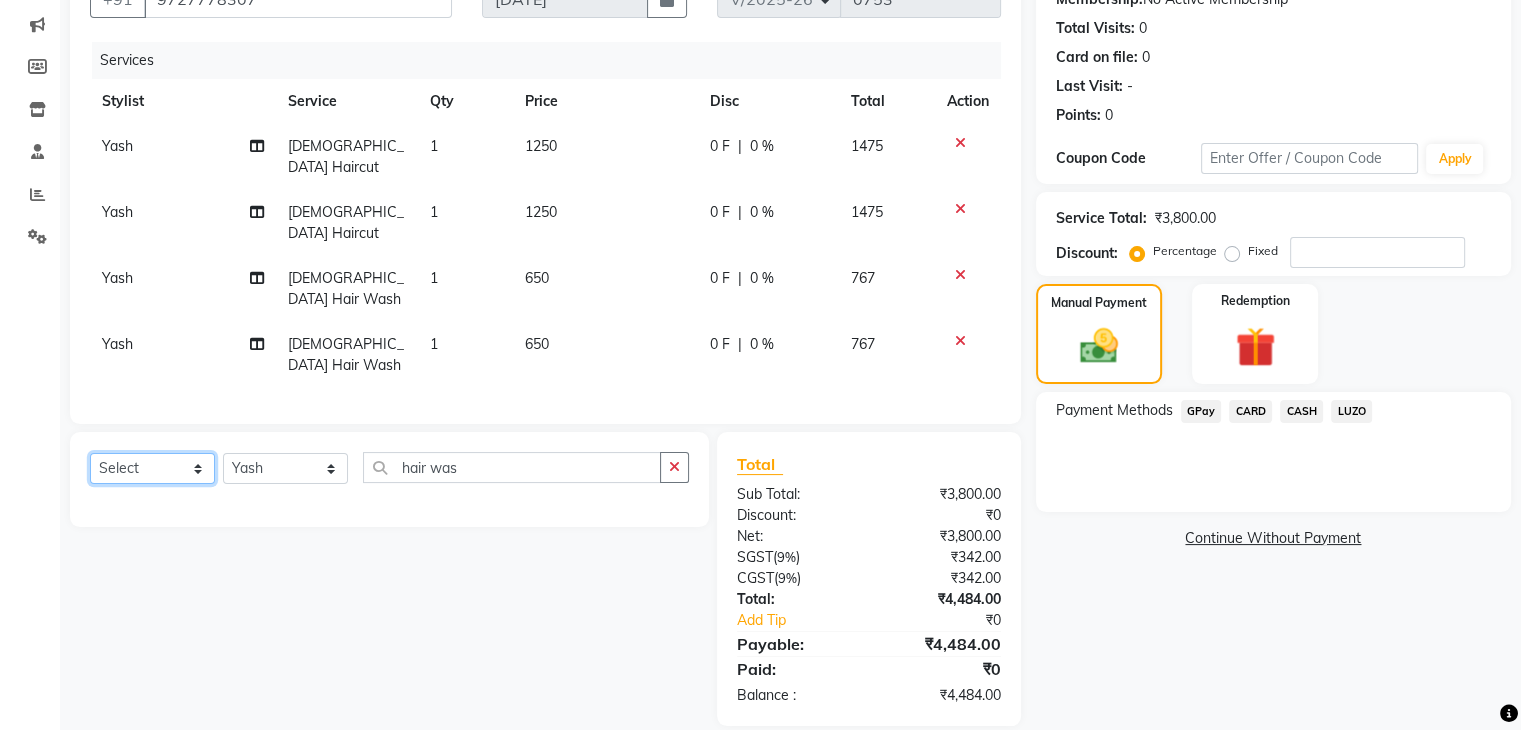 click on "Select  Service  Product  Membership  Package Voucher Prepaid Gift Card" 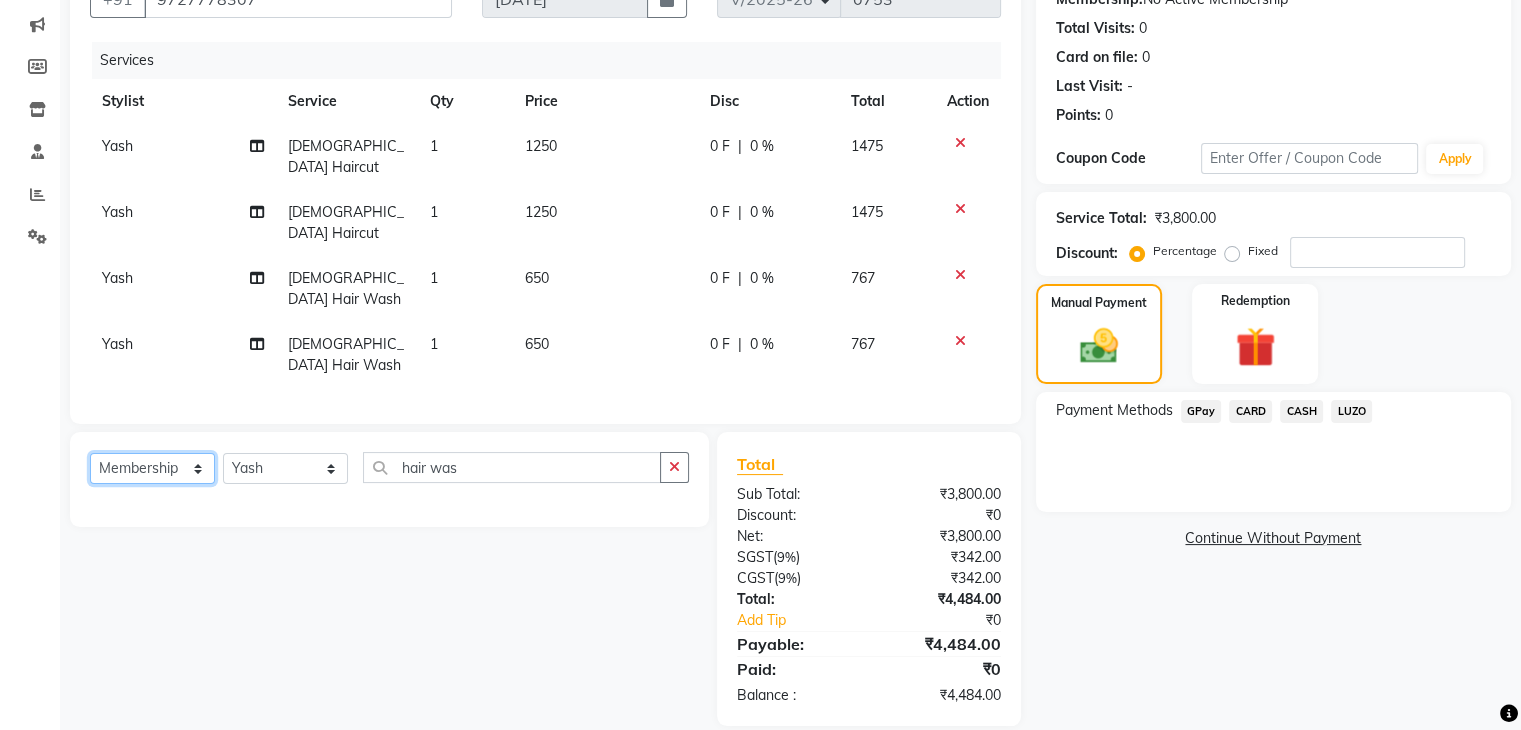 click on "Select  Service  Product  Membership  Package Voucher Prepaid Gift Card" 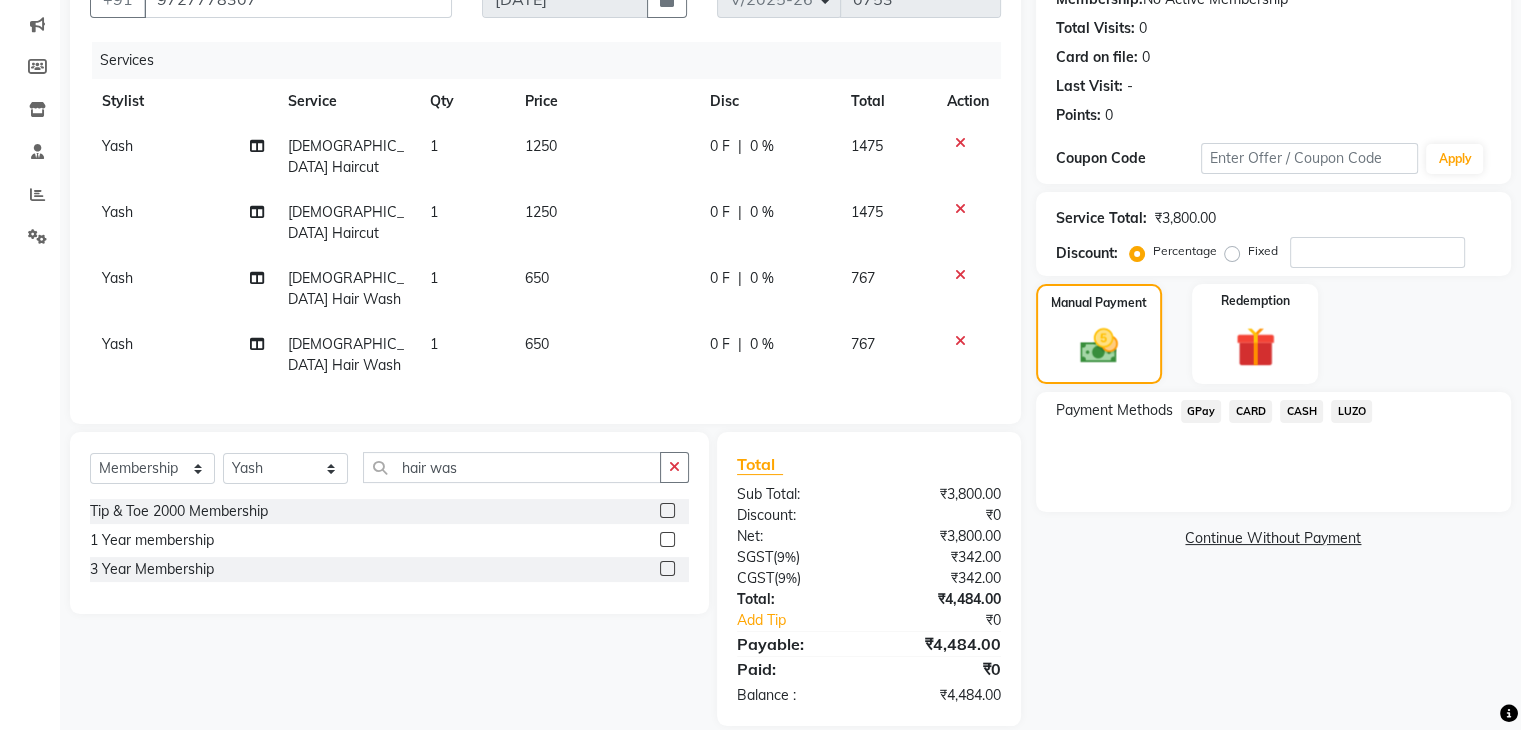 click 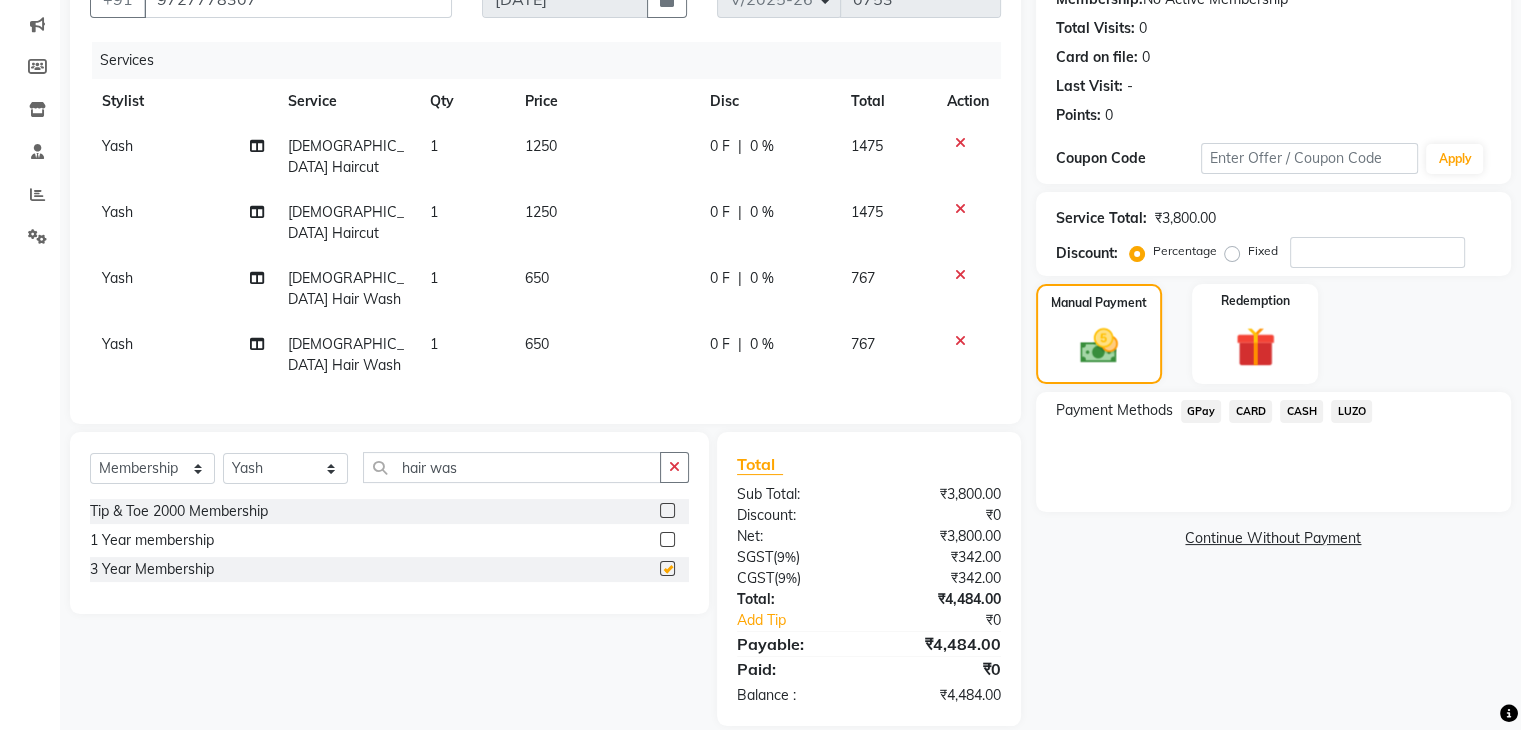 select on "select" 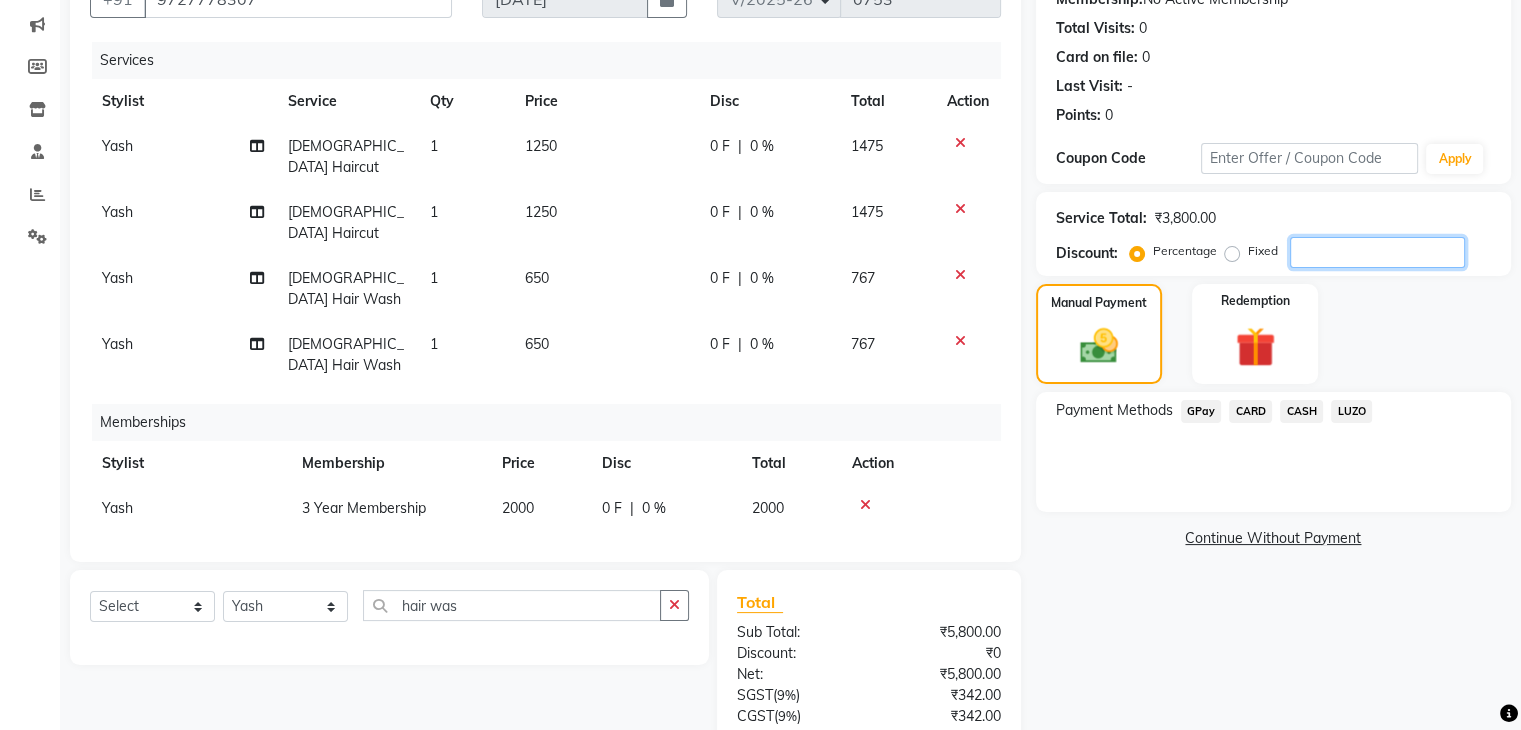 click 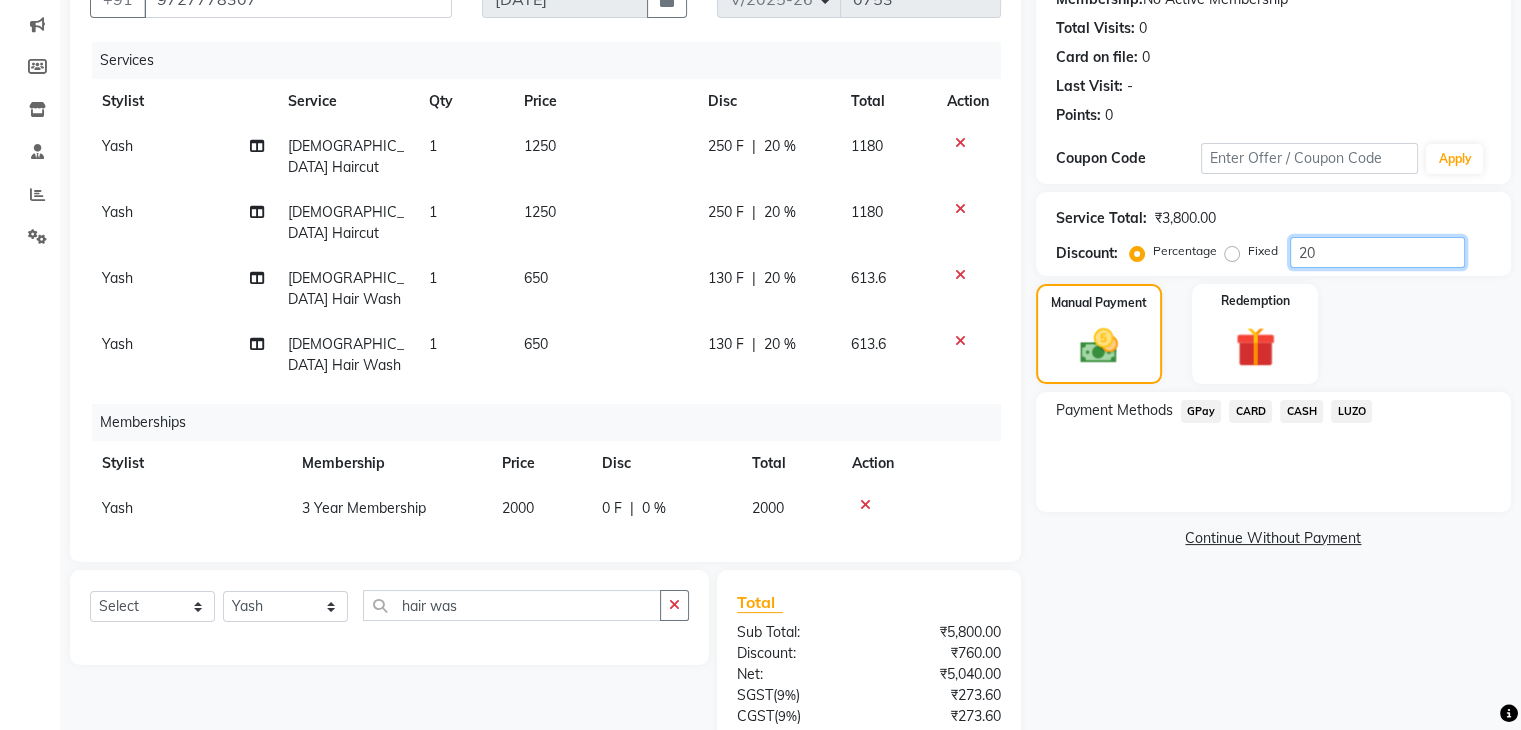 type on "20" 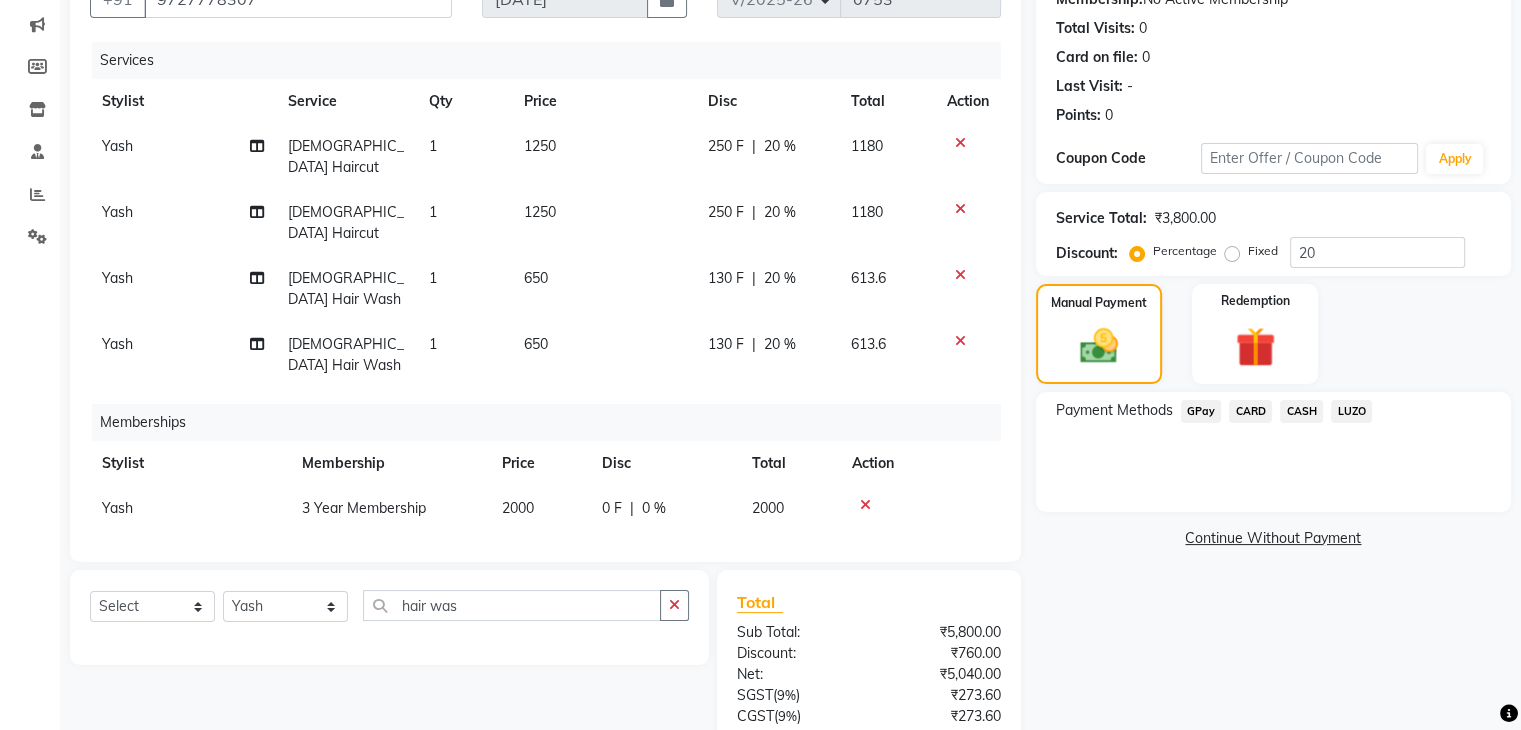click on "Payment Methods  GPay   CARD   CASH   LUZO" 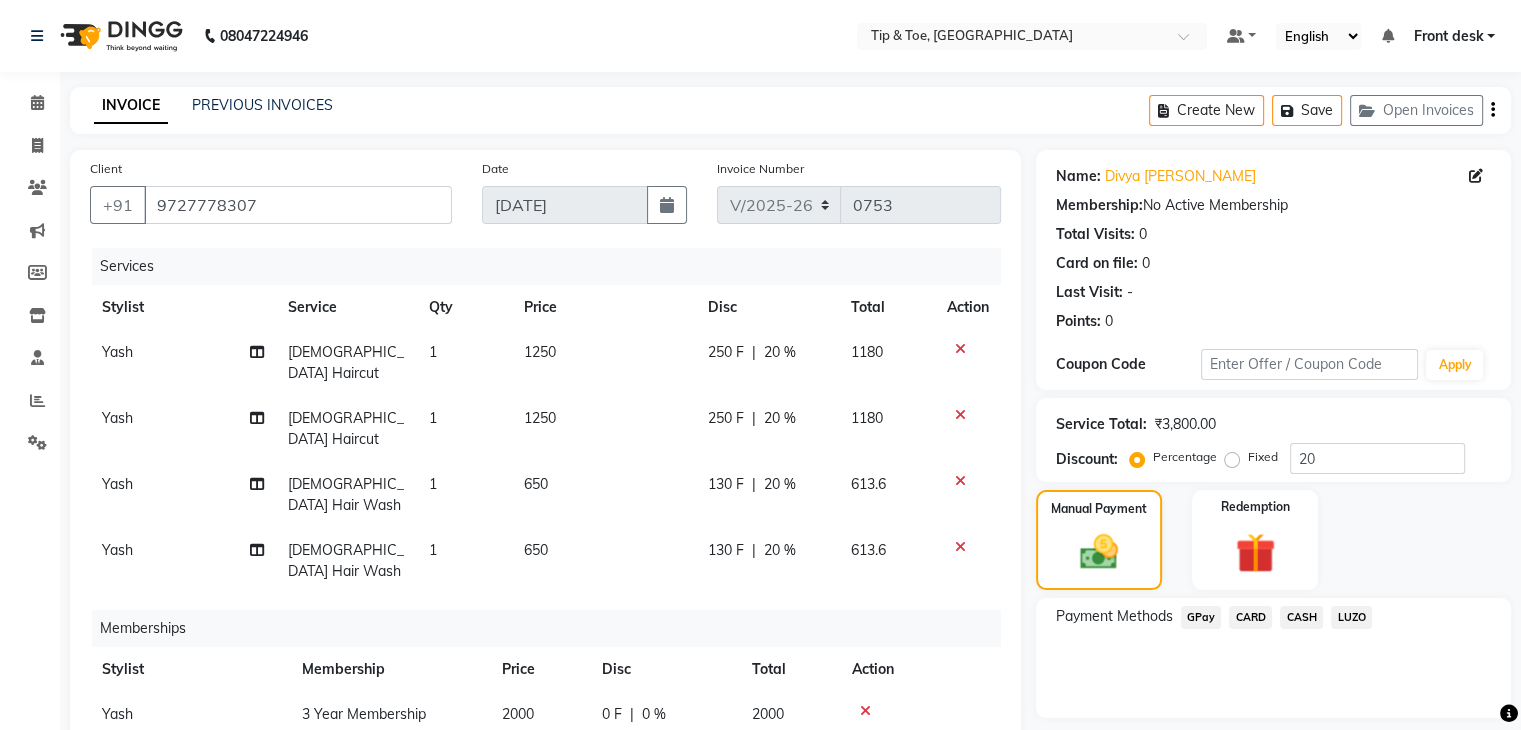 scroll, scrollTop: 370, scrollLeft: 0, axis: vertical 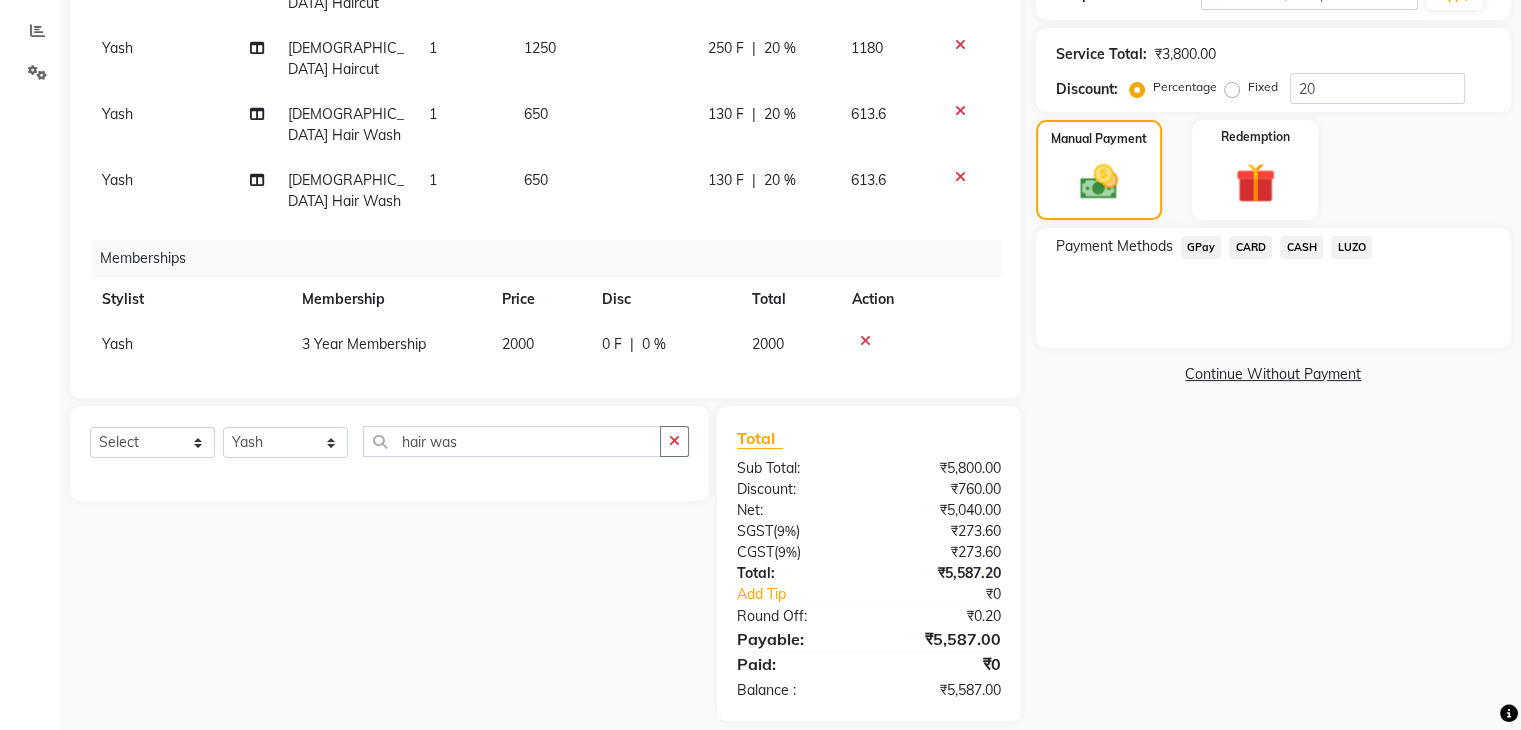 click on "GPay" 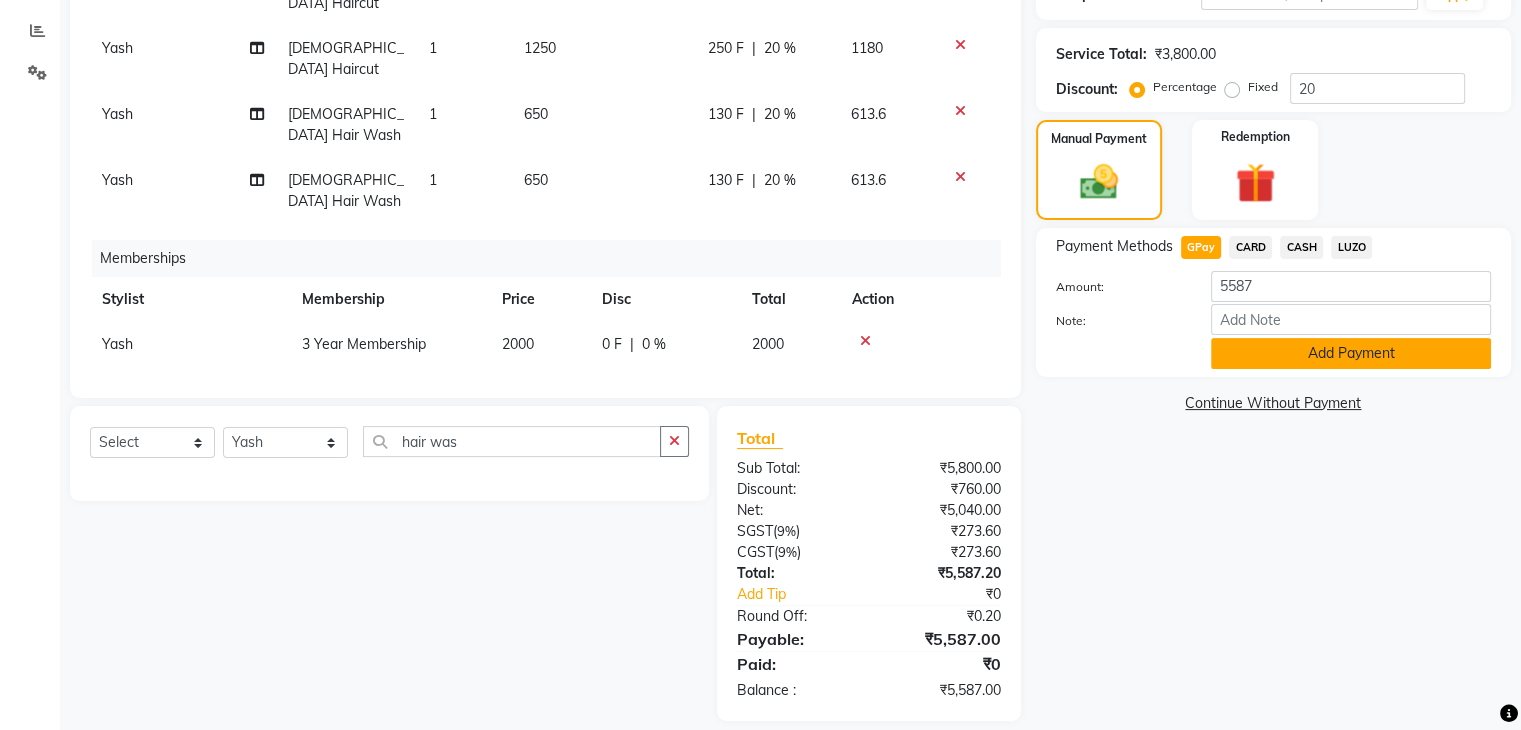 click on "Add Payment" 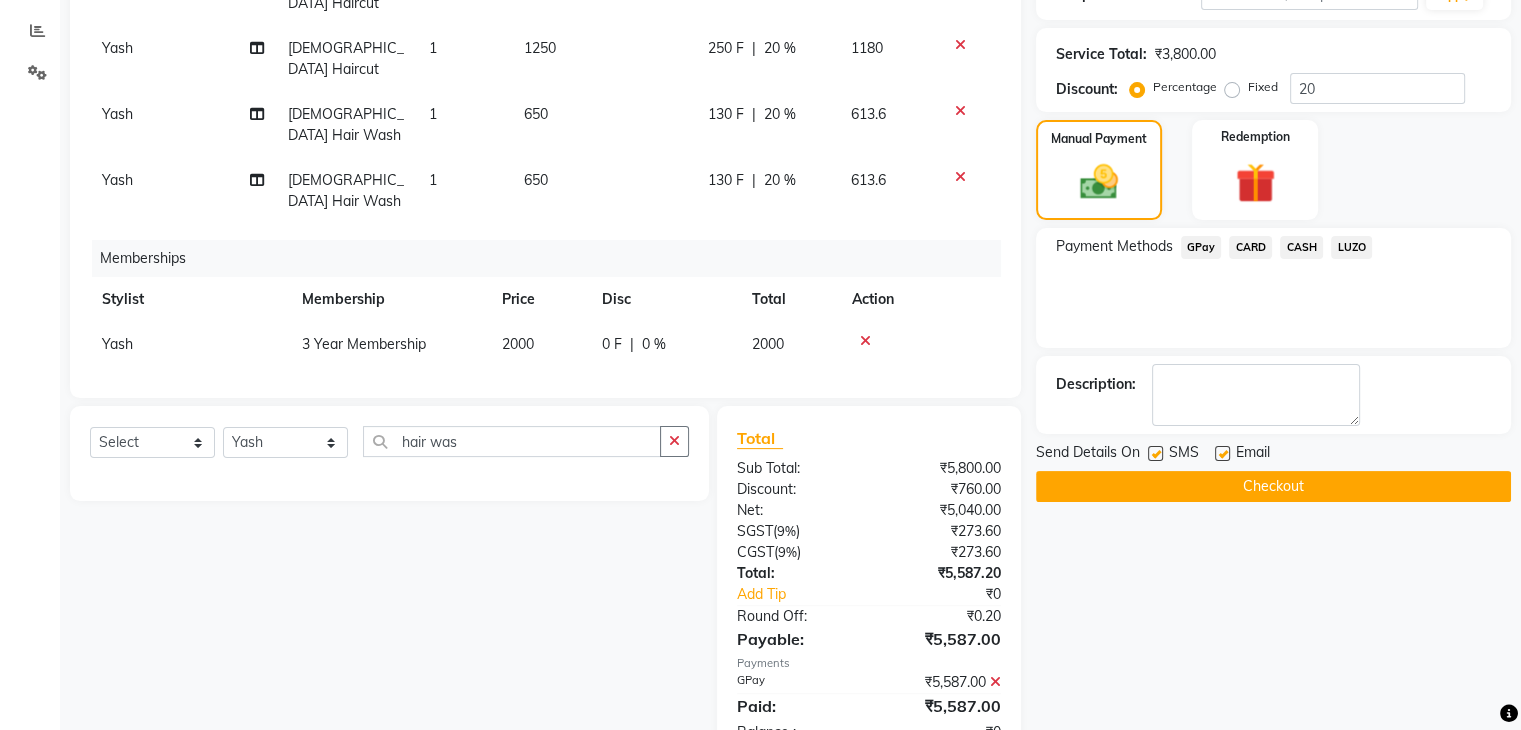scroll, scrollTop: 0, scrollLeft: 0, axis: both 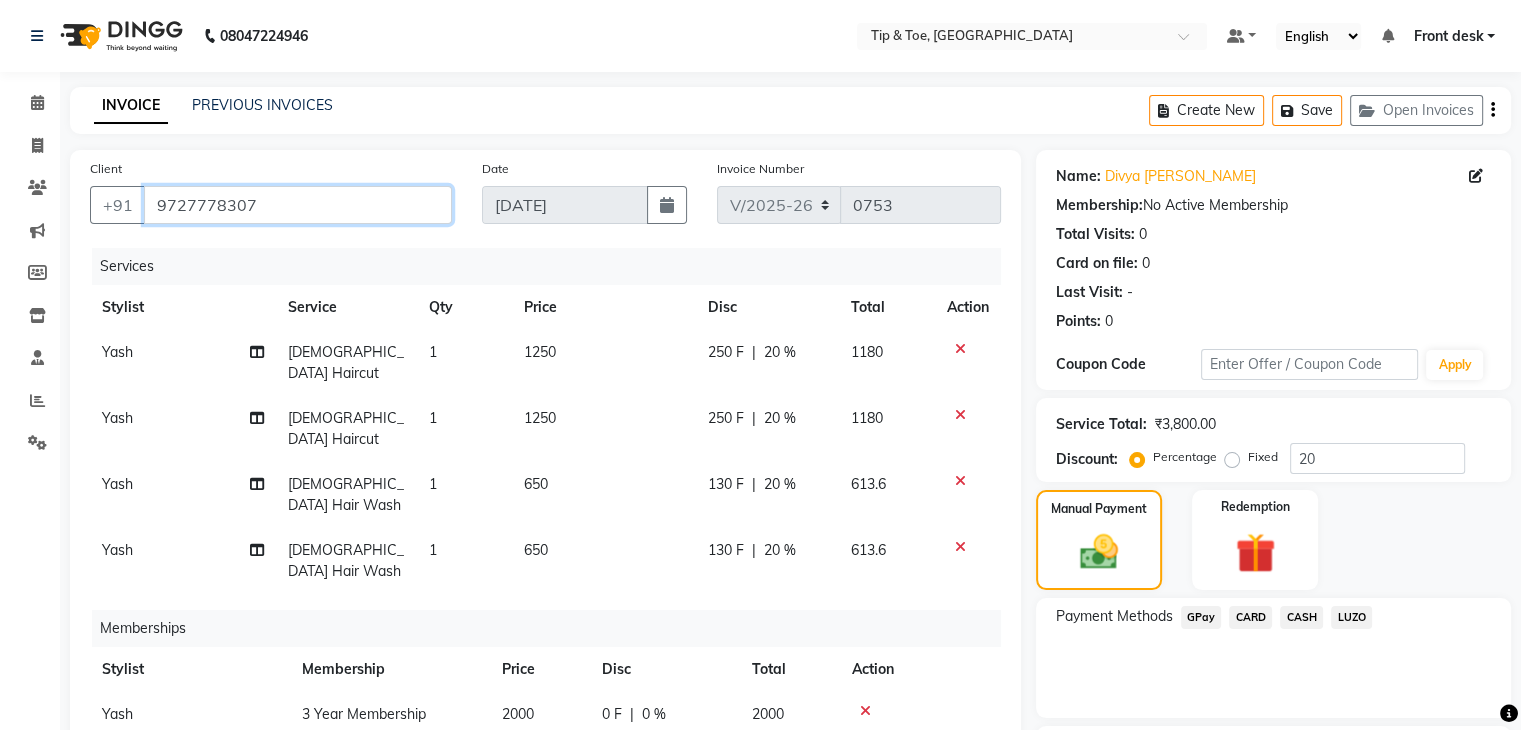 click on "9727778307" at bounding box center (298, 205) 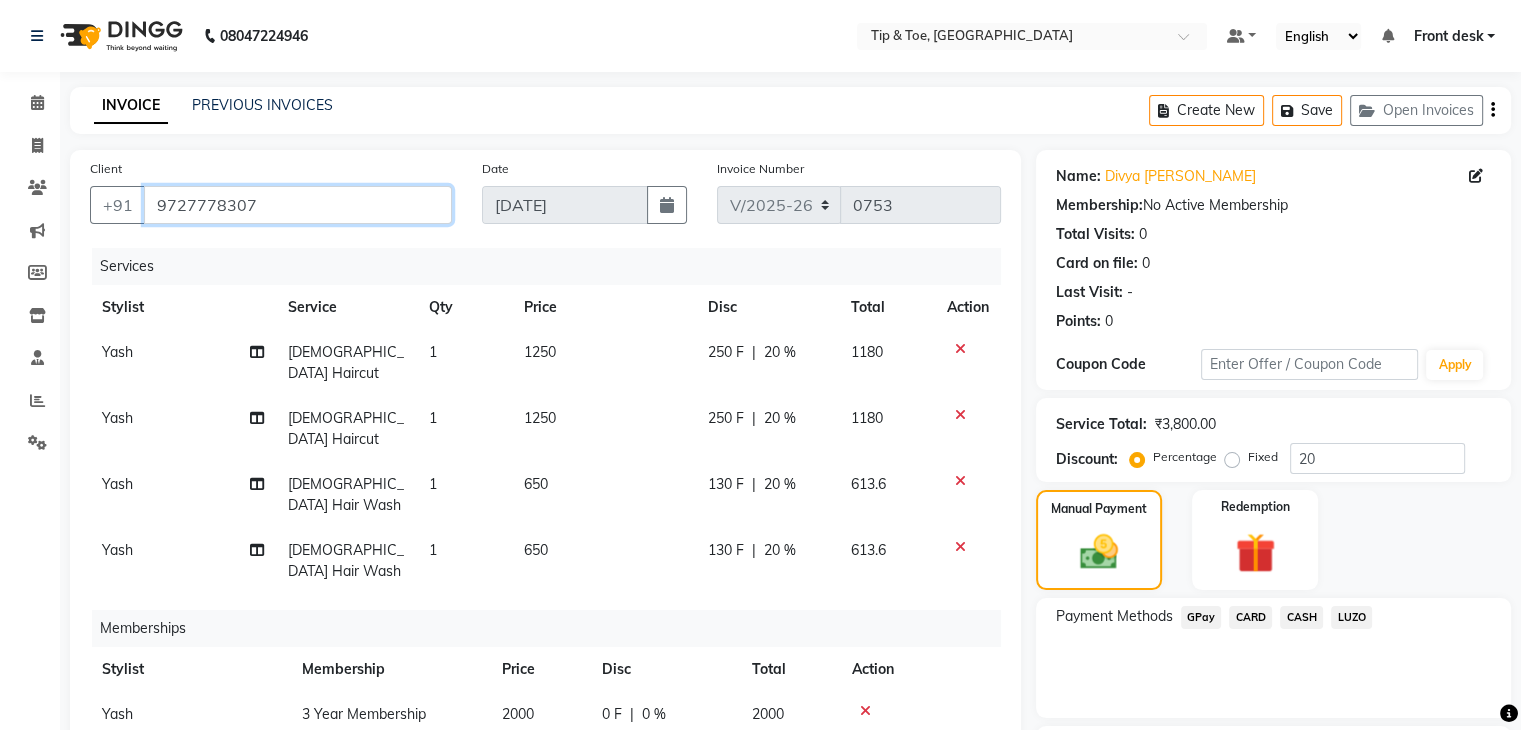 scroll, scrollTop: 412, scrollLeft: 0, axis: vertical 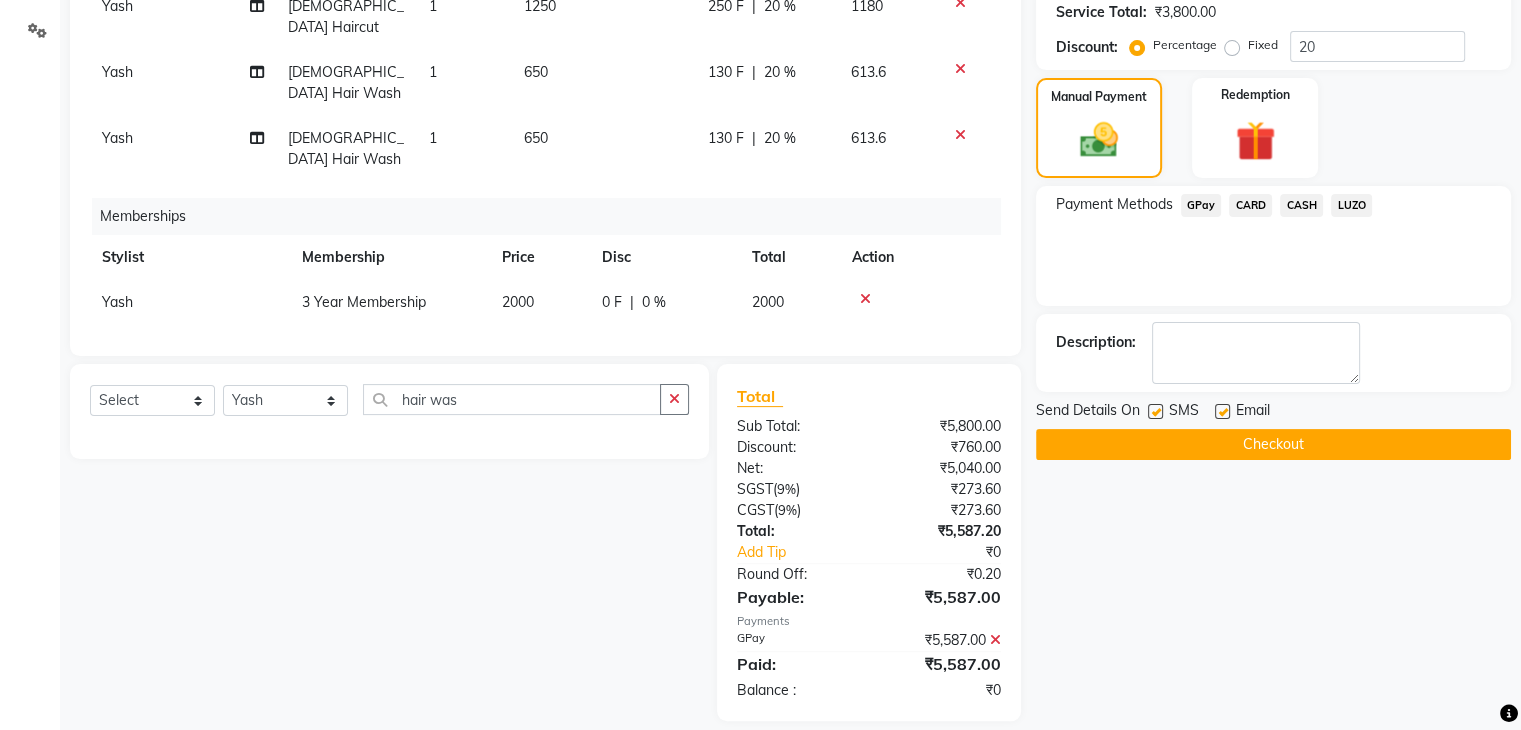 click on "Checkout" 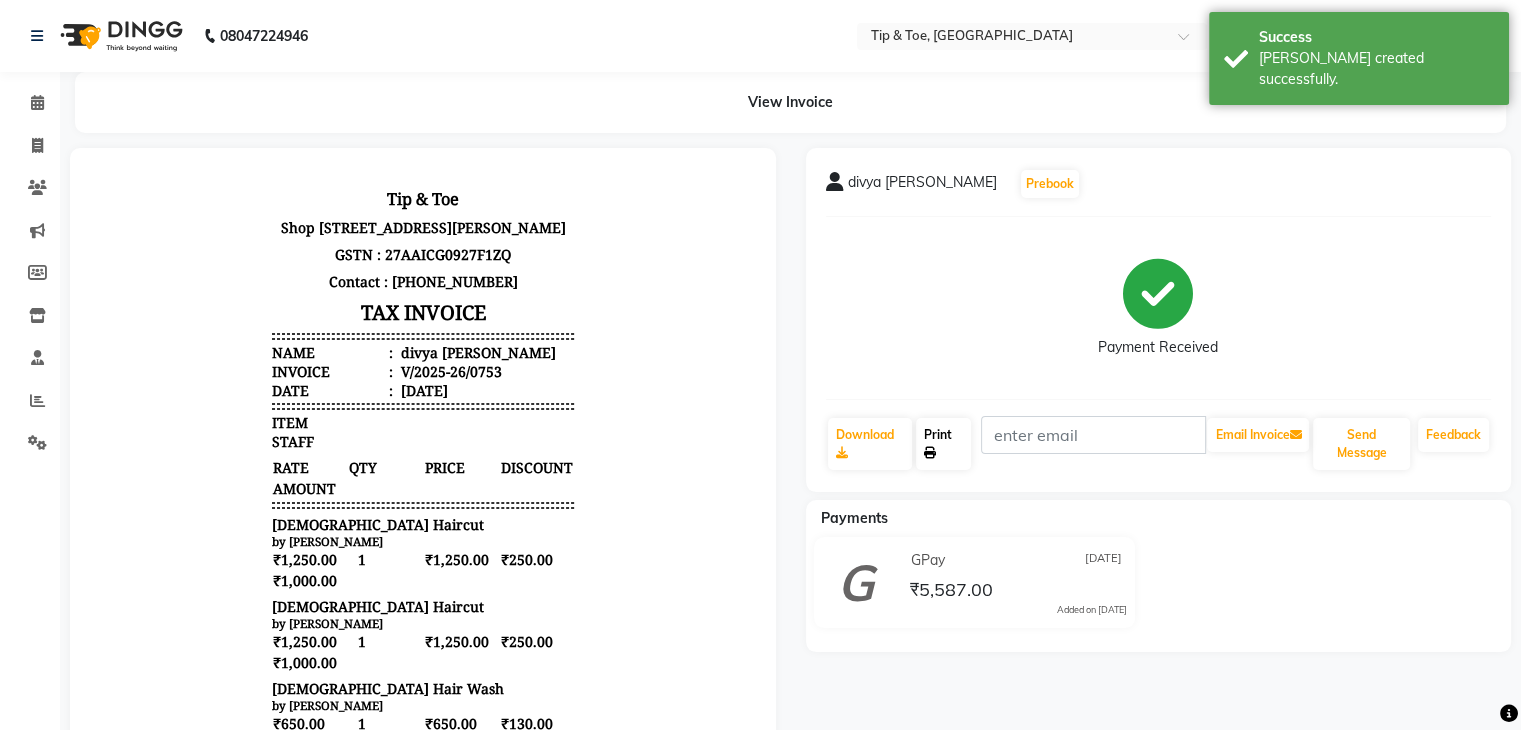 scroll, scrollTop: 0, scrollLeft: 0, axis: both 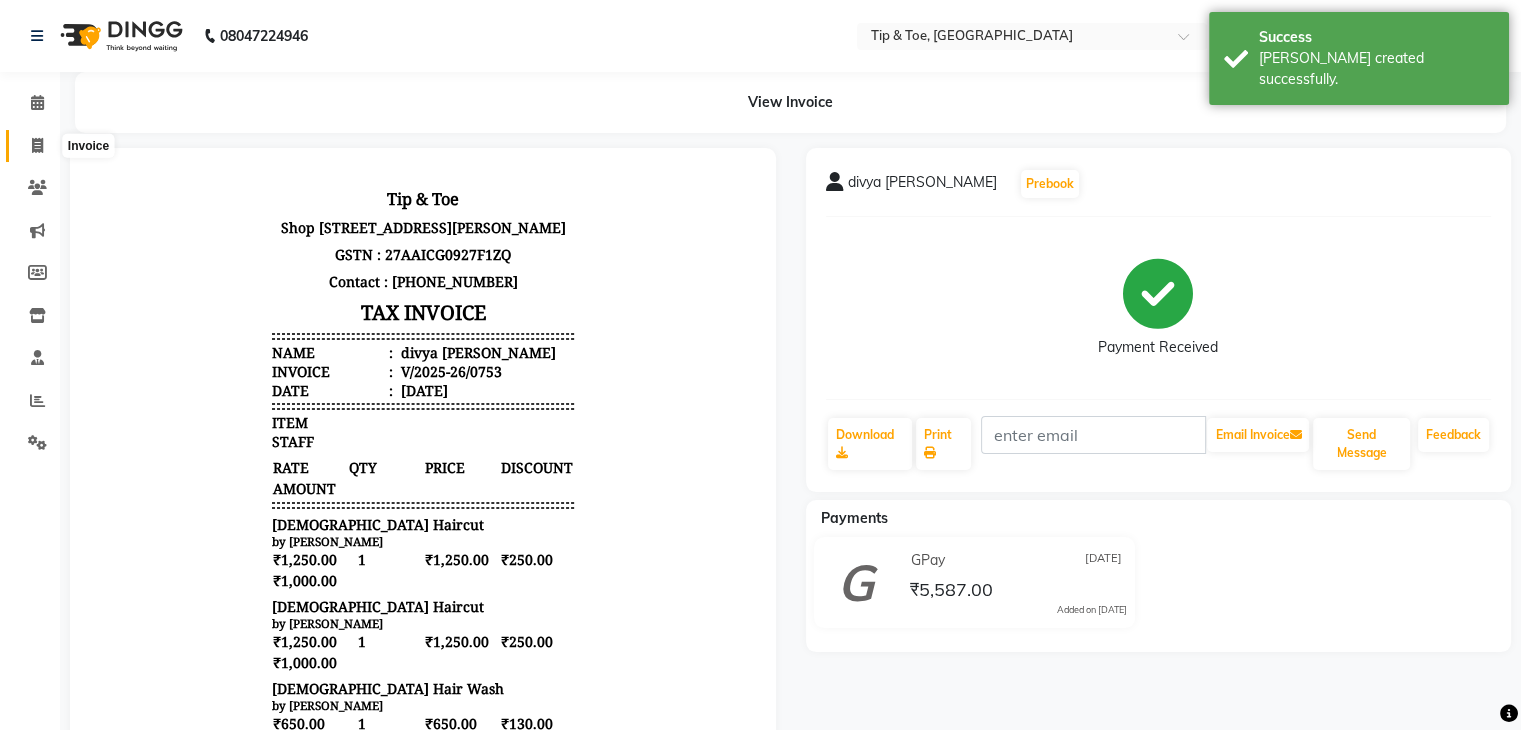 click 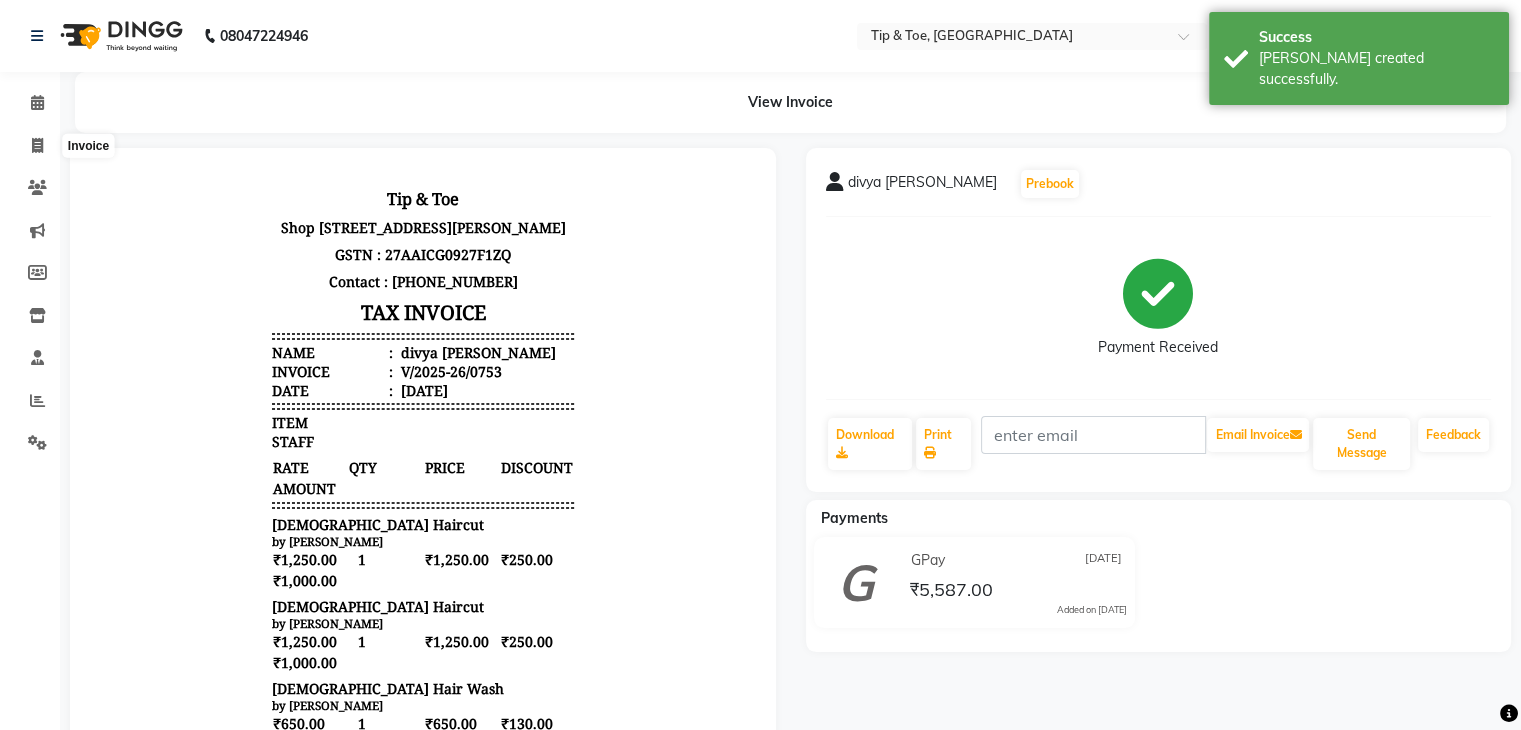 select on "service" 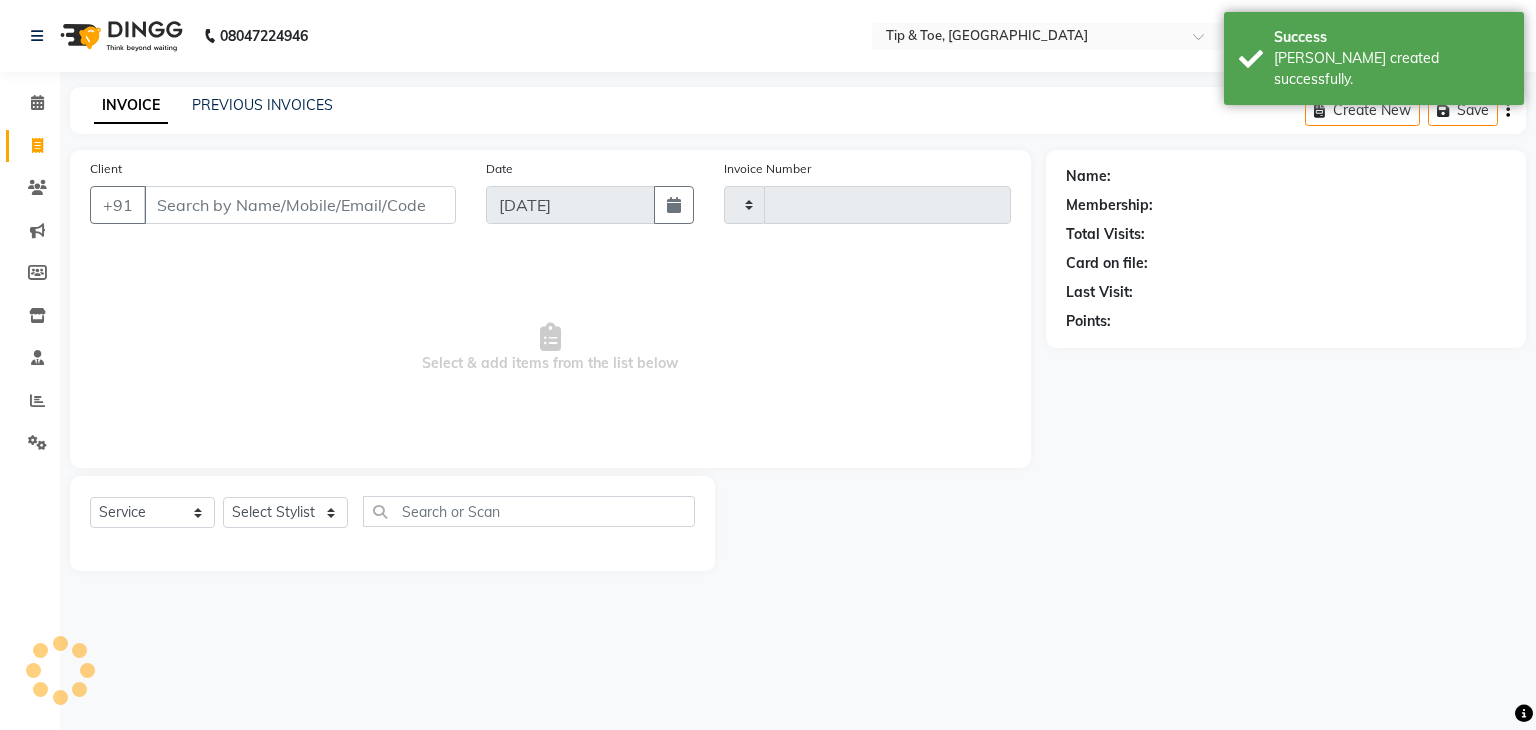 type on "0754" 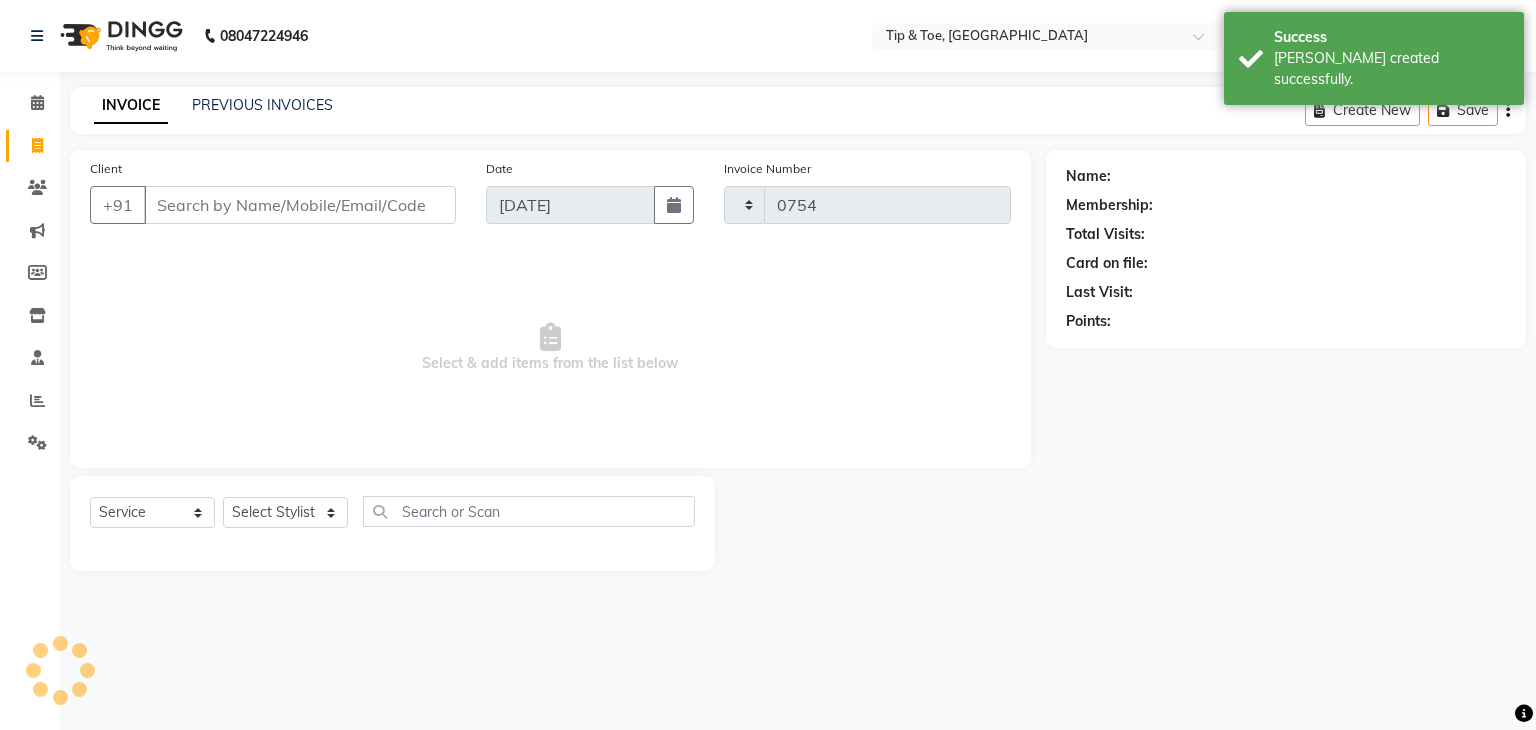 select on "5942" 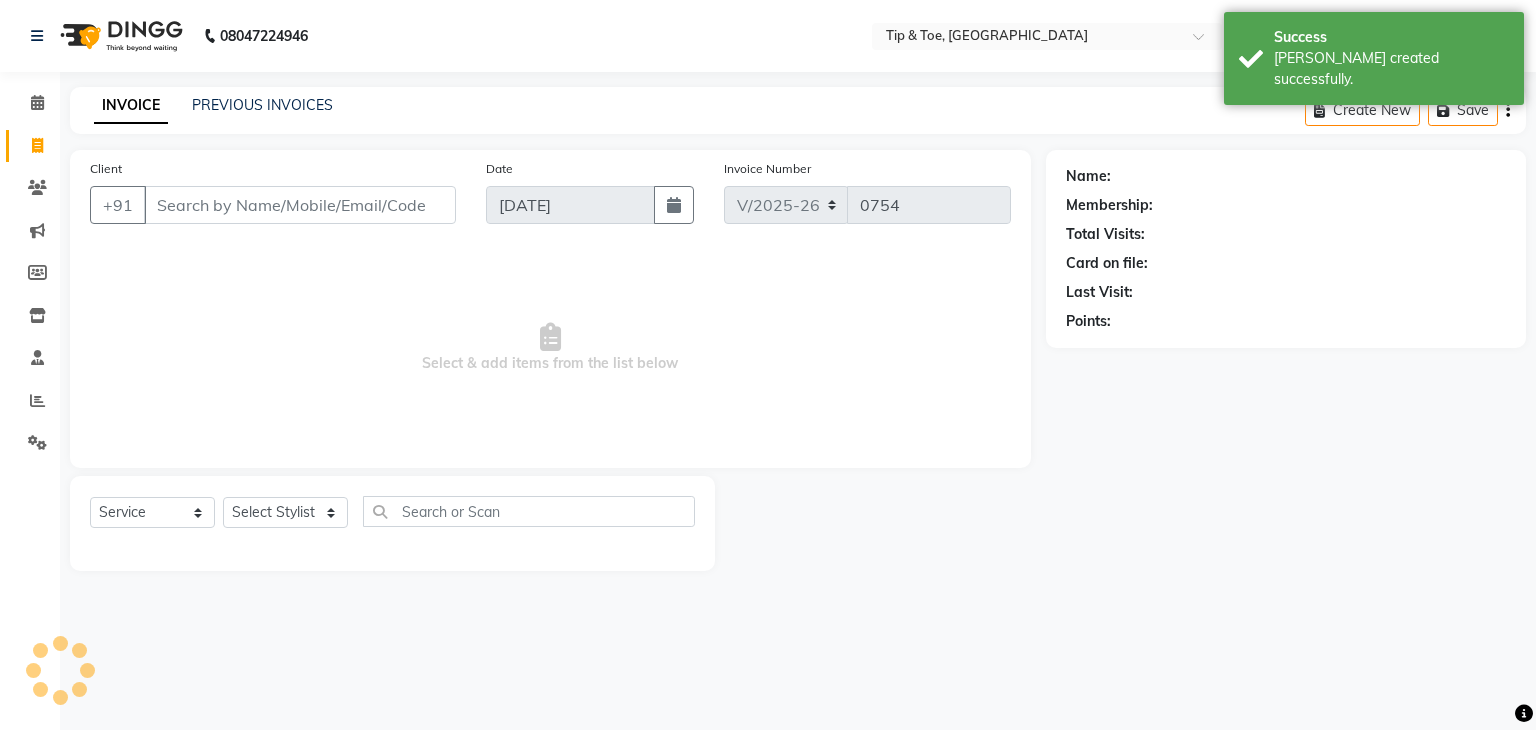 click on "Client +91" 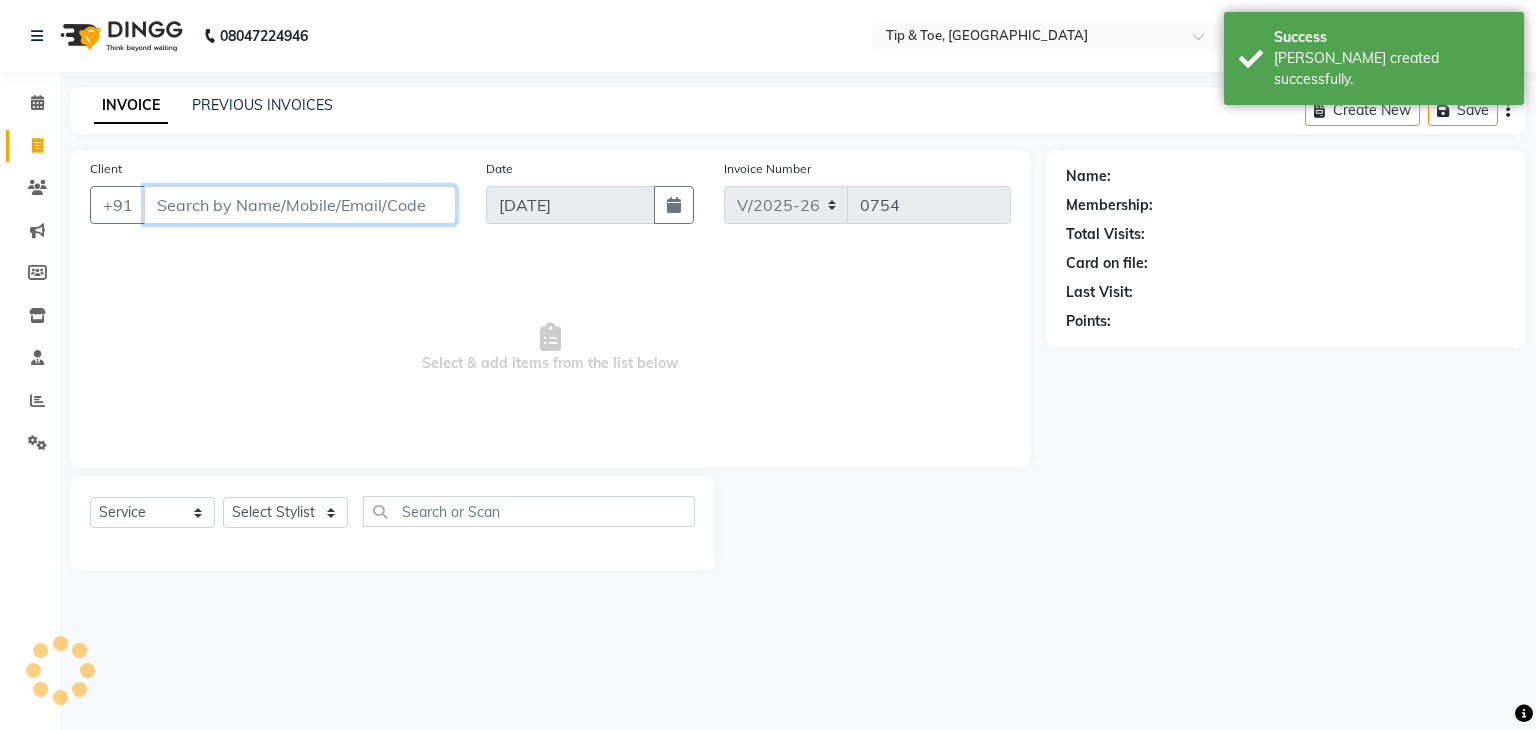 click on "Client" at bounding box center (300, 205) 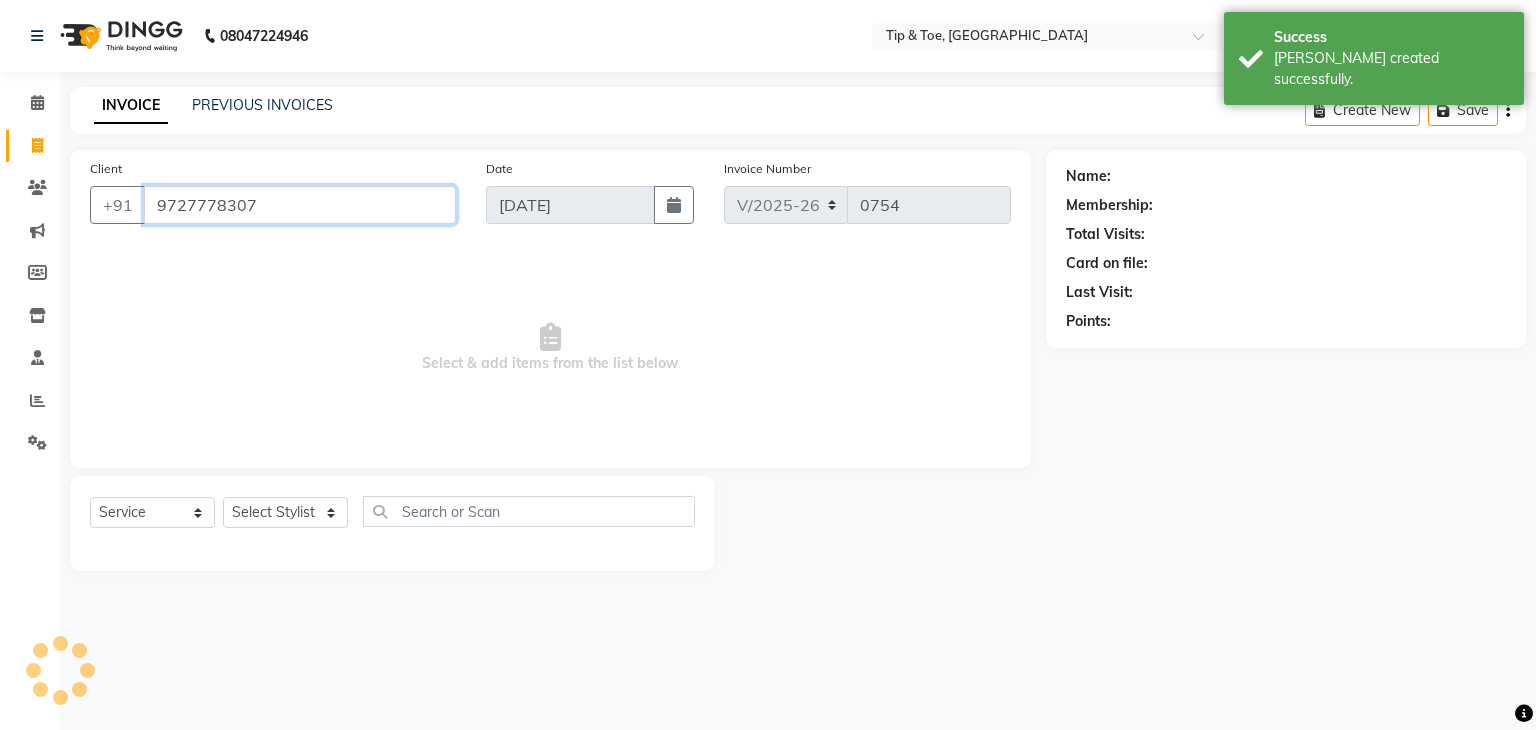 type on "9727778307" 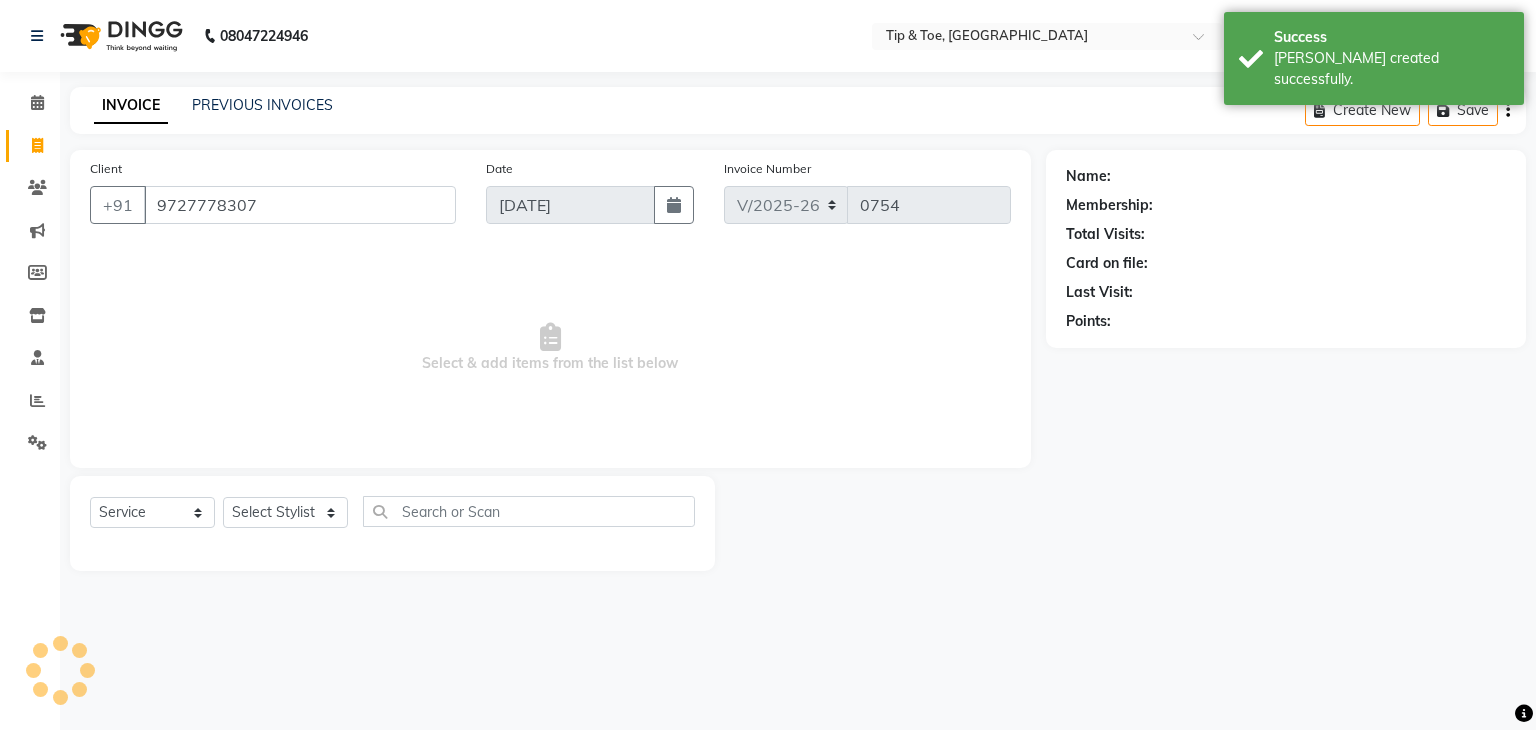 select on "1: Object" 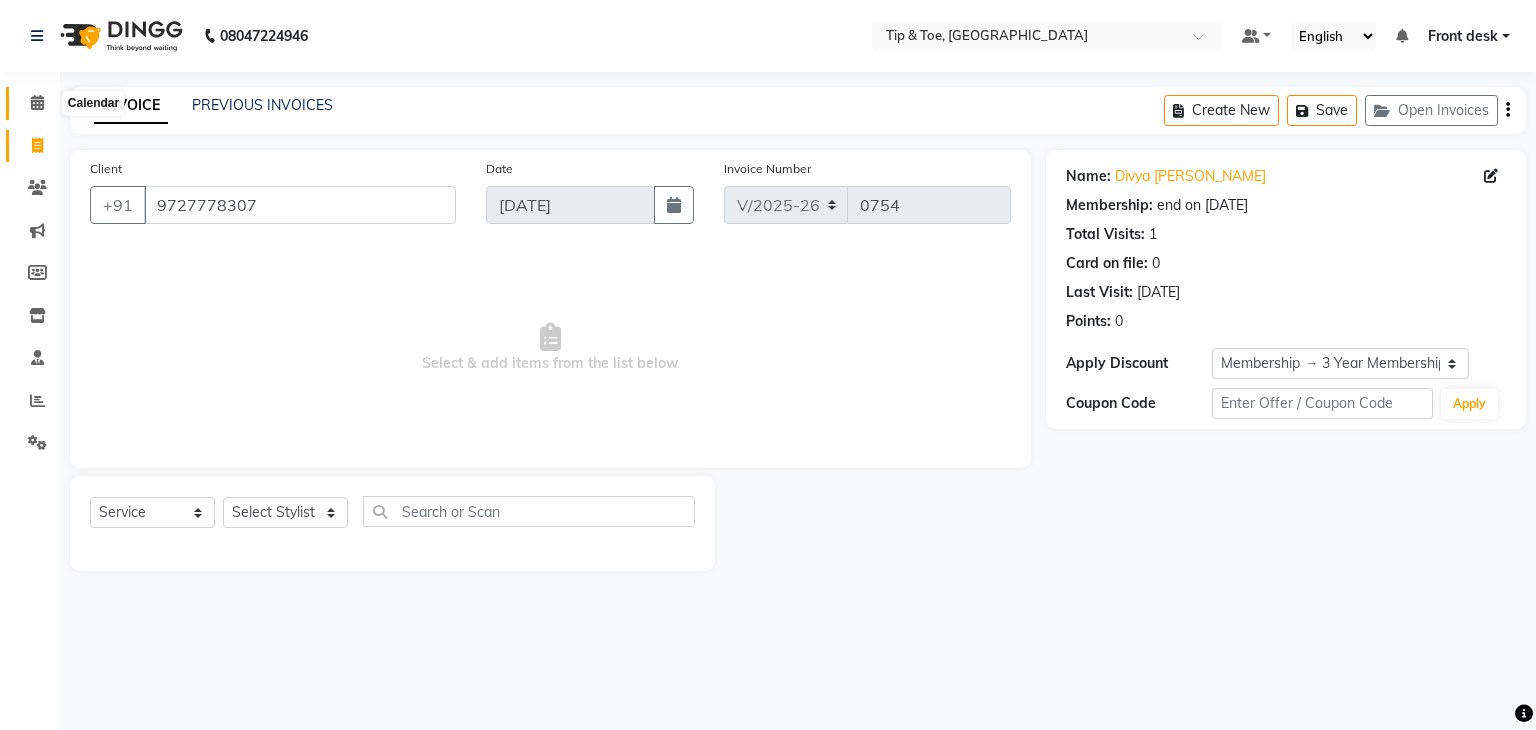 click 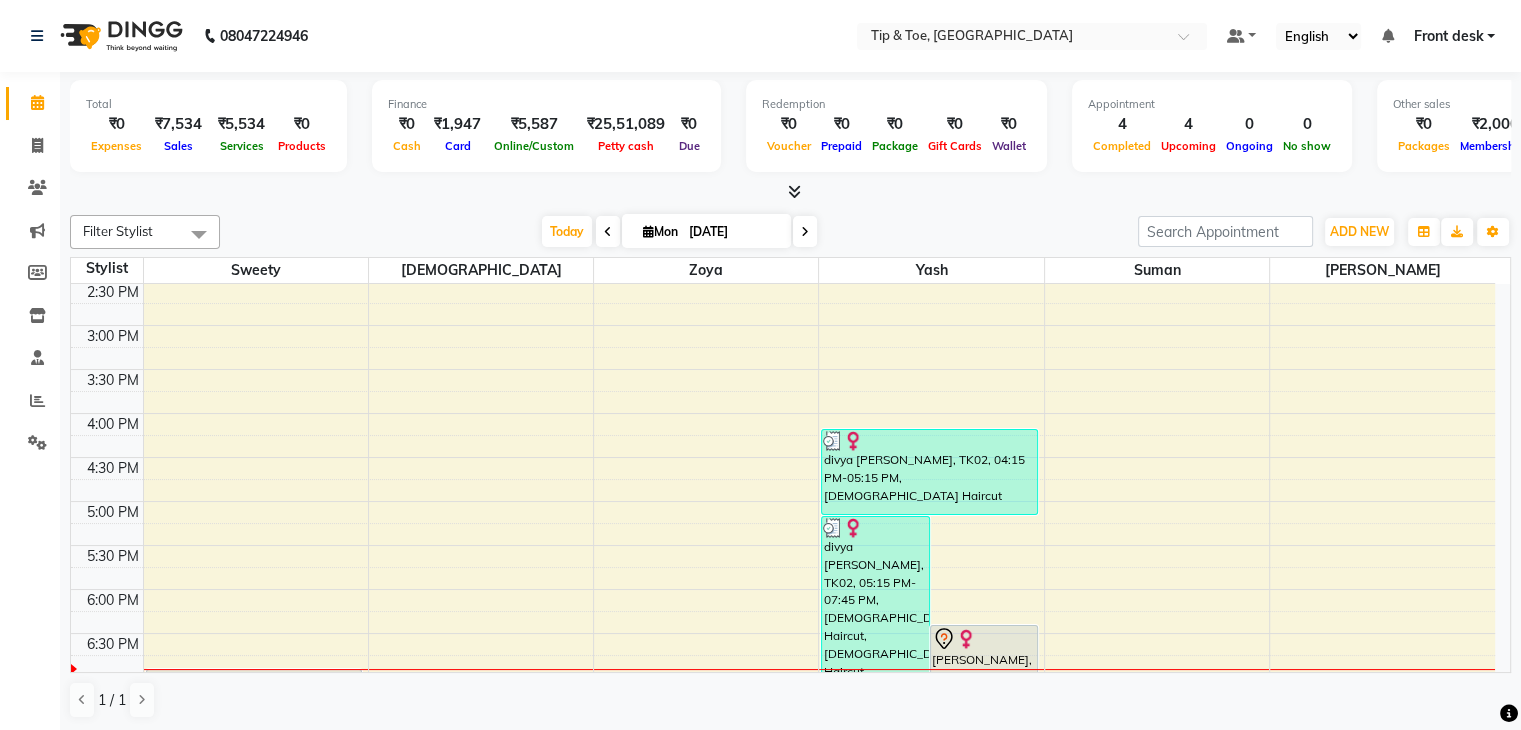 scroll, scrollTop: 744, scrollLeft: 0, axis: vertical 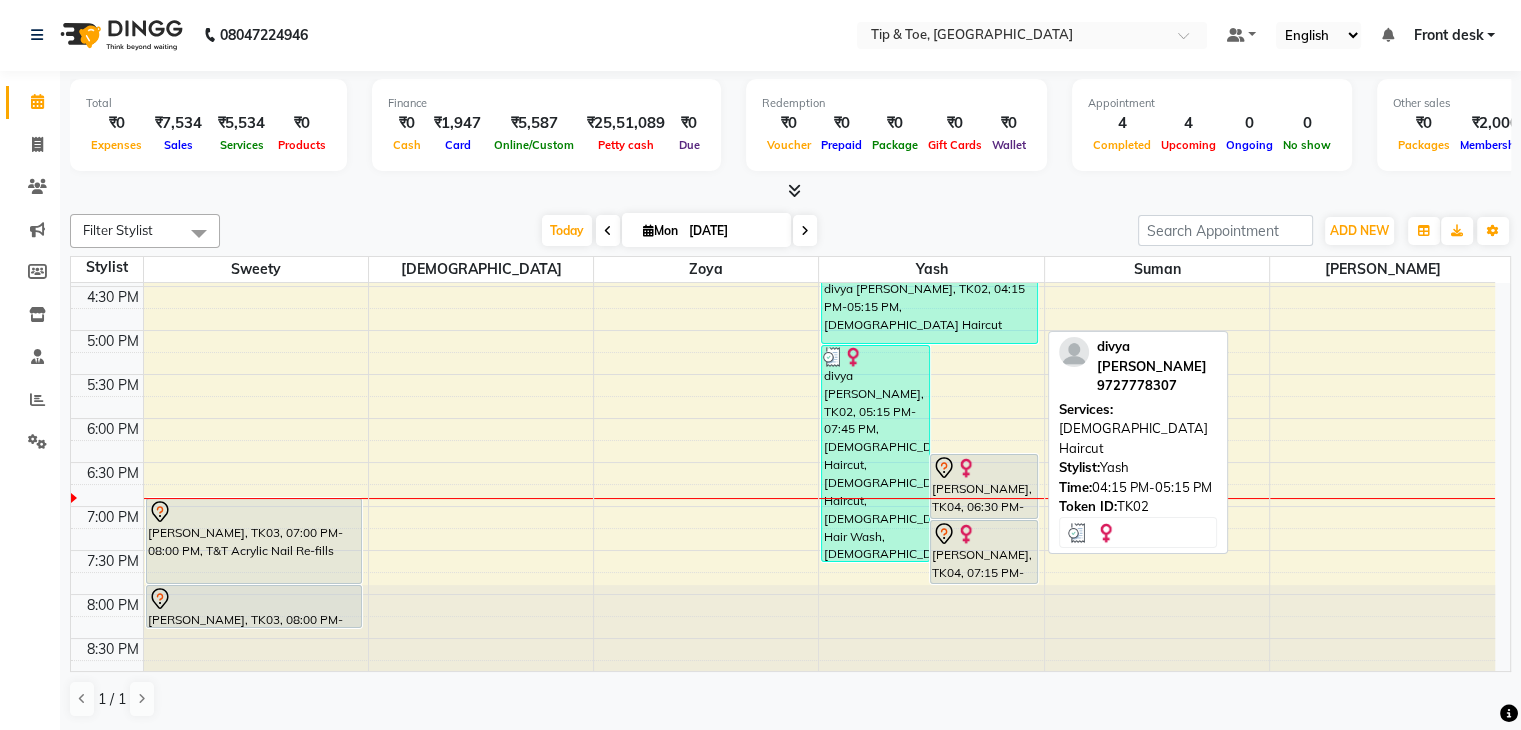 click on "divya [PERSON_NAME], TK02, 04:15 PM-05:15 PM, [DEMOGRAPHIC_DATA] Haircut" at bounding box center (929, 301) 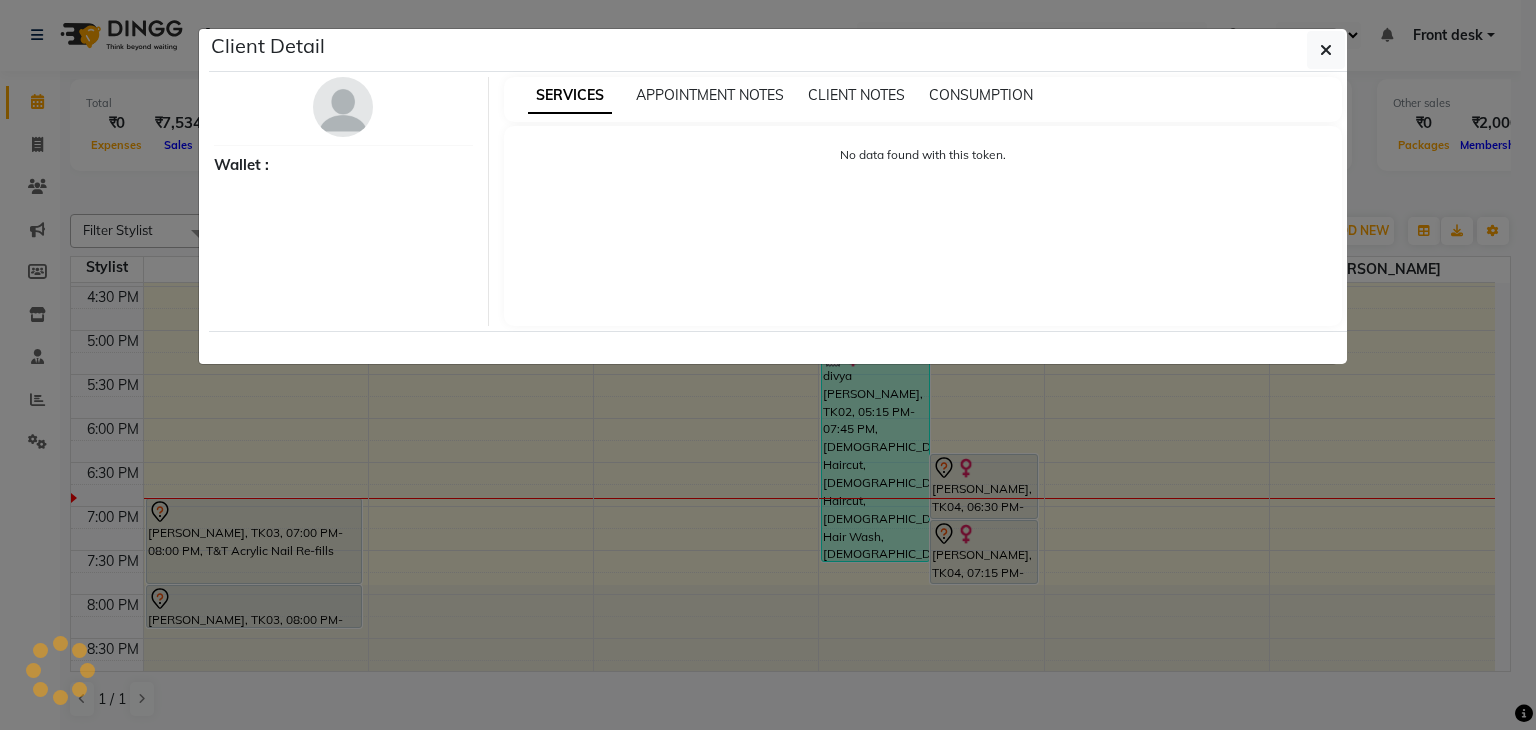 select on "3" 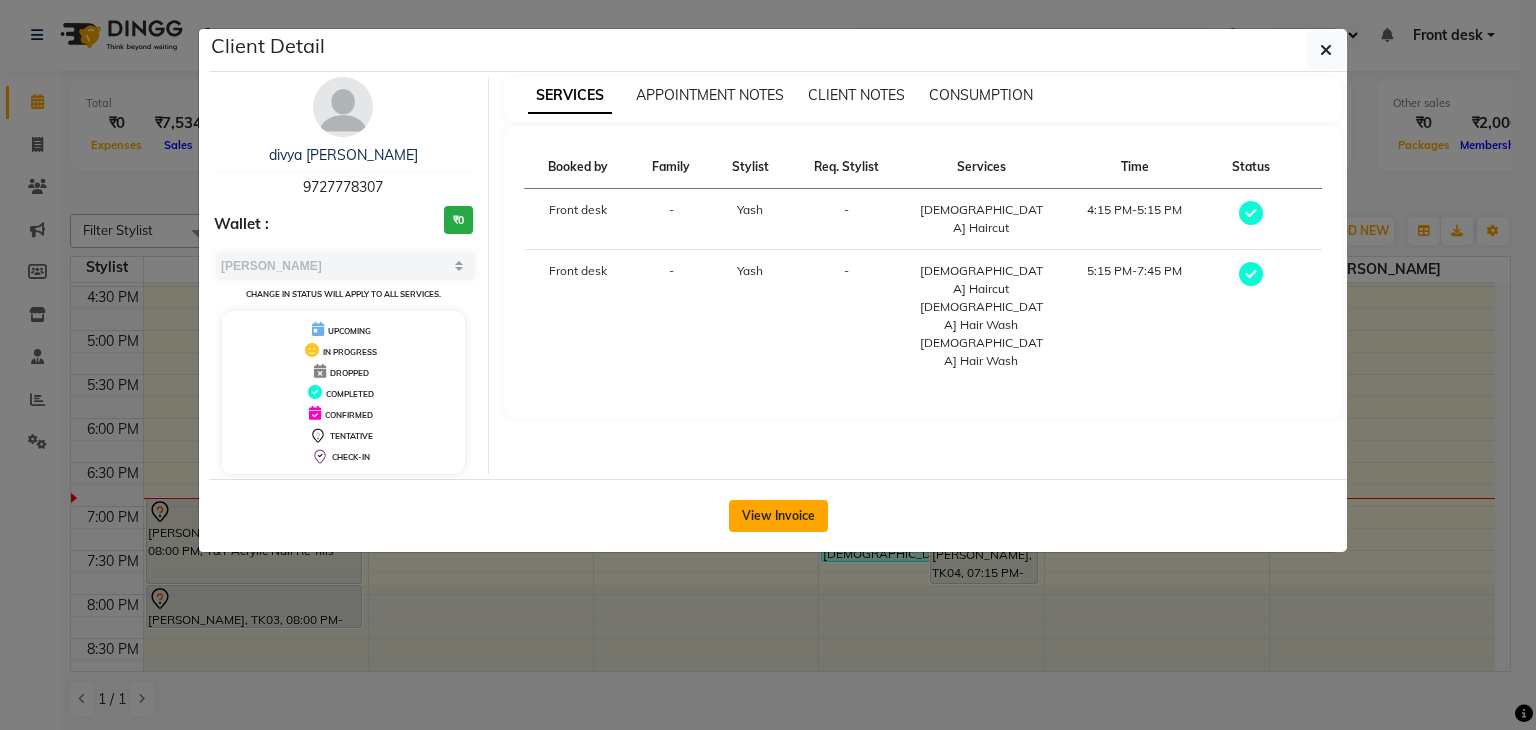 click on "View Invoice" 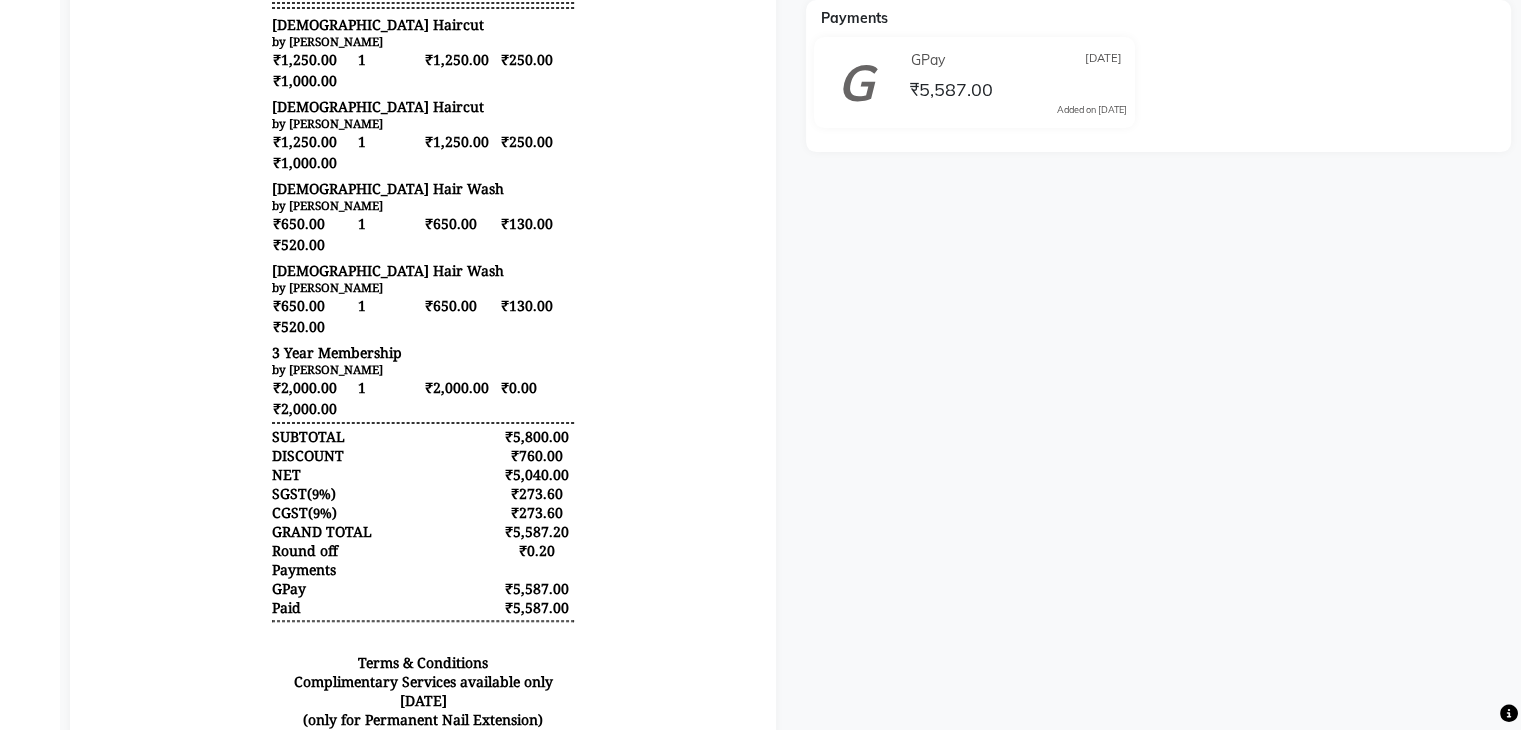 scroll, scrollTop: 0, scrollLeft: 0, axis: both 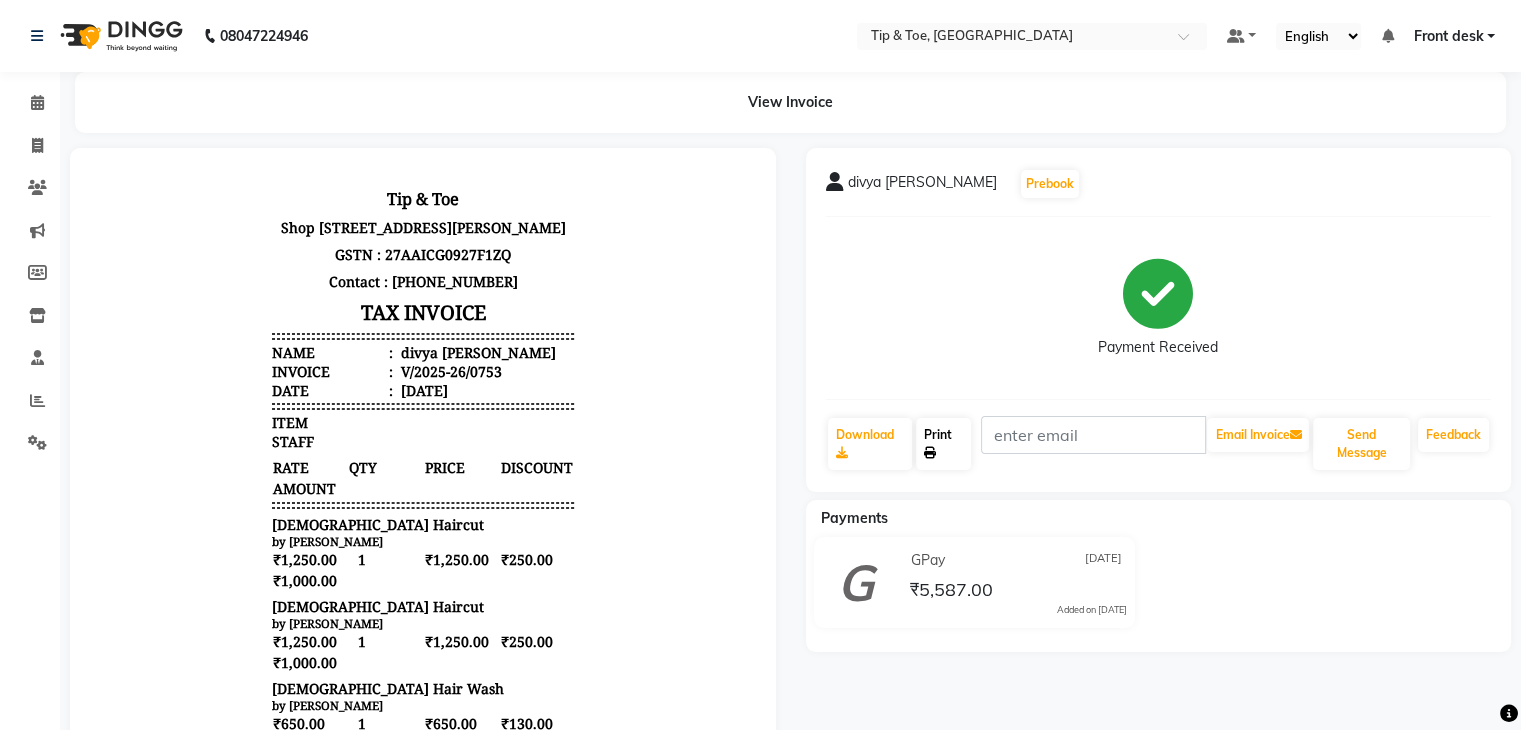 click on "Print" 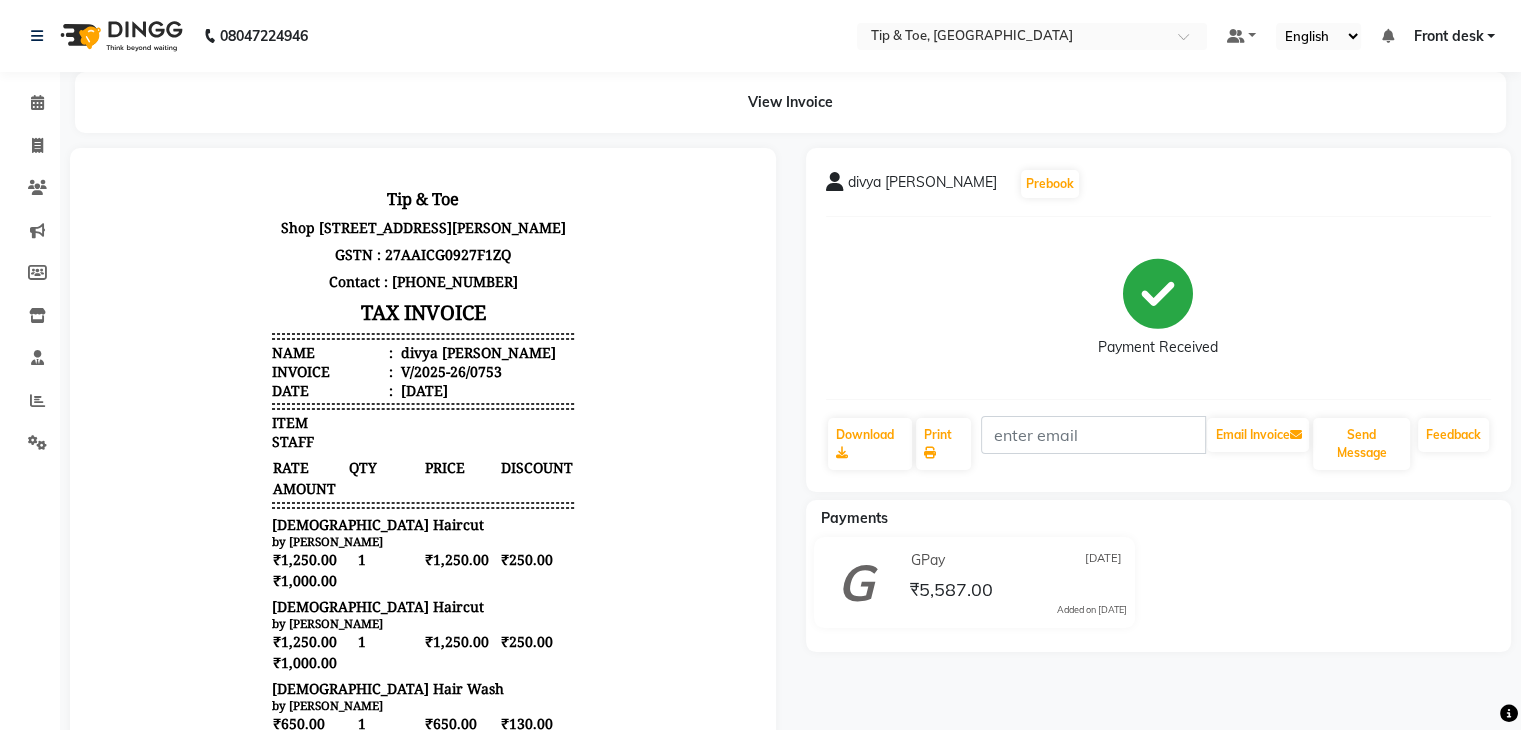 click on "divya [PERSON_NAME]" at bounding box center [476, 352] 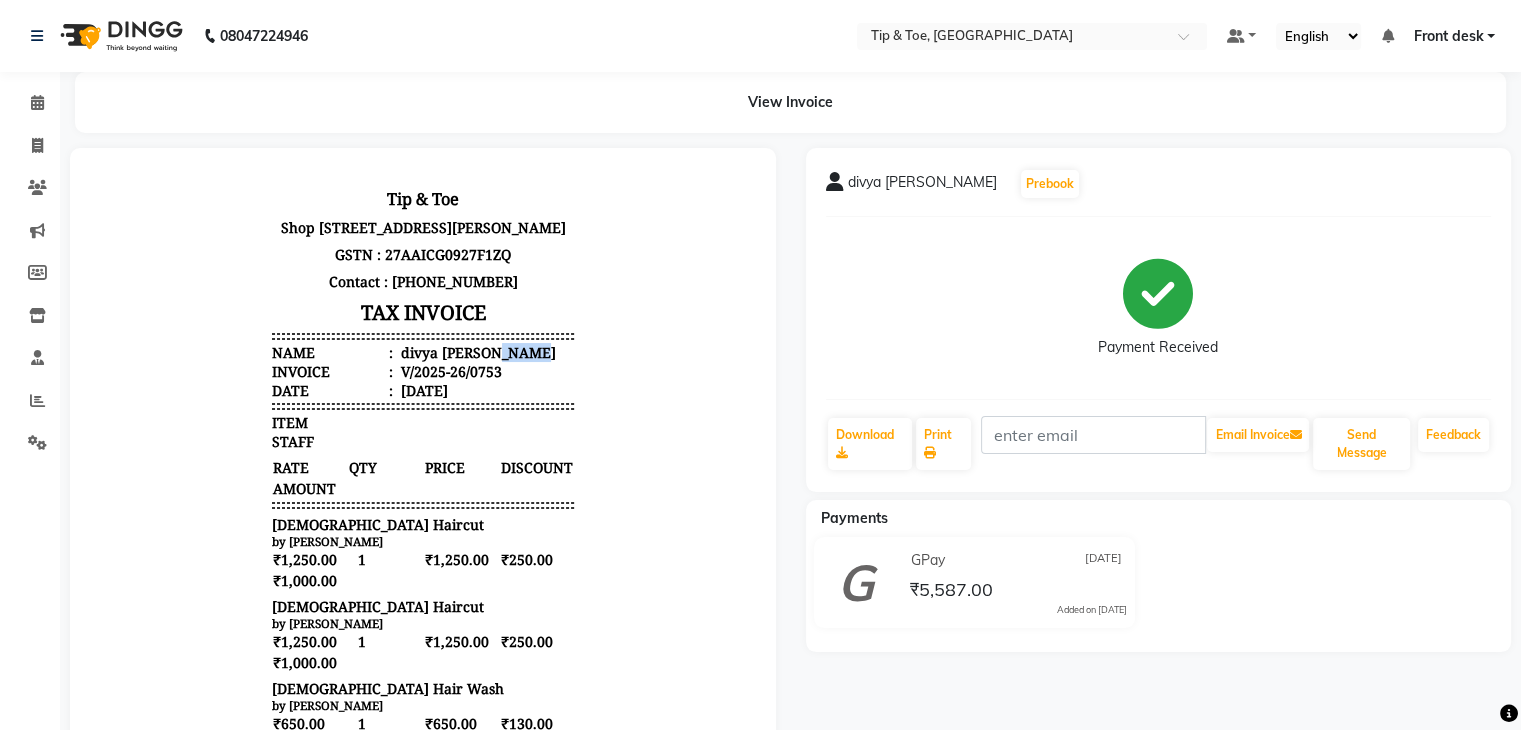 click on "divya [PERSON_NAME]" at bounding box center (476, 352) 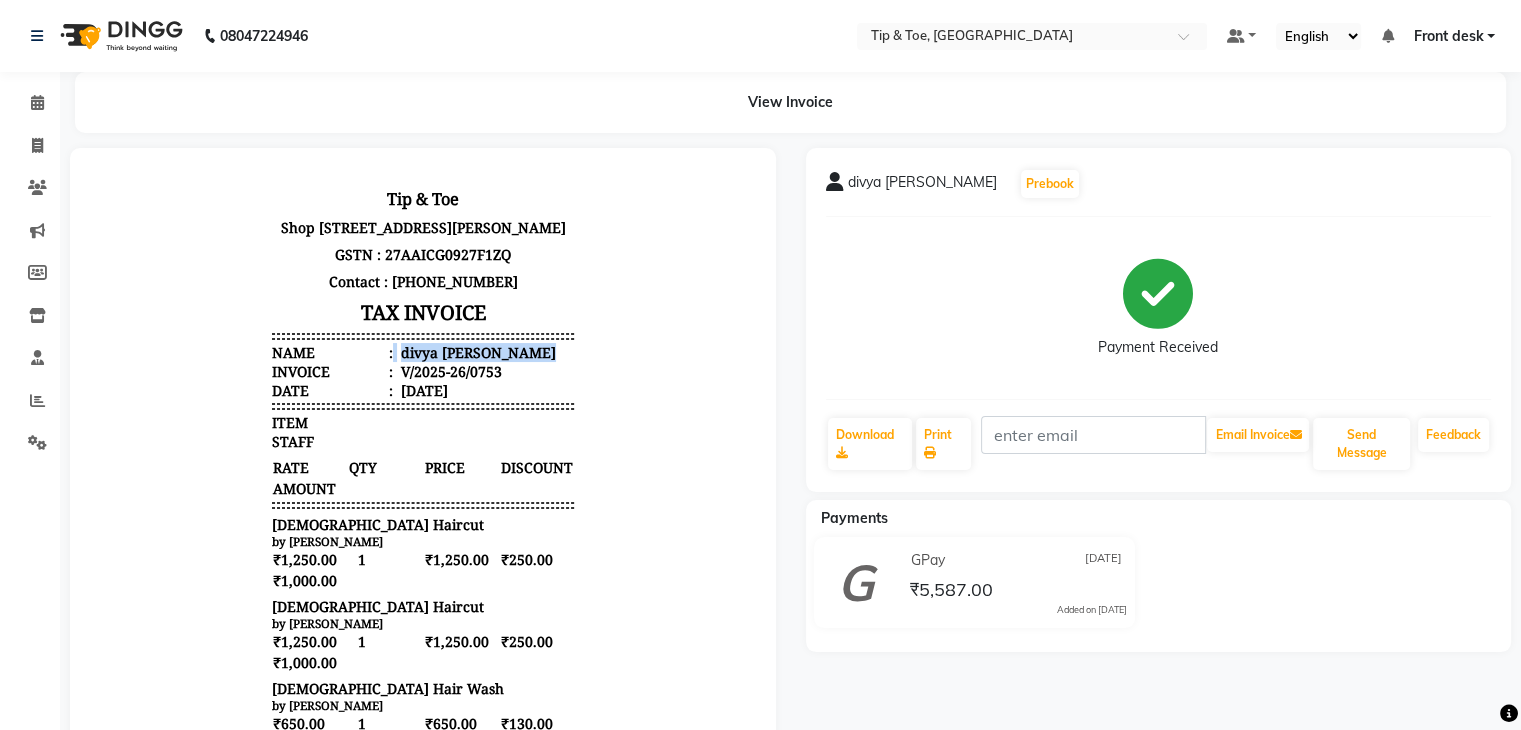 click on "divya [PERSON_NAME]" at bounding box center [476, 352] 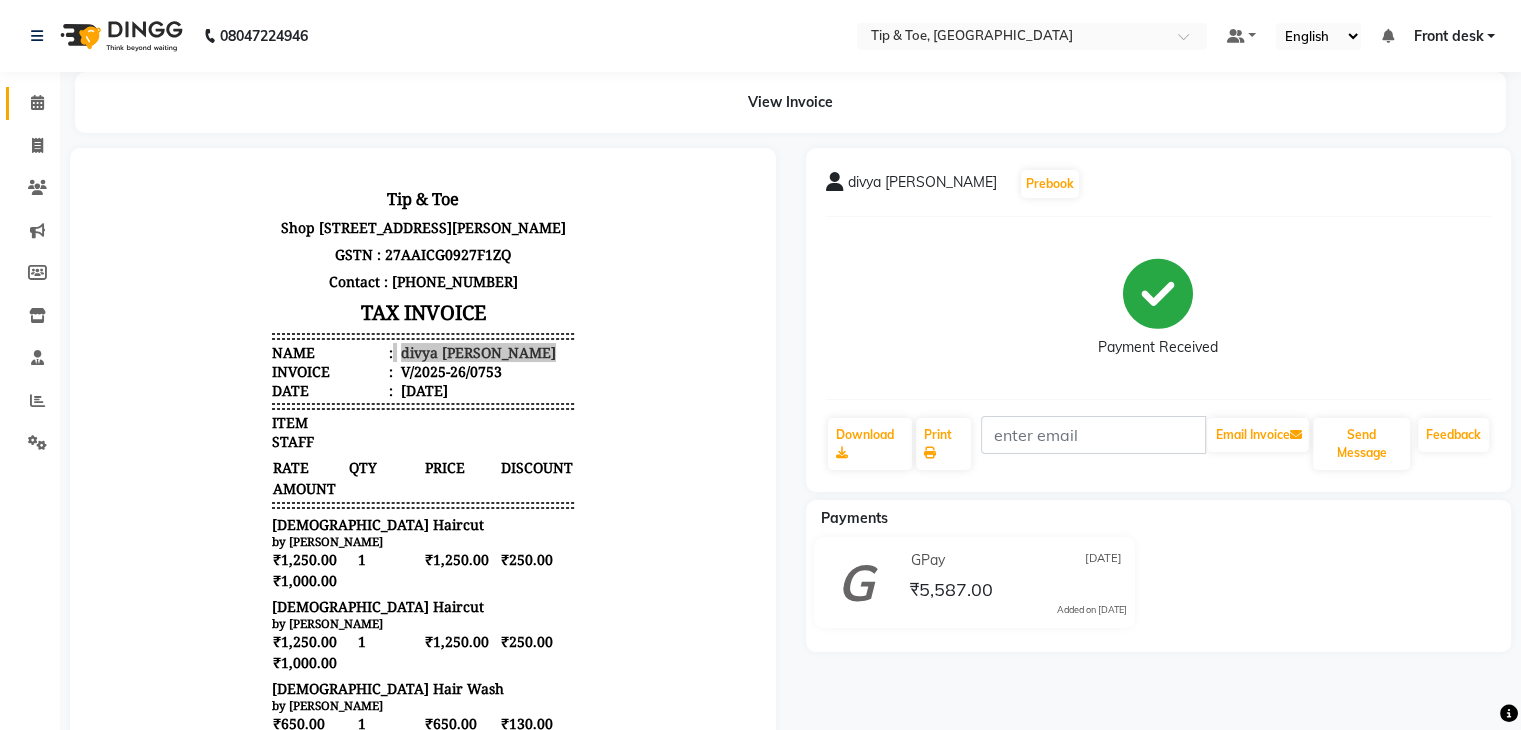 click on "Calendar" 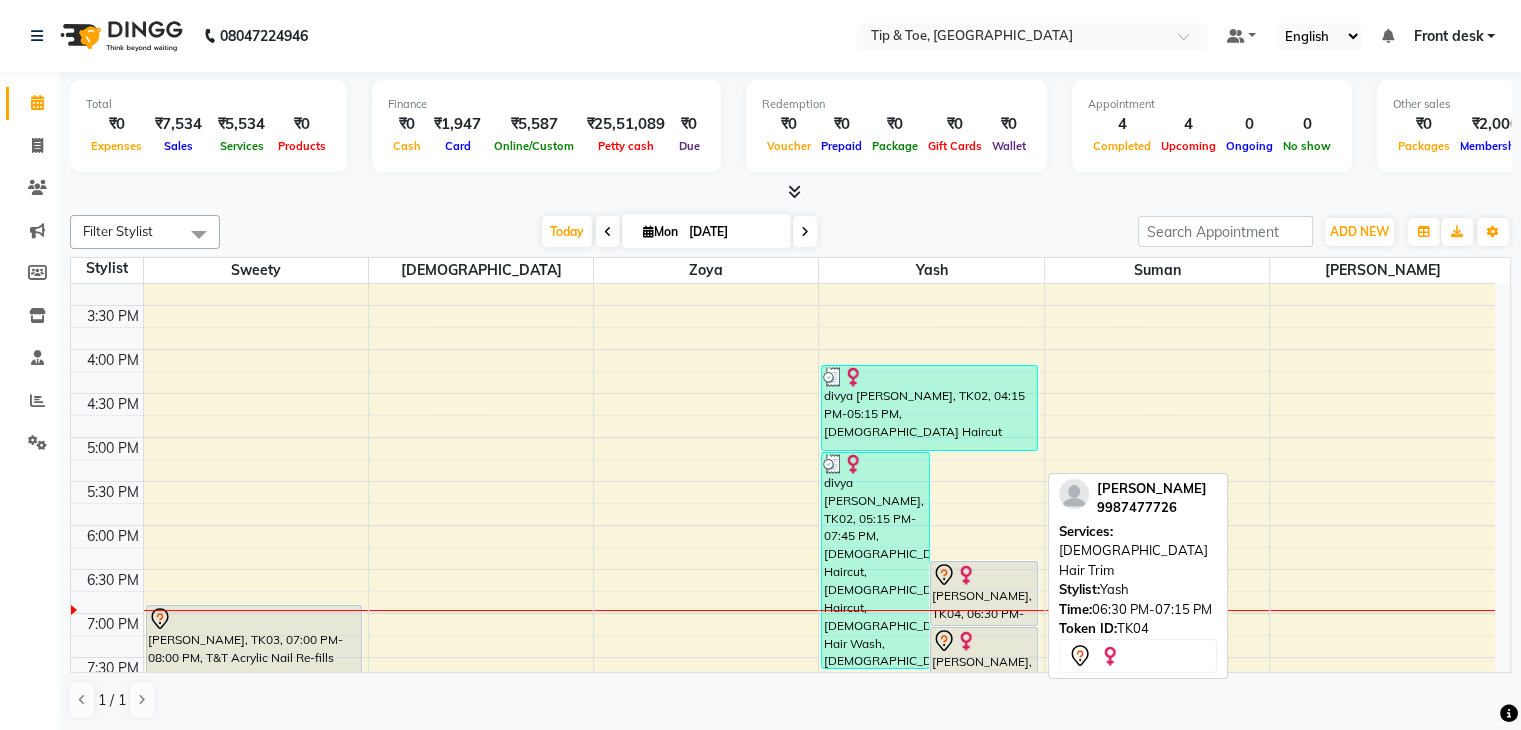 scroll, scrollTop: 700, scrollLeft: 0, axis: vertical 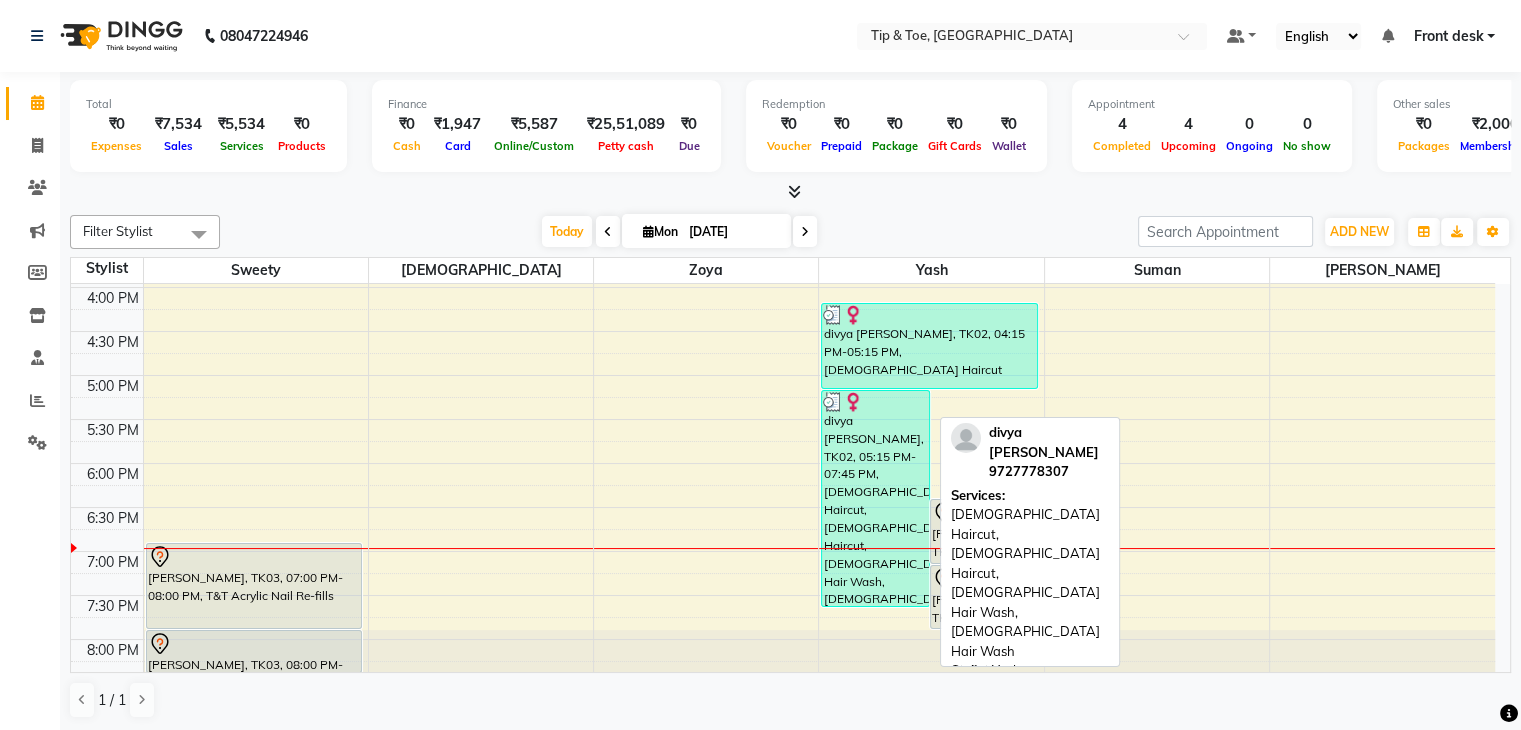 click on "divya [PERSON_NAME], TK02, 05:15 PM-07:45 PM, [DEMOGRAPHIC_DATA] Haircut,[DEMOGRAPHIC_DATA] Haircut,[DEMOGRAPHIC_DATA] Hair Wash,[DEMOGRAPHIC_DATA] Hair Wash" at bounding box center [875, 498] 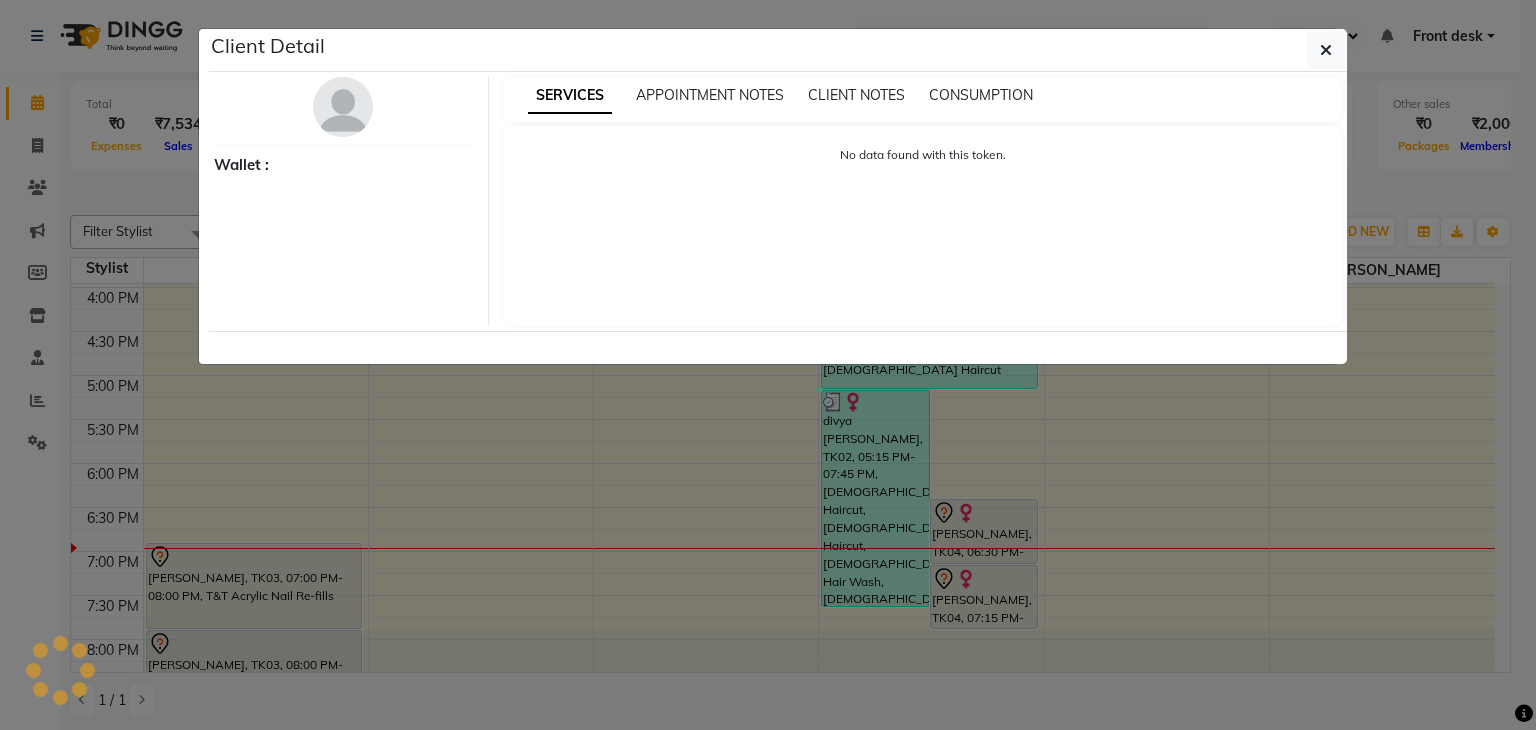 select on "3" 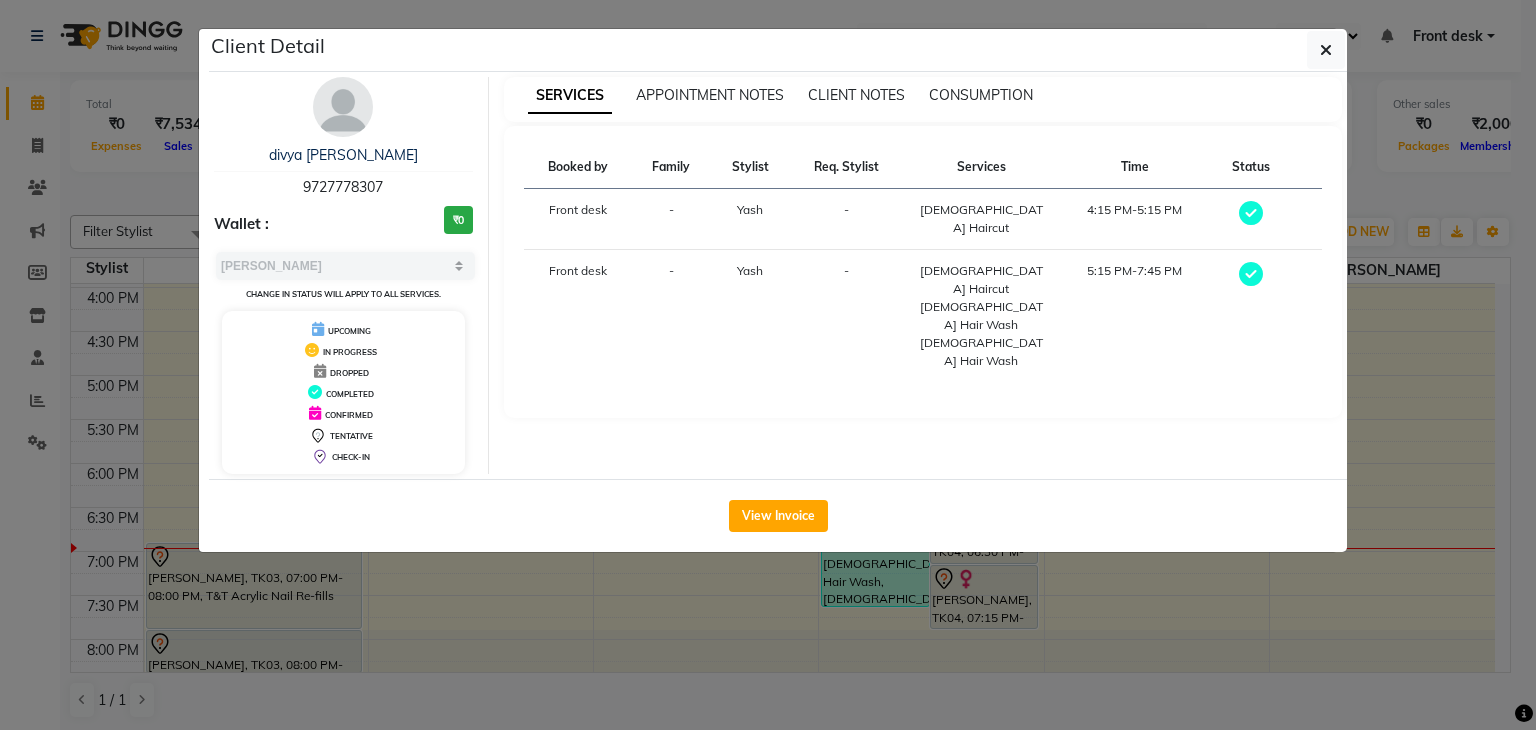 click on "divya [PERSON_NAME]    9727778307" at bounding box center [343, 171] 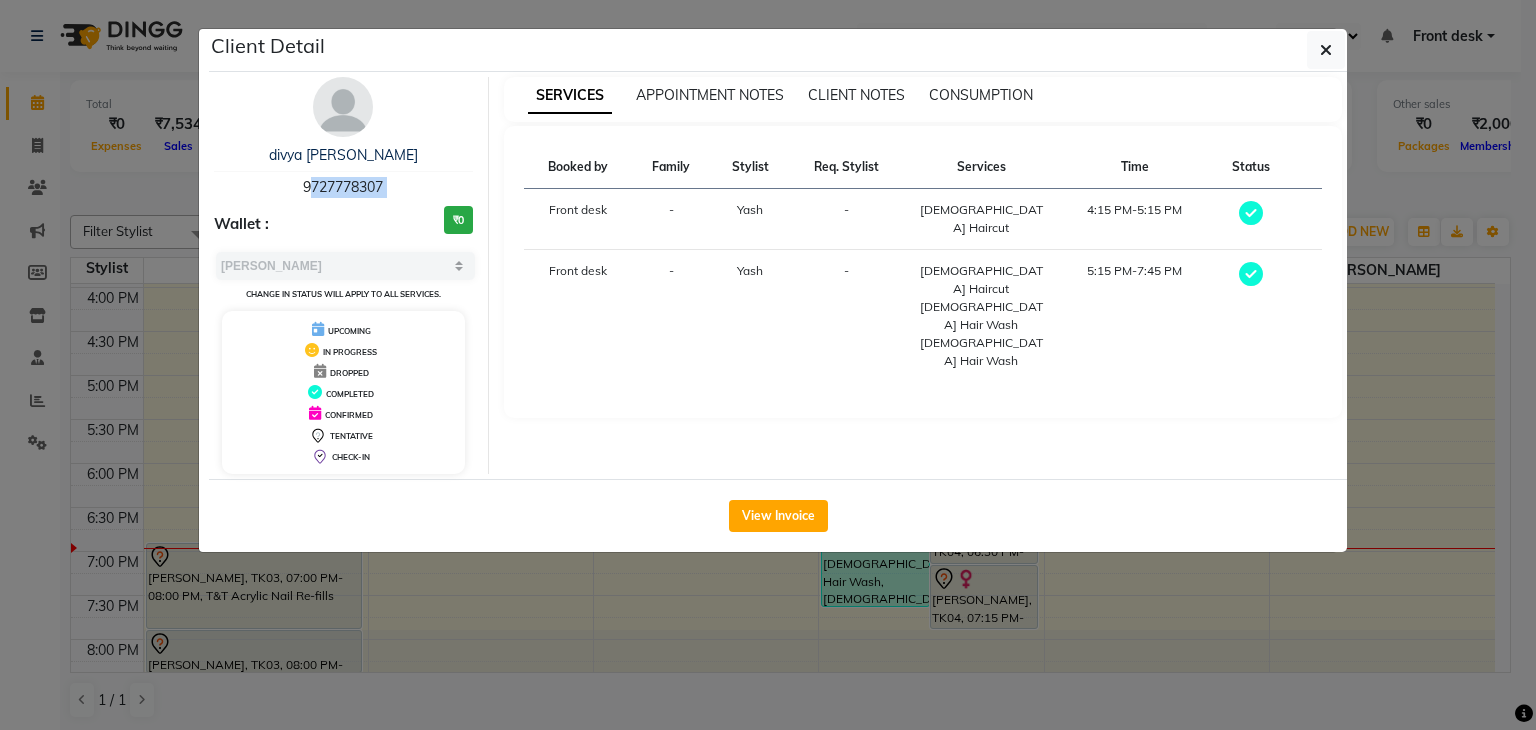 click on "divya [PERSON_NAME]    9727778307" at bounding box center (343, 171) 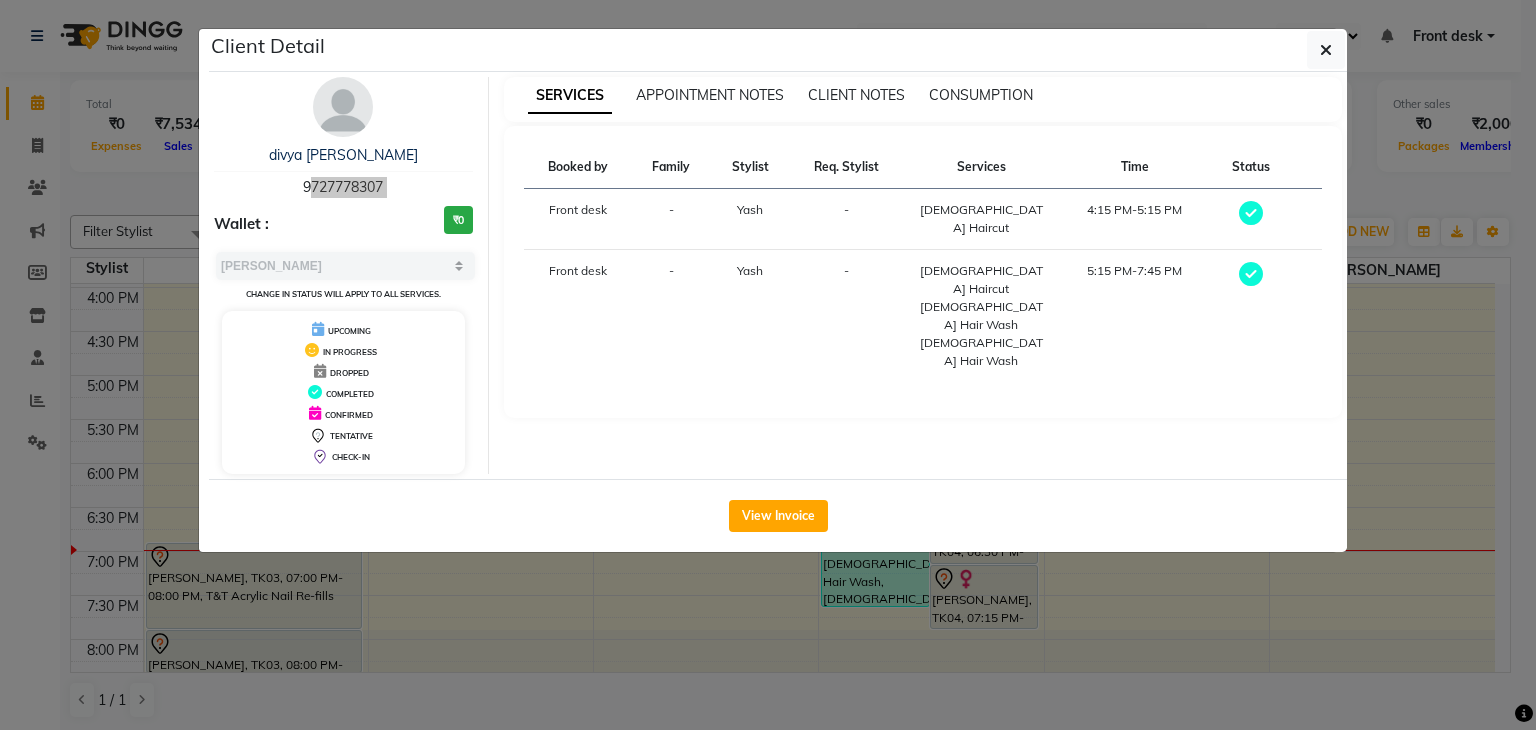 copy on "9727778307" 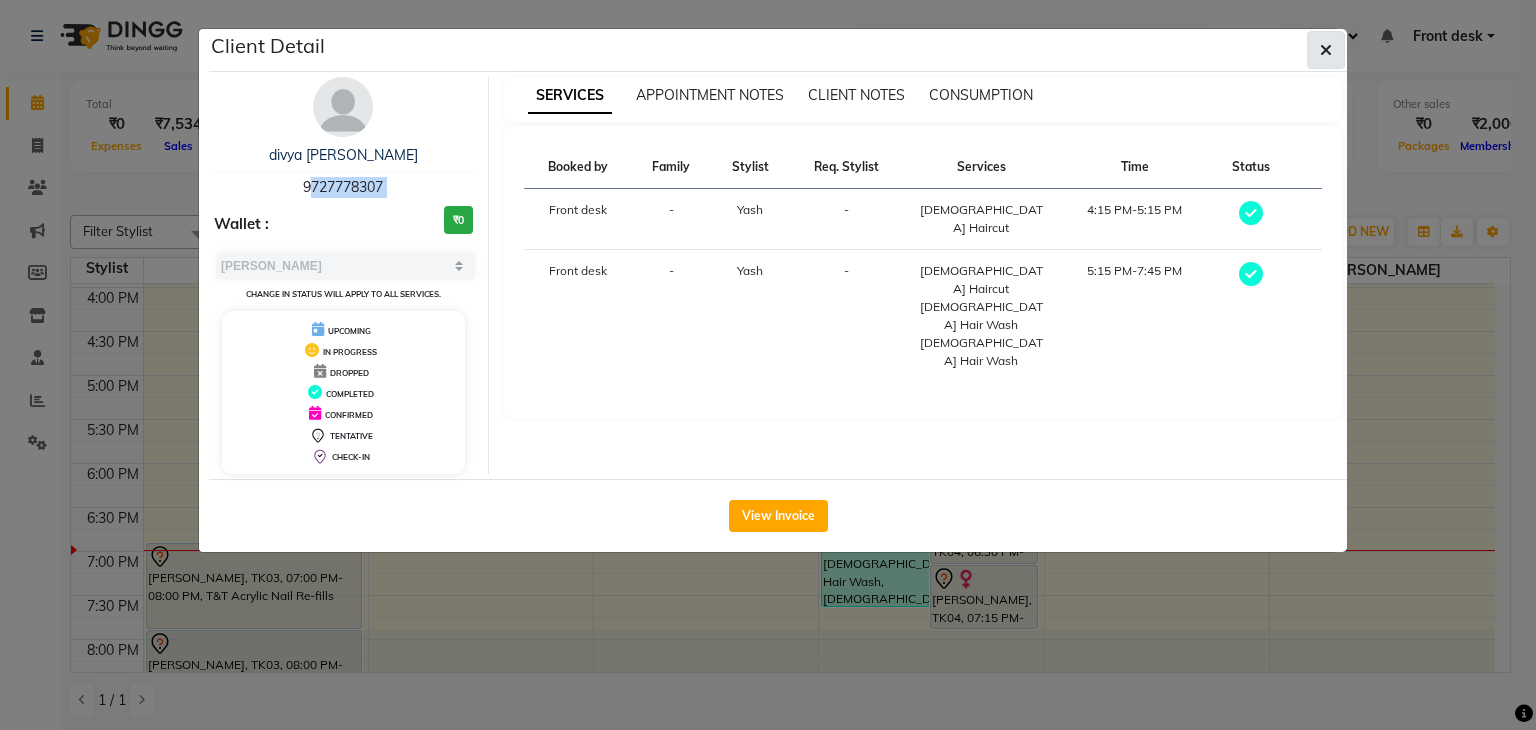 click 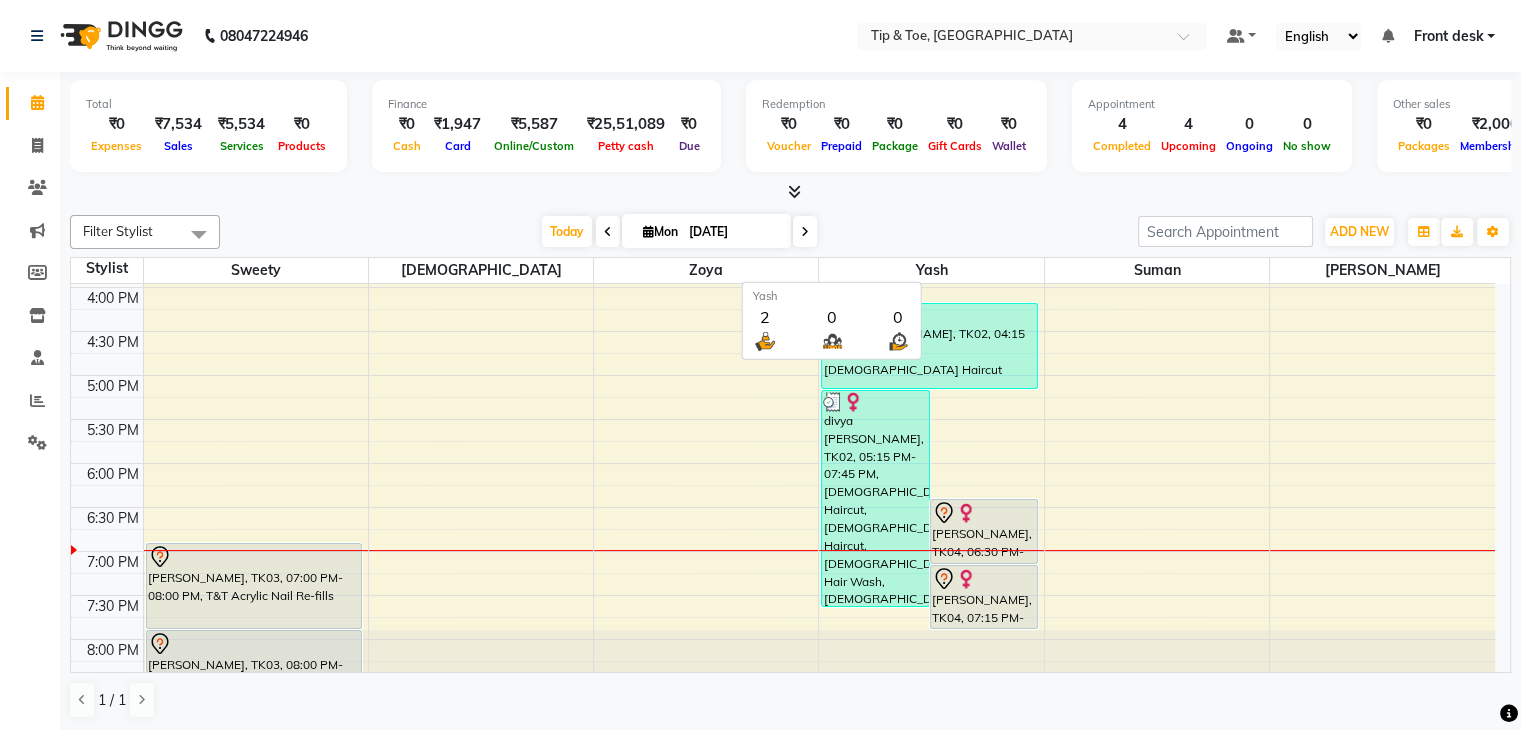 scroll, scrollTop: 1, scrollLeft: 0, axis: vertical 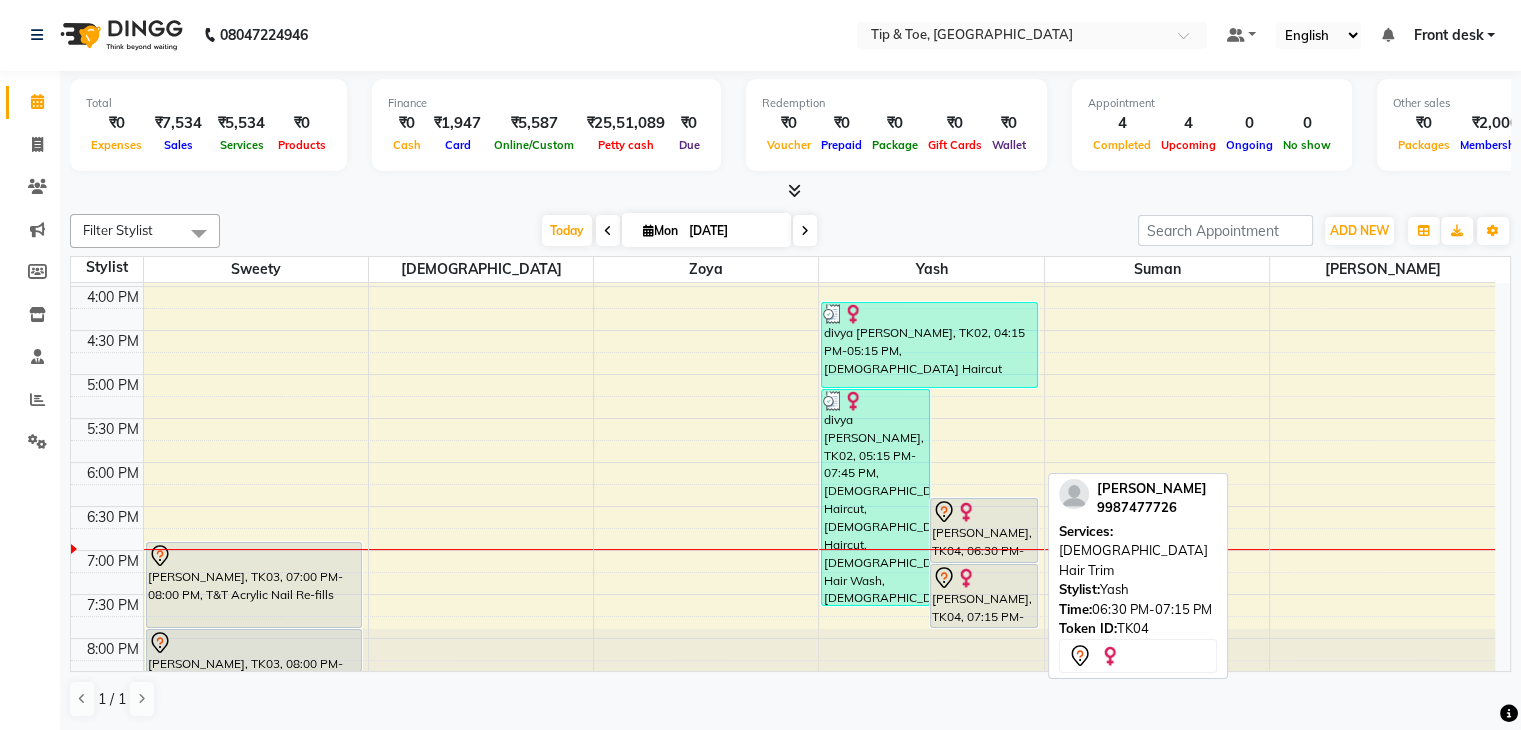click on "[PERSON_NAME], TK04, 06:30 PM-07:15 PM, [DEMOGRAPHIC_DATA] Hair Trim" at bounding box center [984, 530] 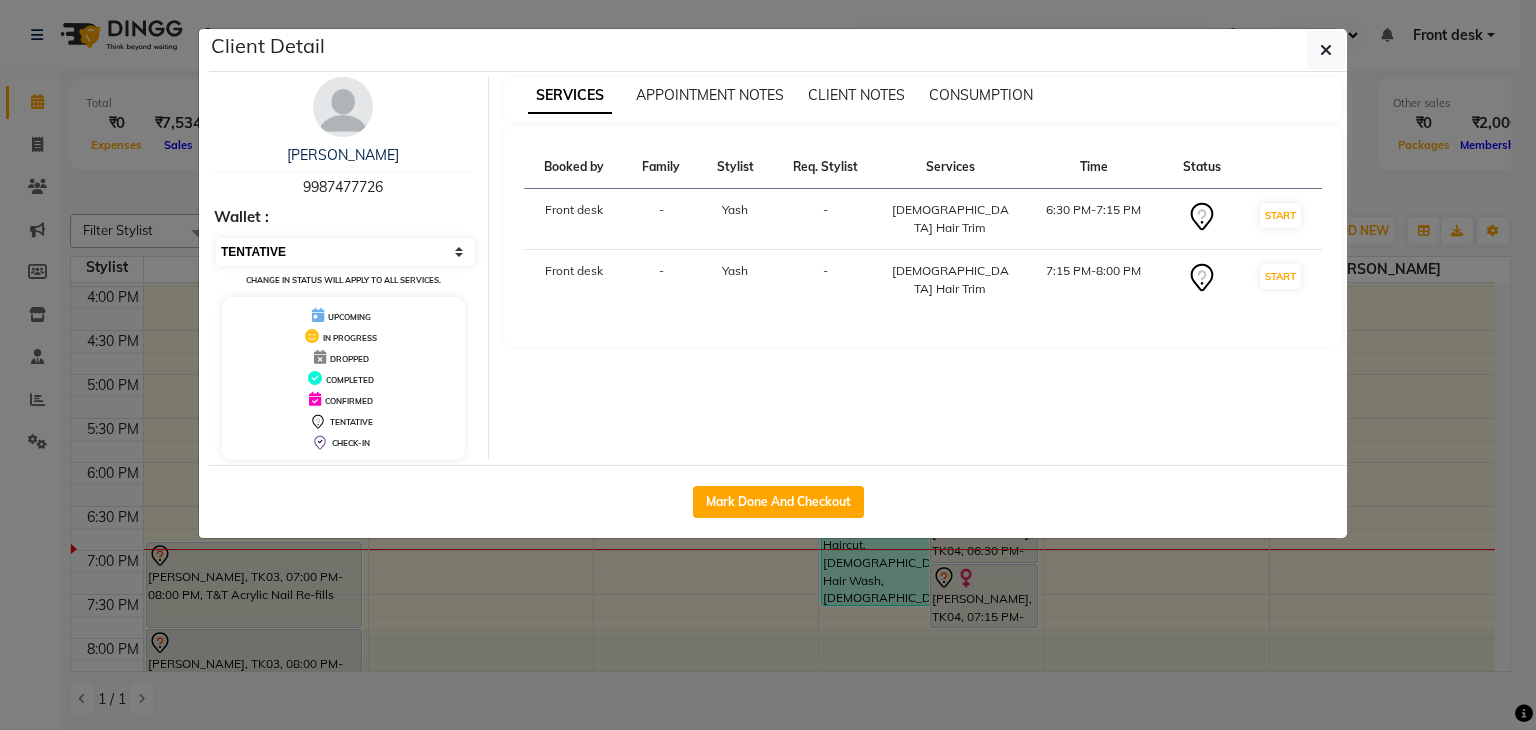 click on "Select IN SERVICE CONFIRMED TENTATIVE CHECK IN MARK DONE DROPPED UPCOMING" at bounding box center (345, 252) 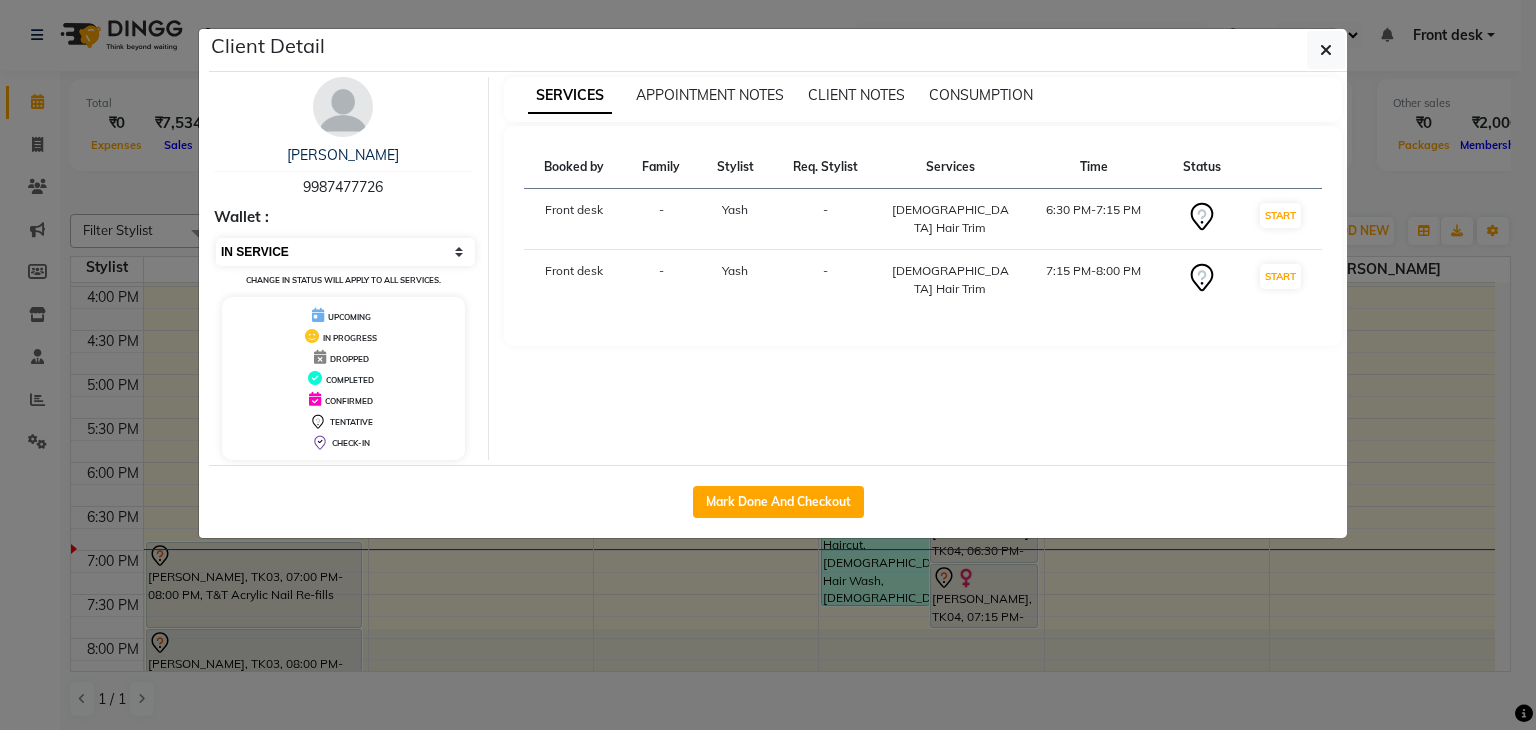 click on "Select IN SERVICE CONFIRMED TENTATIVE CHECK IN MARK DONE DROPPED UPCOMING" at bounding box center [345, 252] 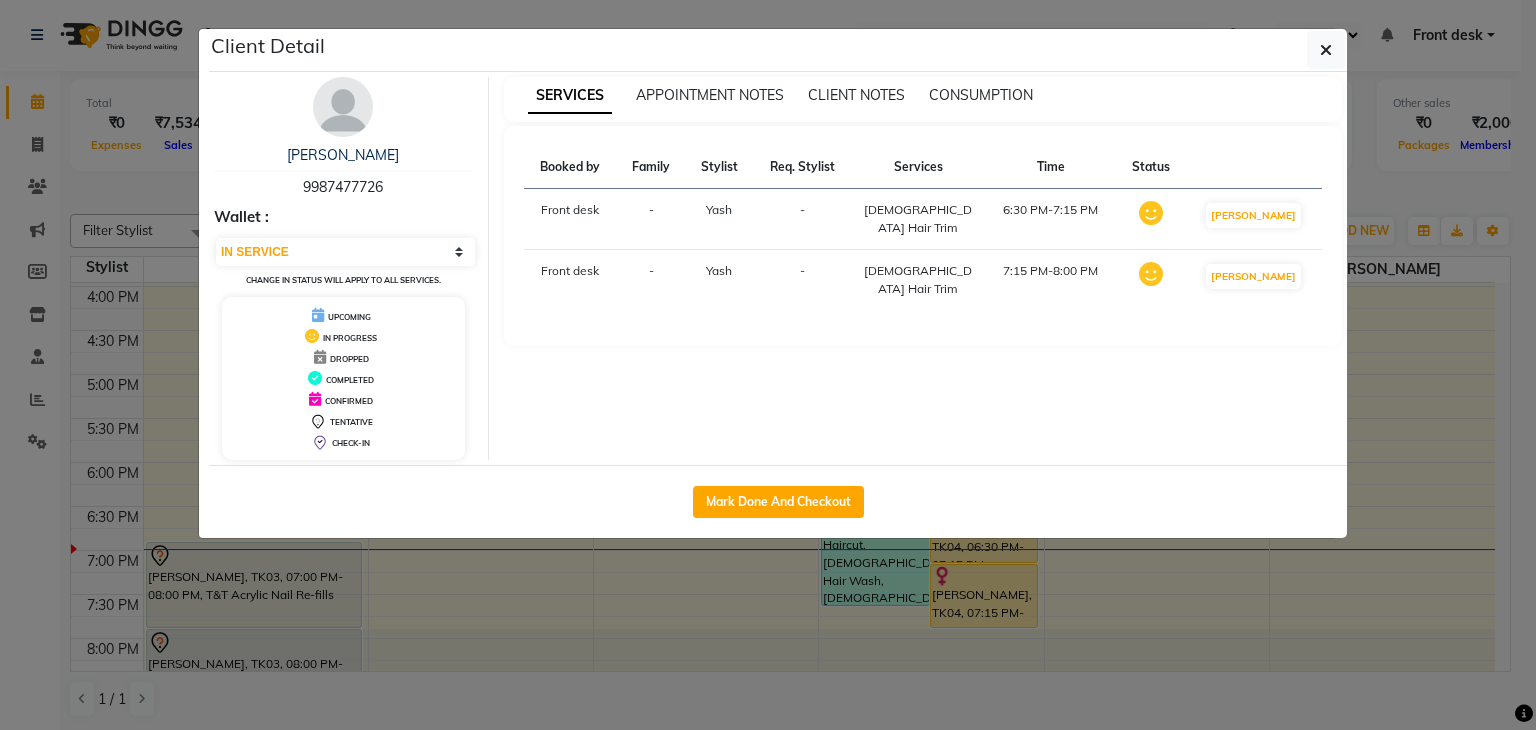 click on "Client Detail  [PERSON_NAME]   9987477726 Wallet : Select IN SERVICE CONFIRMED TENTATIVE CHECK IN MARK DONE DROPPED UPCOMING Change in status will apply to all services. UPCOMING IN PROGRESS DROPPED COMPLETED CONFIRMED TENTATIVE CHECK-IN SERVICES APPOINTMENT NOTES CLIENT NOTES CONSUMPTION Booked by Family Stylist Req. Stylist Services Time Status  Front desk  - Yash -  [DEMOGRAPHIC_DATA] Hair Trim   6:30 PM-7:15 PM   MARK DONE   Front desk  - Yash -  [DEMOGRAPHIC_DATA] Hair Trim   7:15 PM-8:00 PM   MARK DONE   Mark Done And Checkout" 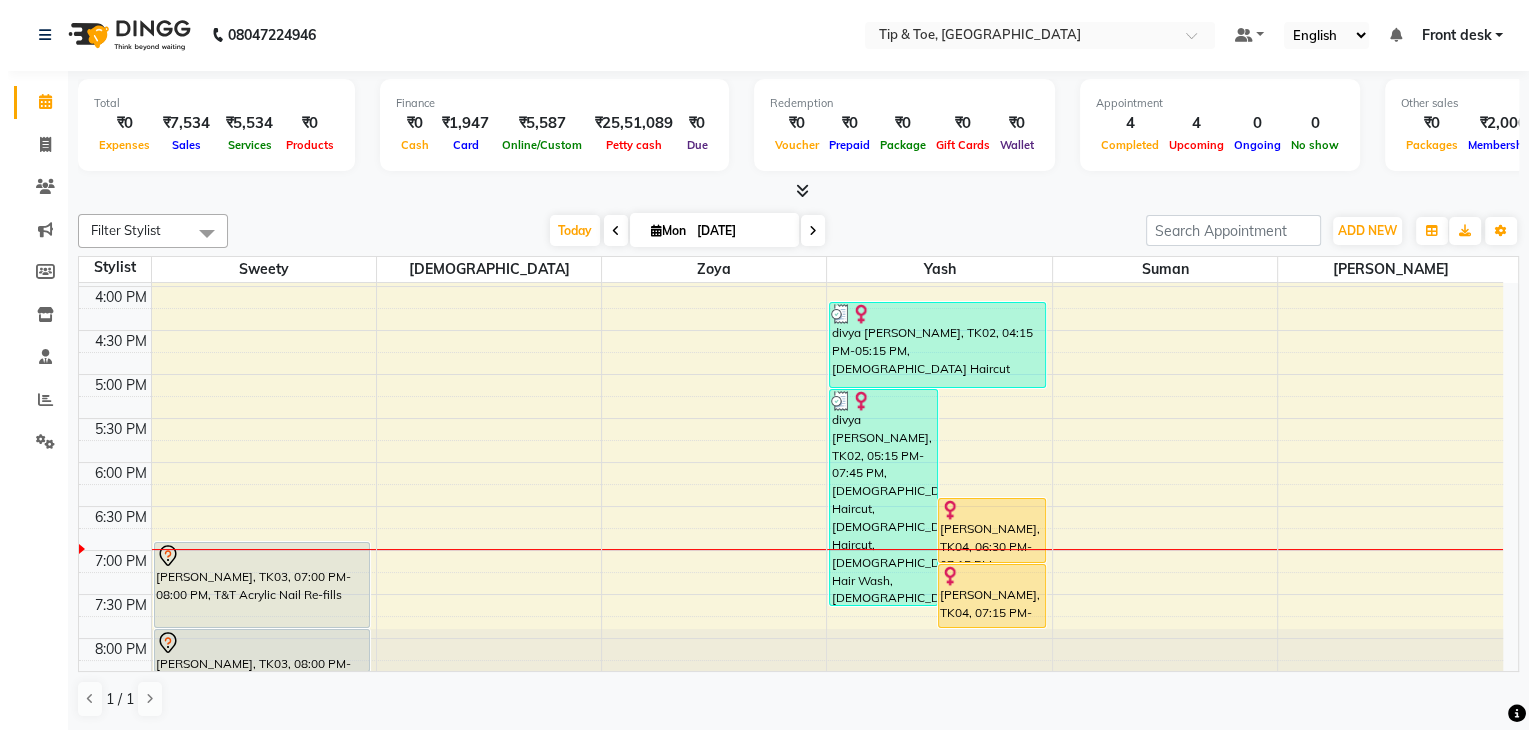 scroll, scrollTop: 0, scrollLeft: 0, axis: both 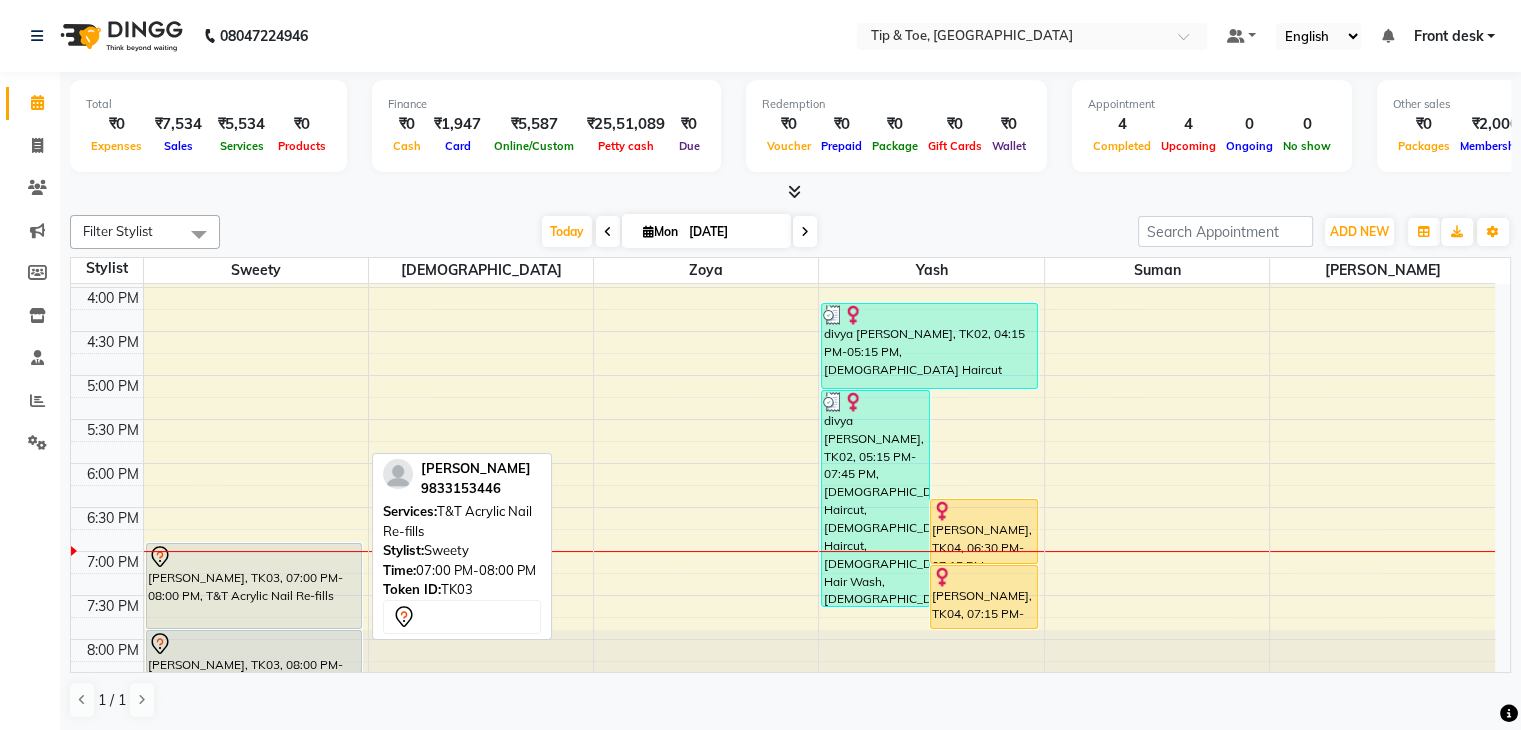click on "[PERSON_NAME], TK03, 07:00 PM-08:00 PM, T&T Acrylic Nail Re-fills" at bounding box center [254, 586] 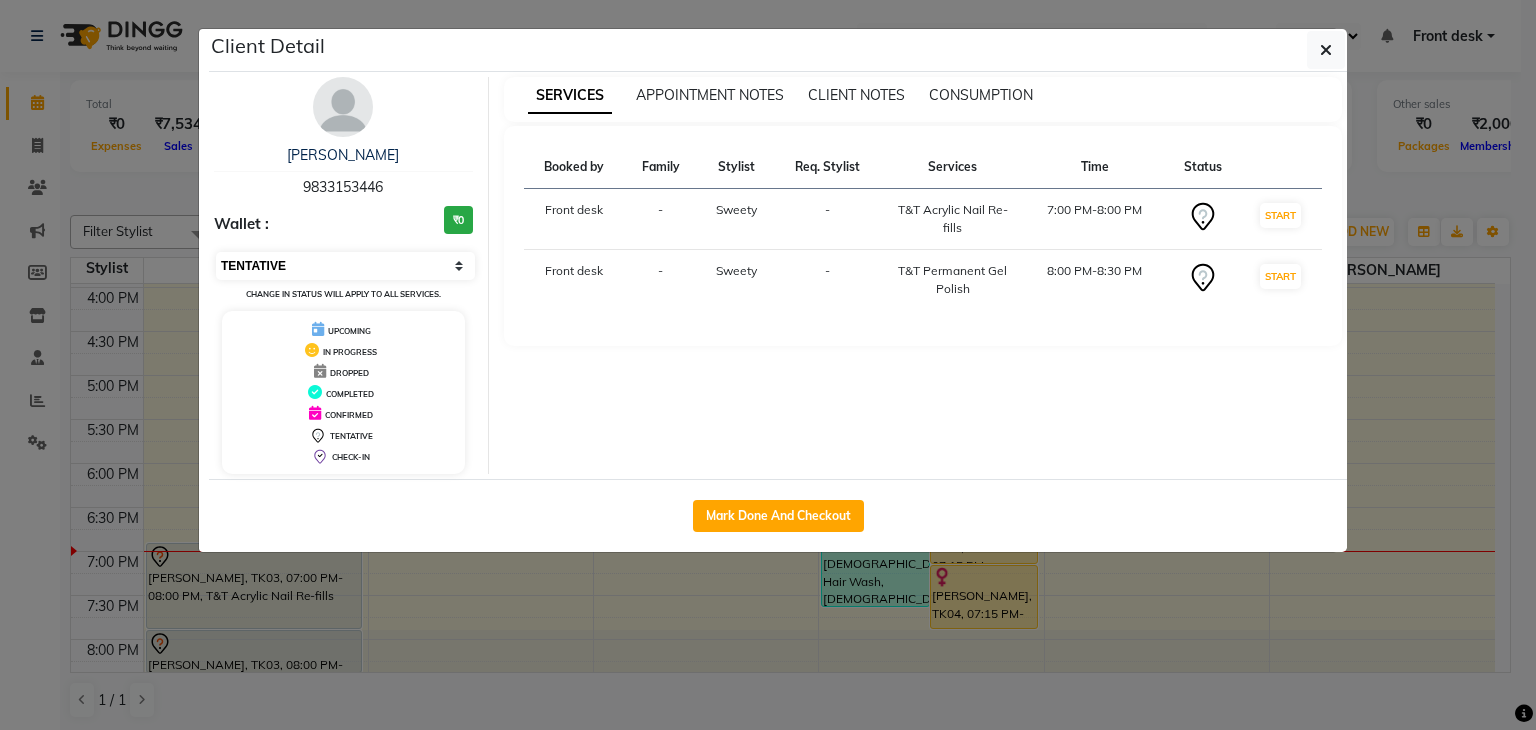 click on "Select IN SERVICE CONFIRMED TENTATIVE CHECK IN MARK DONE DROPPED UPCOMING" at bounding box center [345, 266] 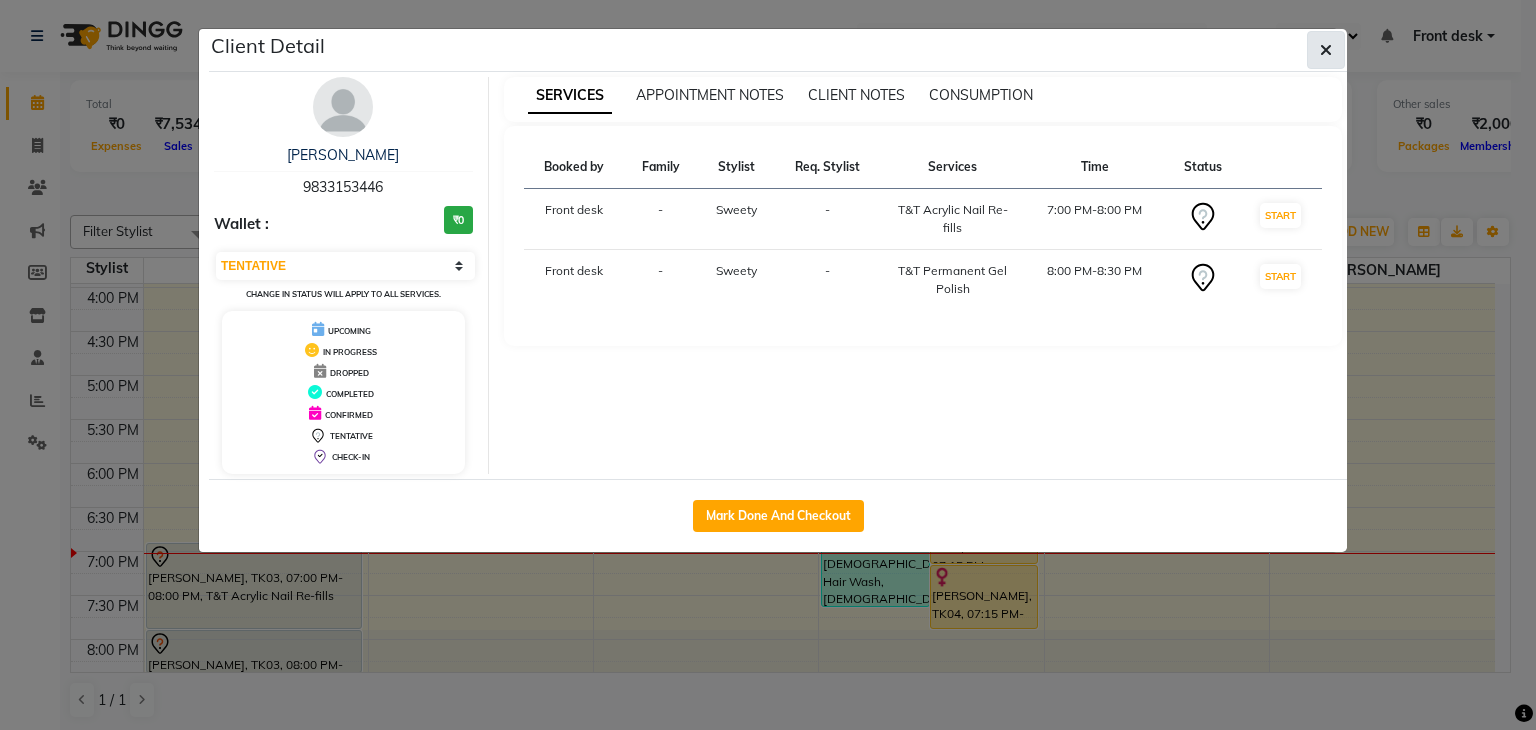 click 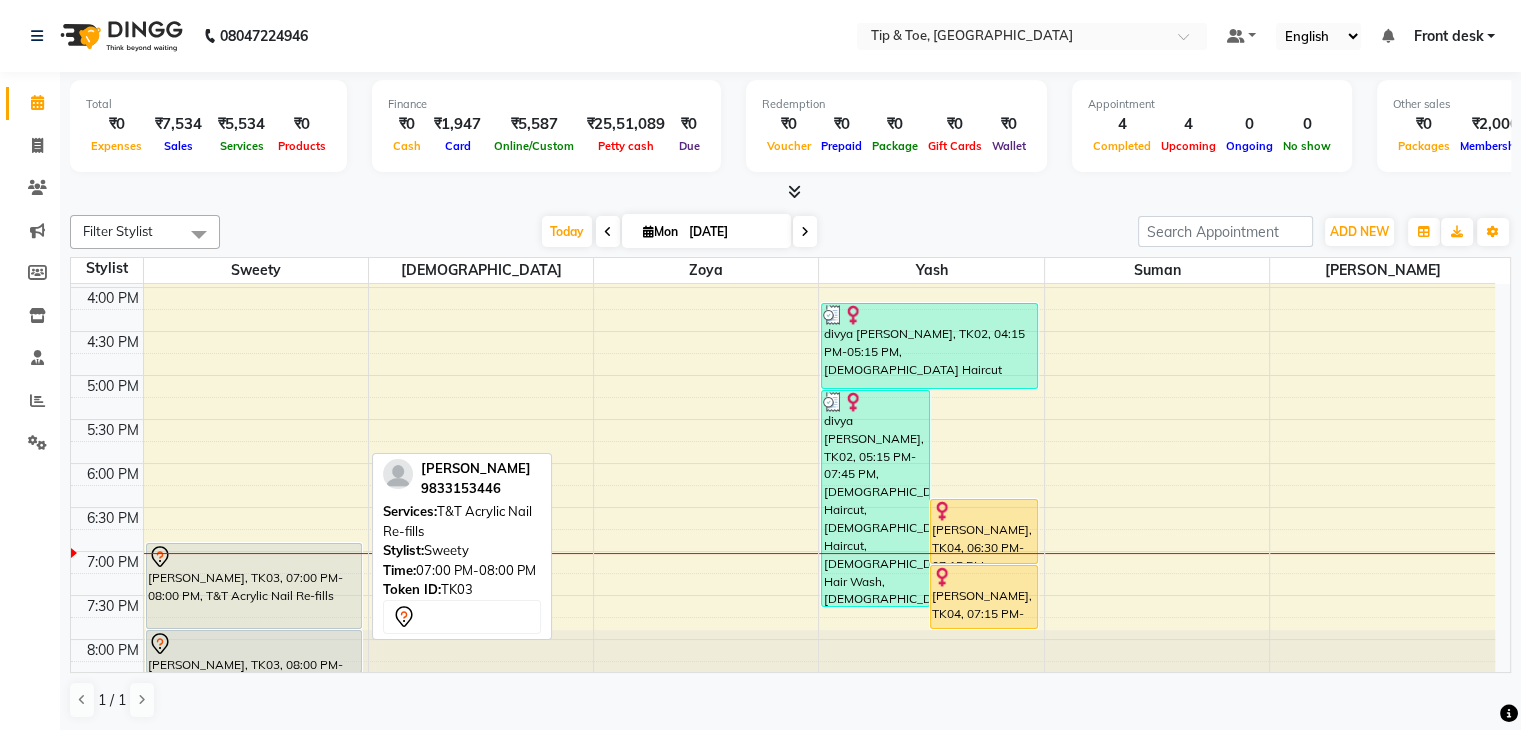 click on "[PERSON_NAME], TK03, 07:00 PM-08:00 PM, T&T Acrylic Nail Re-fills" at bounding box center (254, 586) 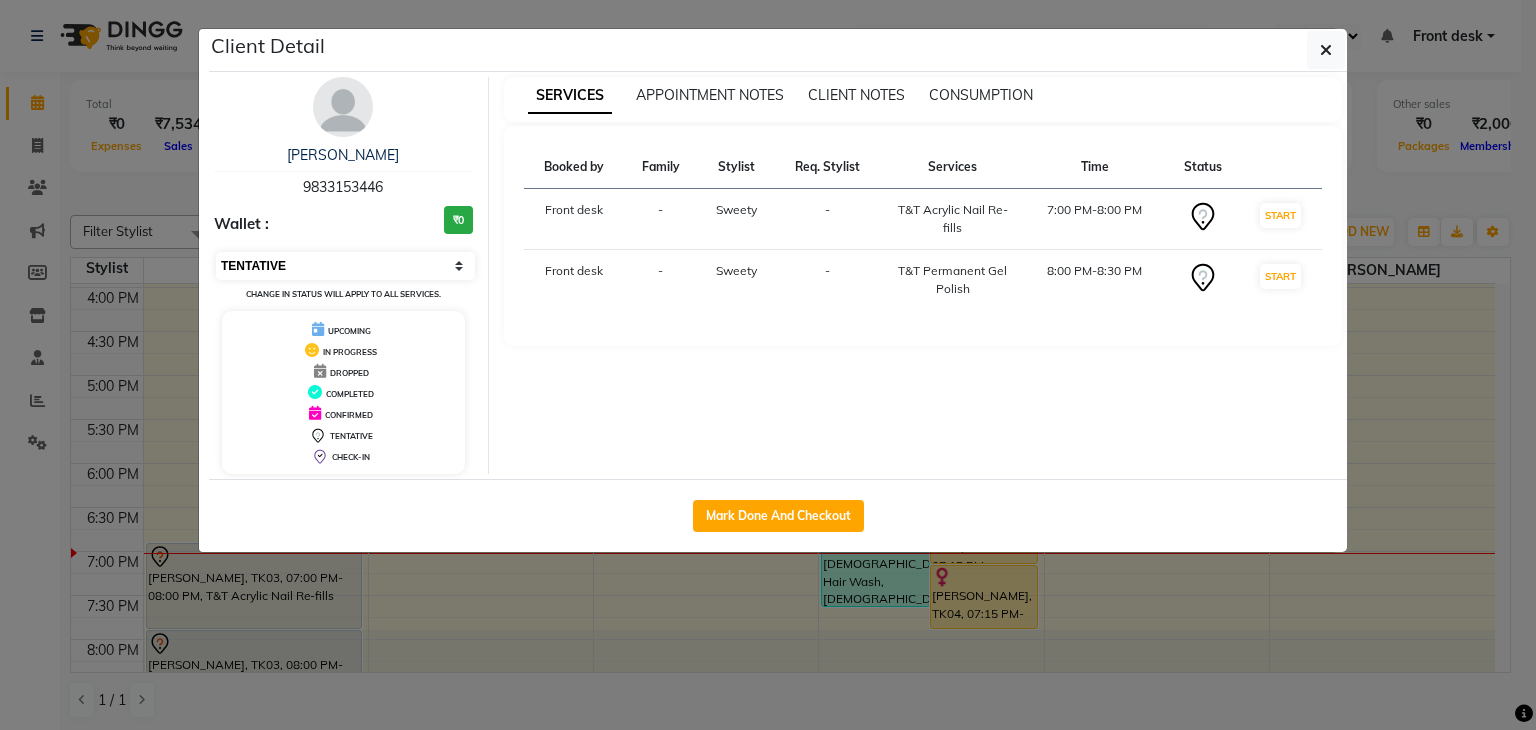 click on "Select IN SERVICE CONFIRMED TENTATIVE CHECK IN MARK DONE DROPPED UPCOMING" at bounding box center [345, 266] 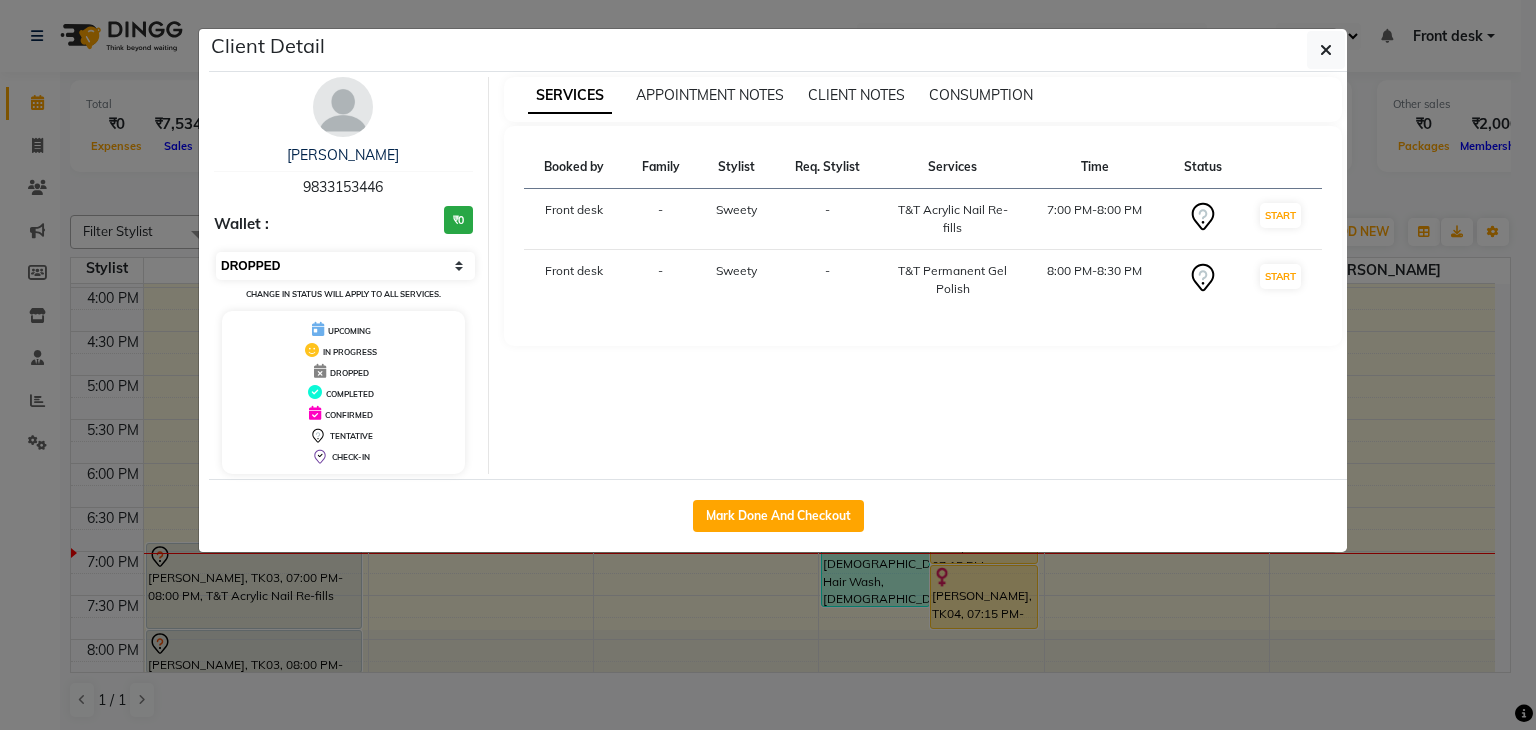 click on "Select IN SERVICE CONFIRMED TENTATIVE CHECK IN MARK DONE DROPPED UPCOMING" at bounding box center [345, 266] 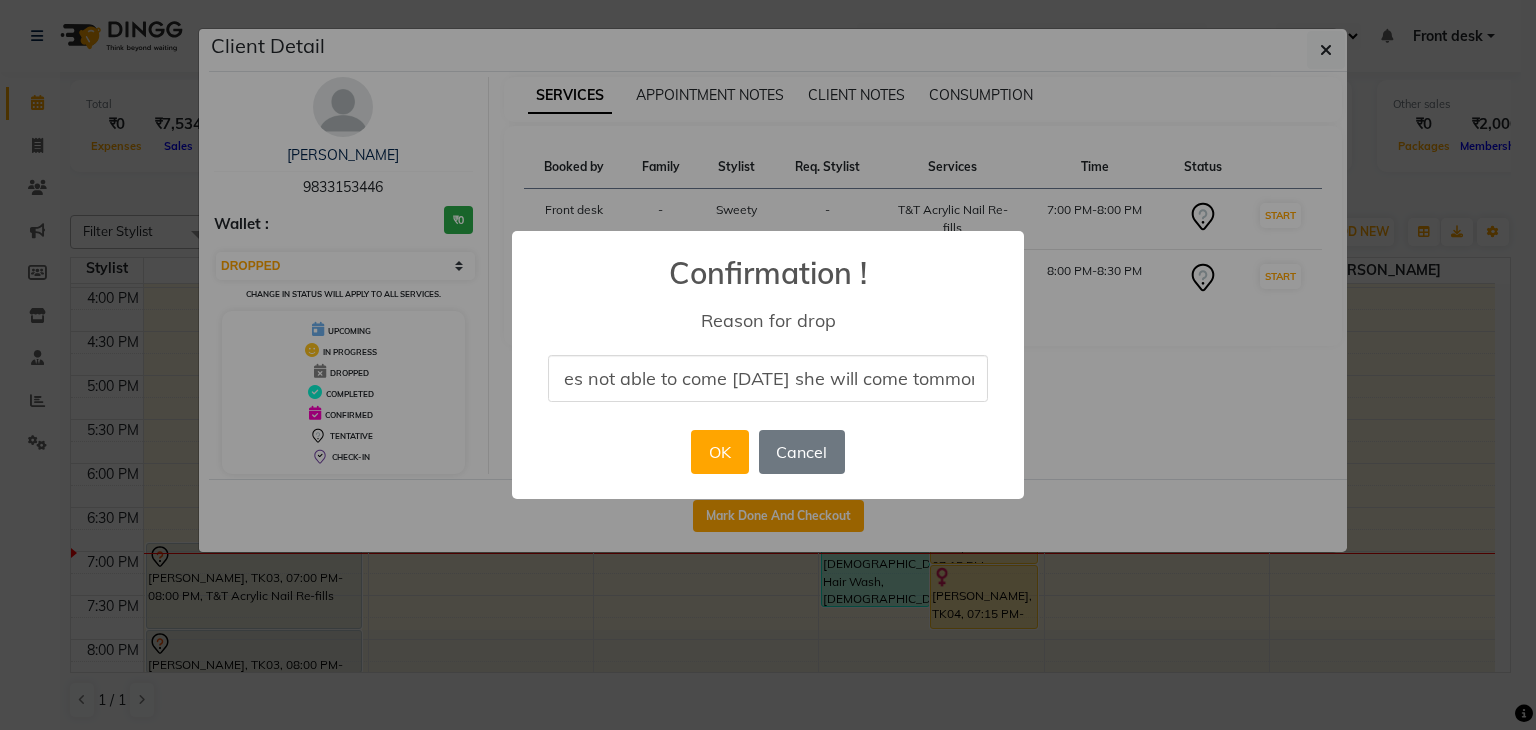 scroll, scrollTop: 0, scrollLeft: 34, axis: horizontal 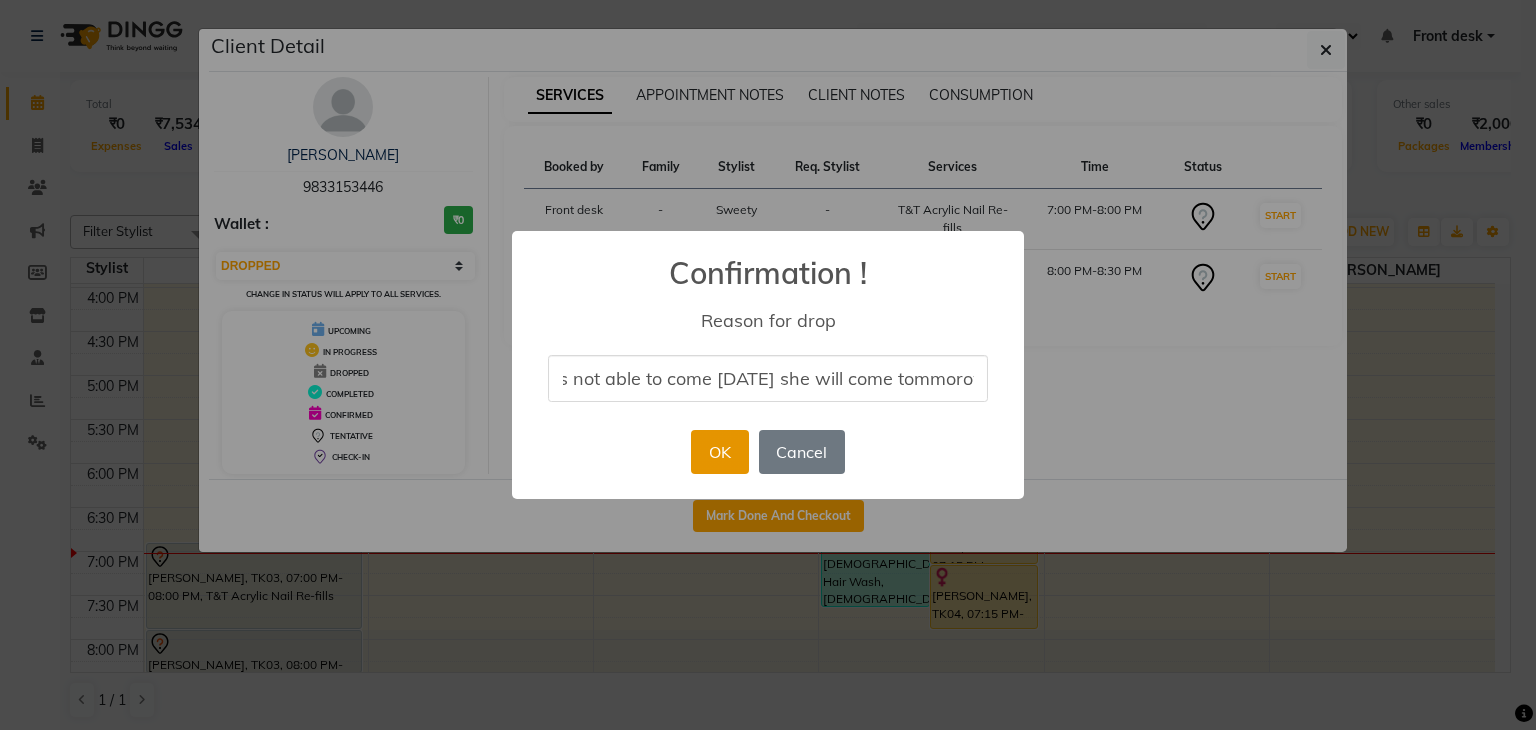 type on "shes not able to come [DATE] she will come tommorow" 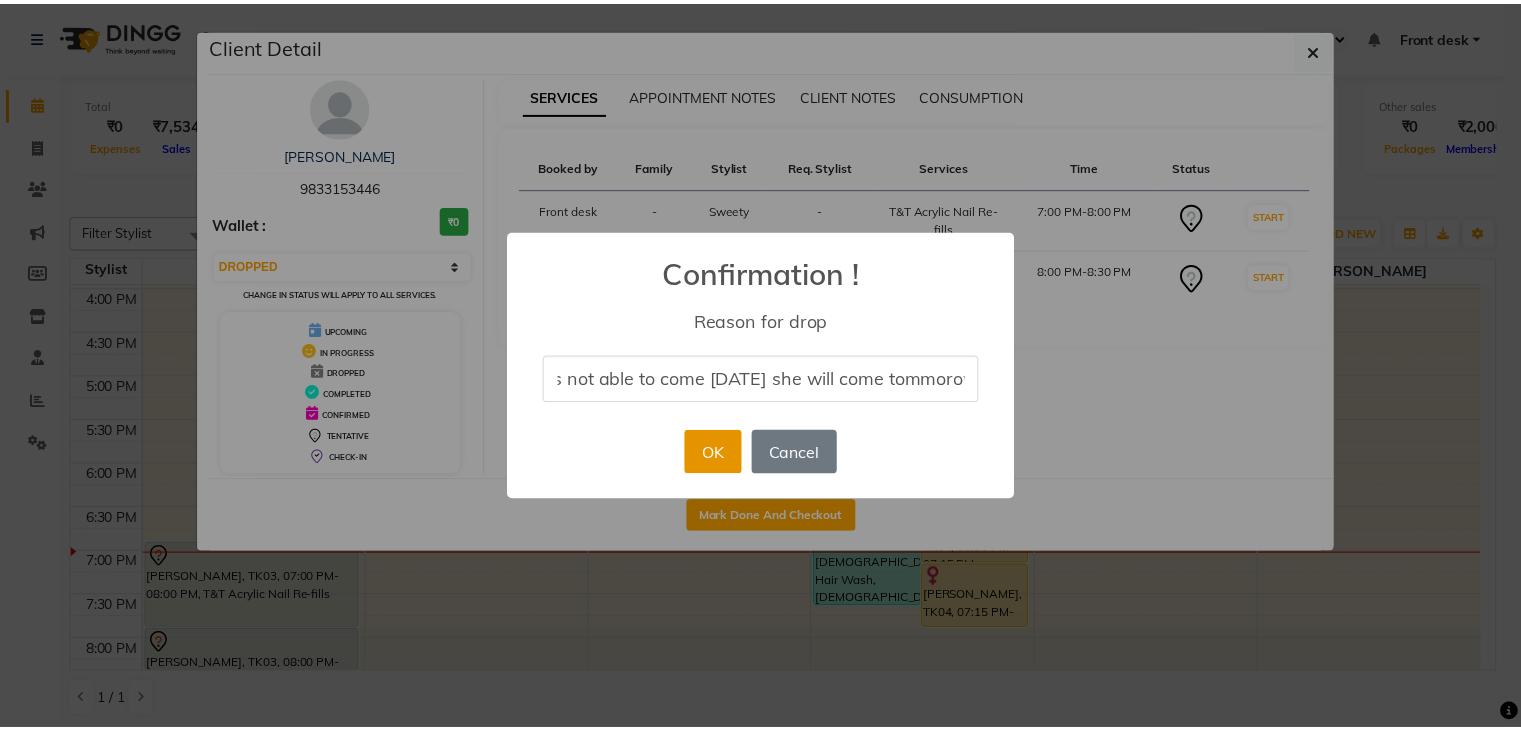 scroll, scrollTop: 0, scrollLeft: 0, axis: both 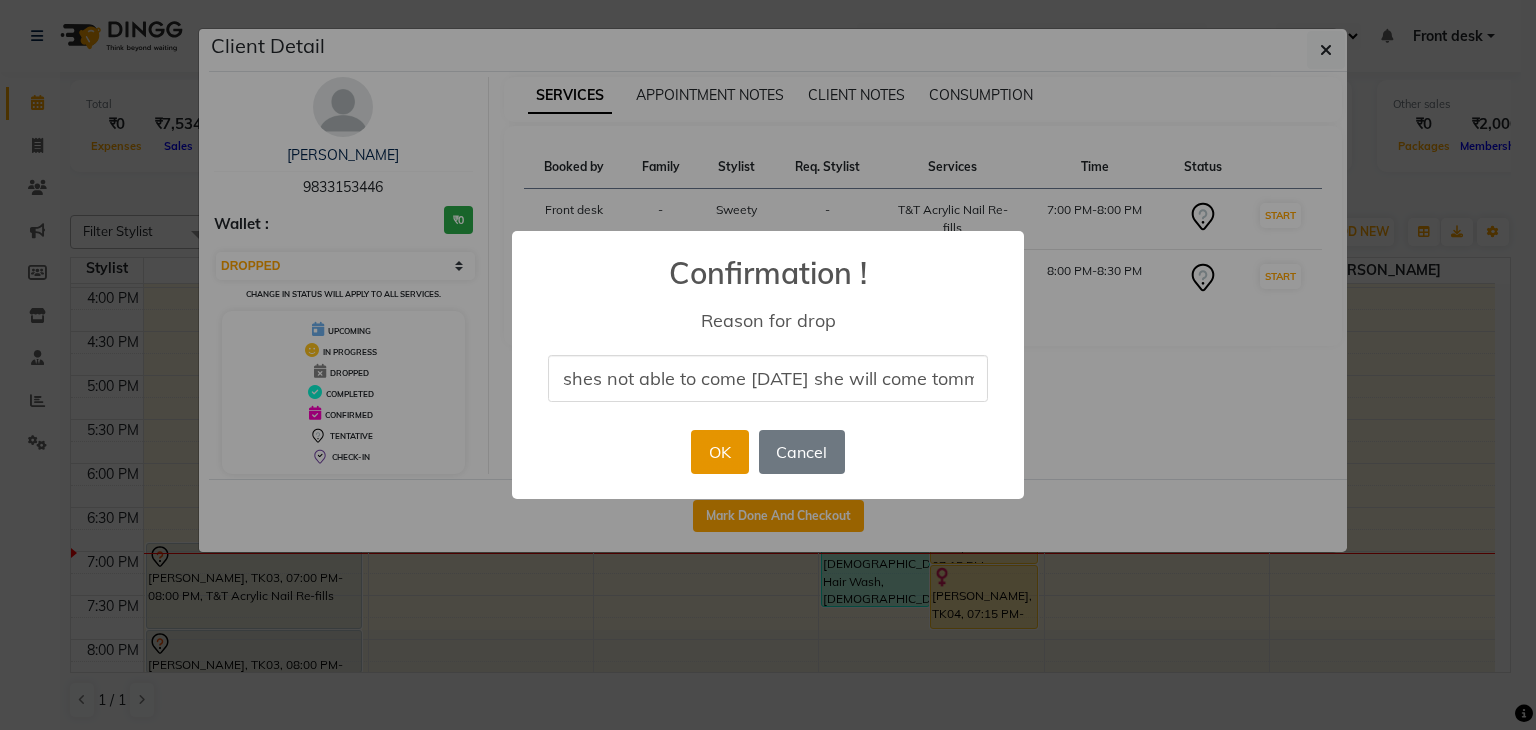 click on "OK" at bounding box center (719, 452) 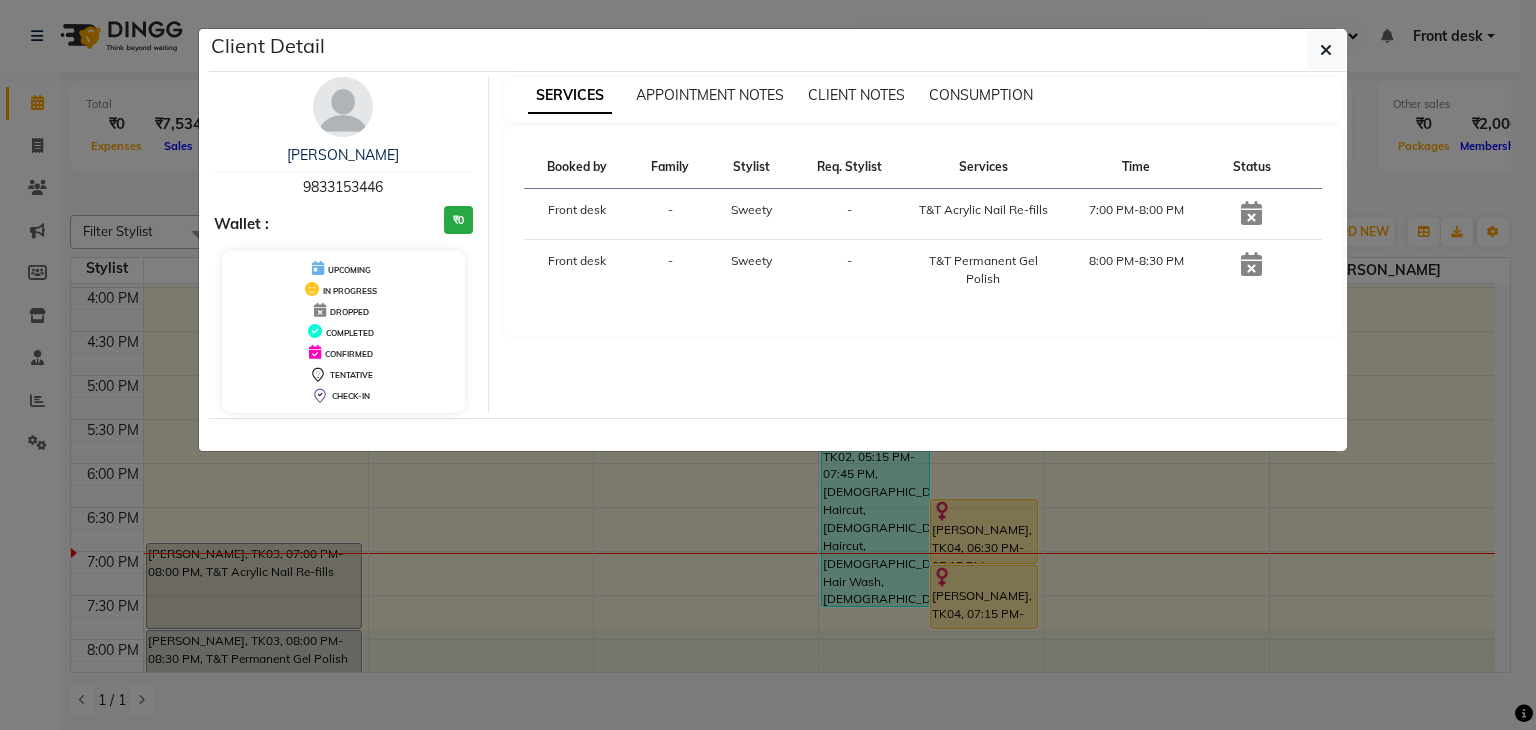 click on "Client Detail  [PERSON_NAME]    9833153446 Wallet : ₹0 UPCOMING IN PROGRESS DROPPED COMPLETED CONFIRMED TENTATIVE CHECK-IN SERVICES APPOINTMENT NOTES CLIENT NOTES CONSUMPTION Booked by Family Stylist Req. Stylist Services Time Status  Front desk  - Sweety -  T&T Acrylic Nail Re-fills   7:00 PM-8:00 PM   Front desk  - Sweety -  T&T Permanent Gel Polish   8:00 PM-8:30 PM" 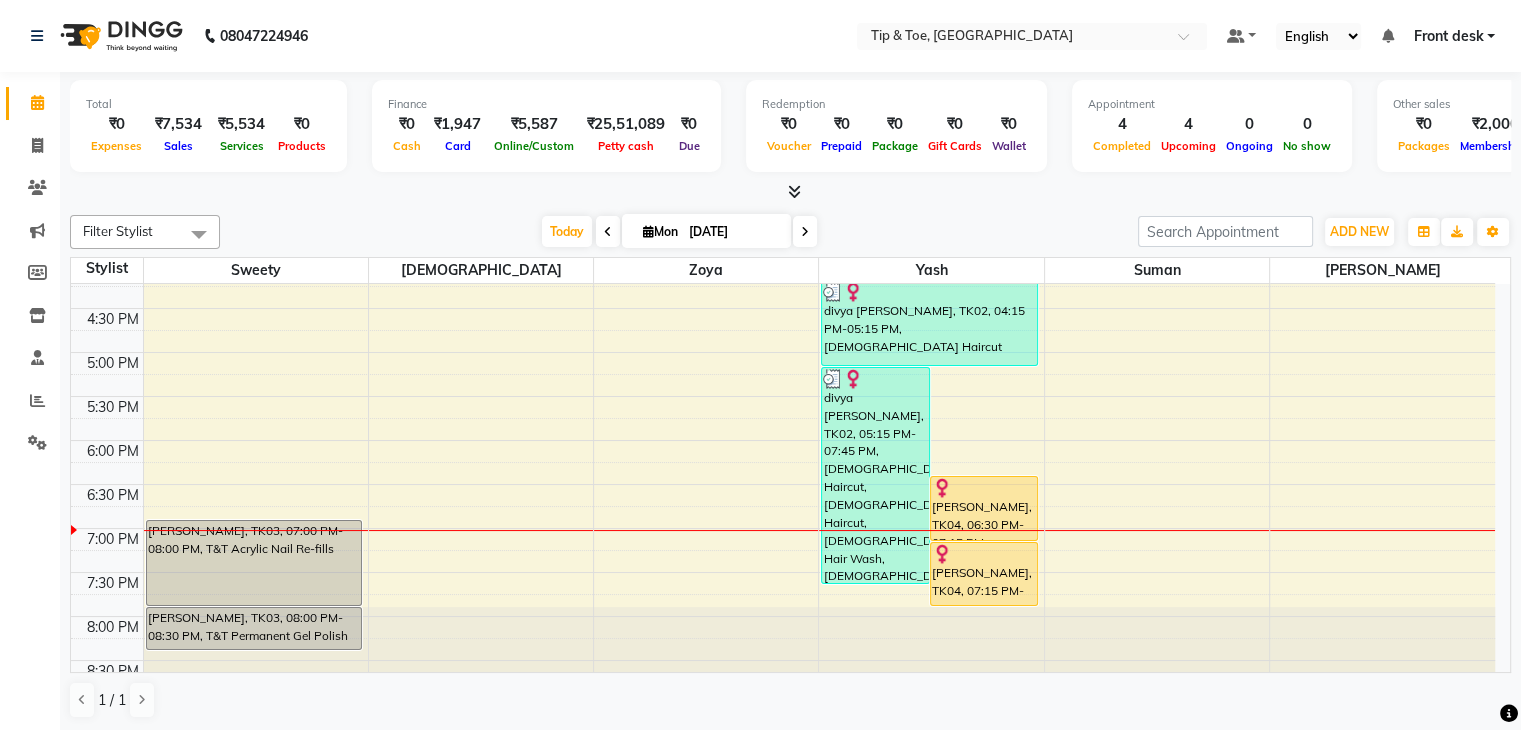 scroll, scrollTop: 744, scrollLeft: 0, axis: vertical 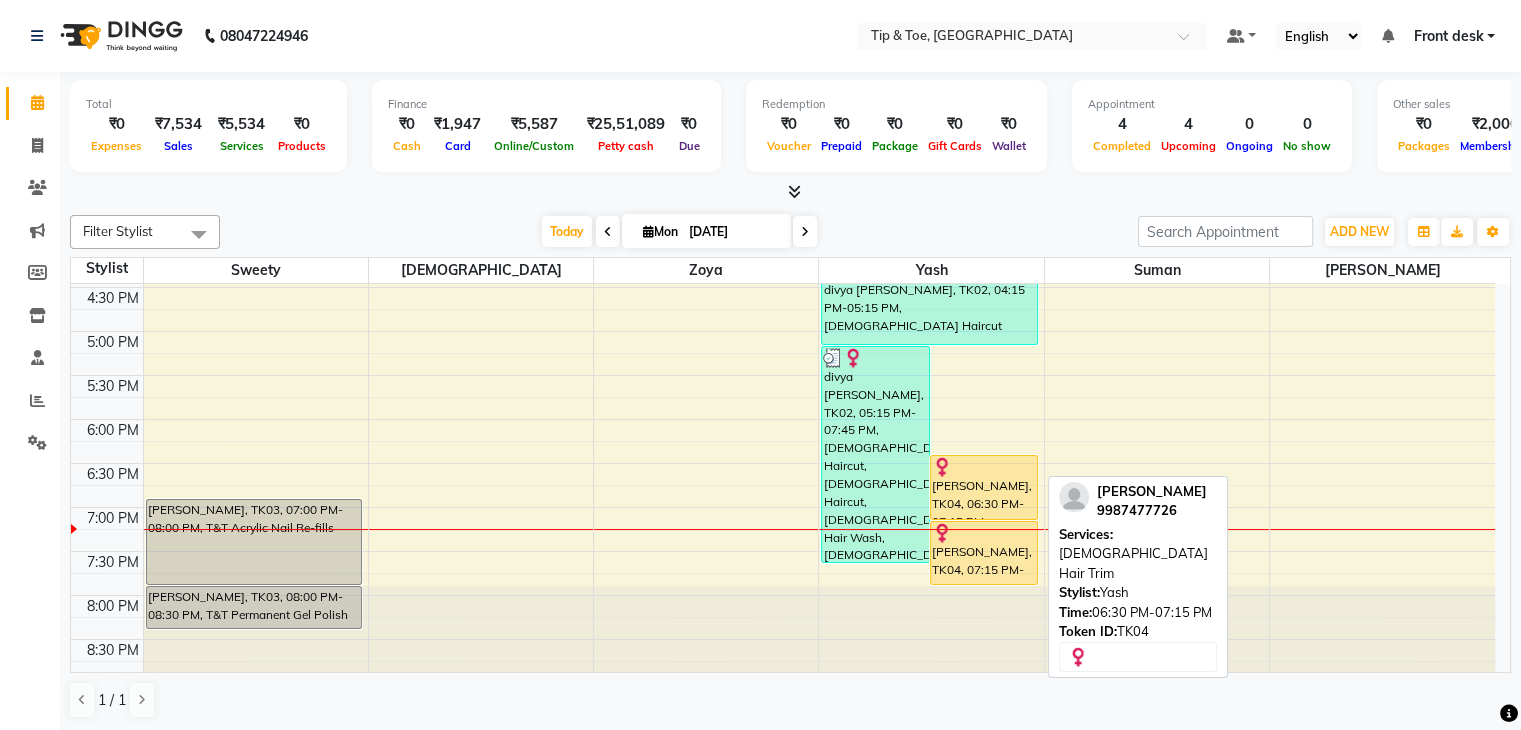 click at bounding box center (984, 467) 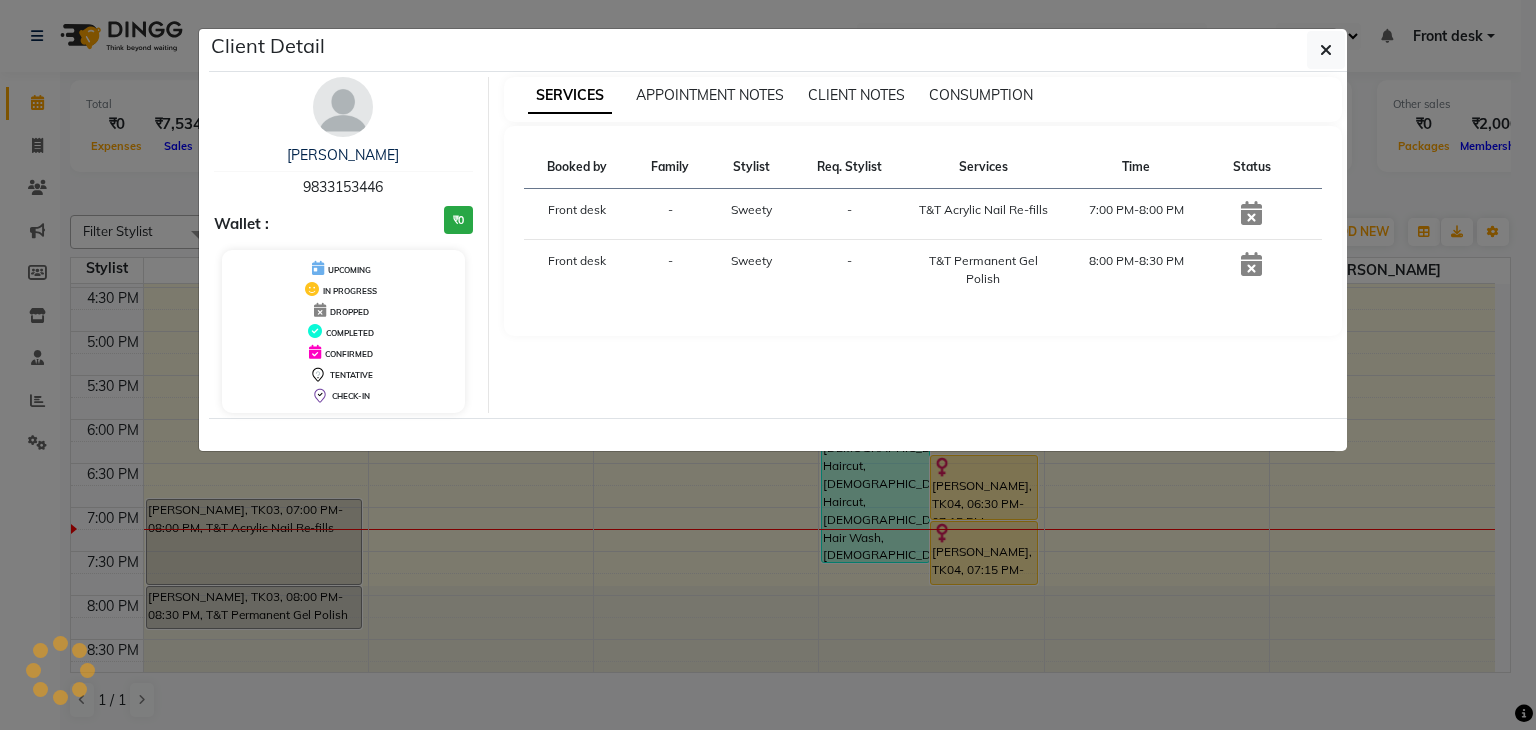select on "1" 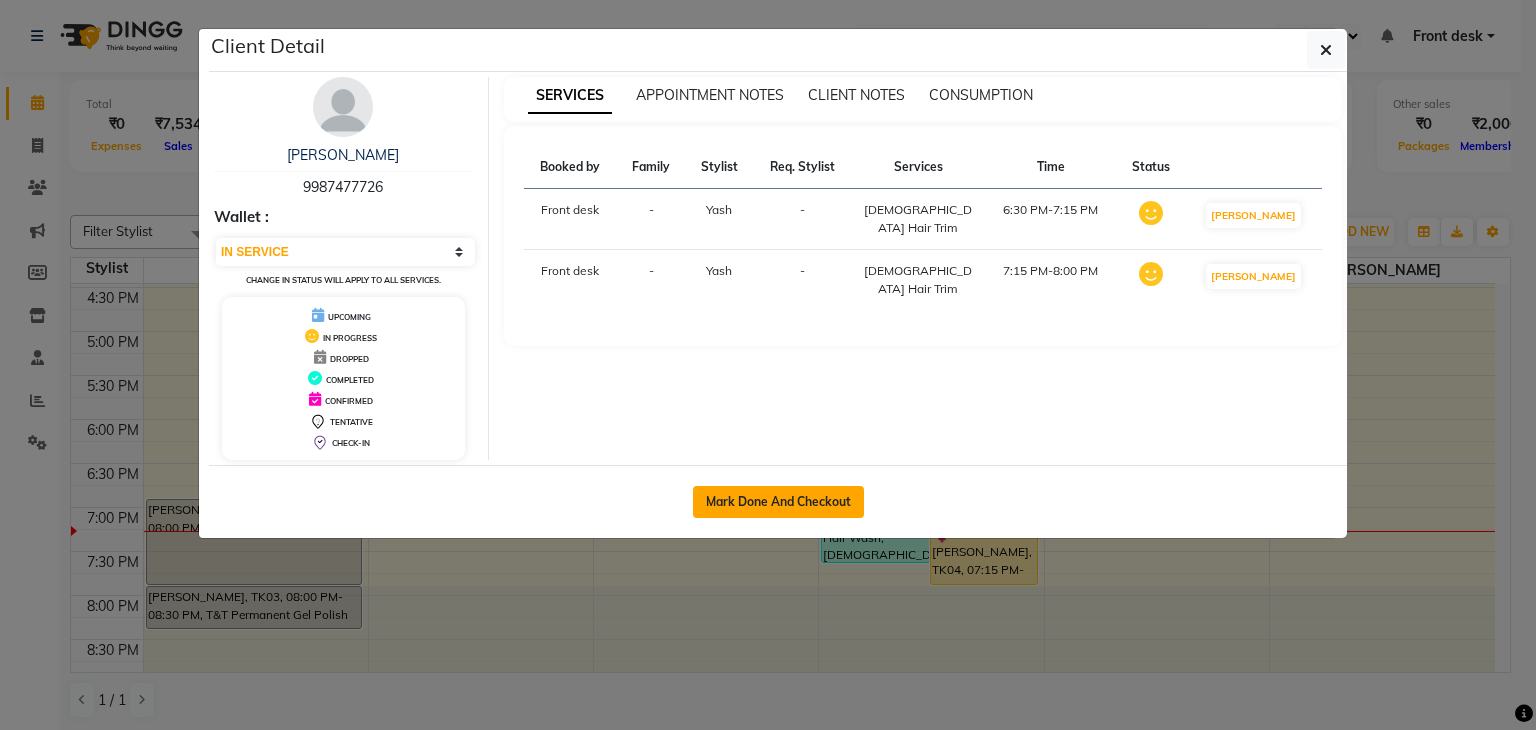 click on "Mark Done And Checkout" 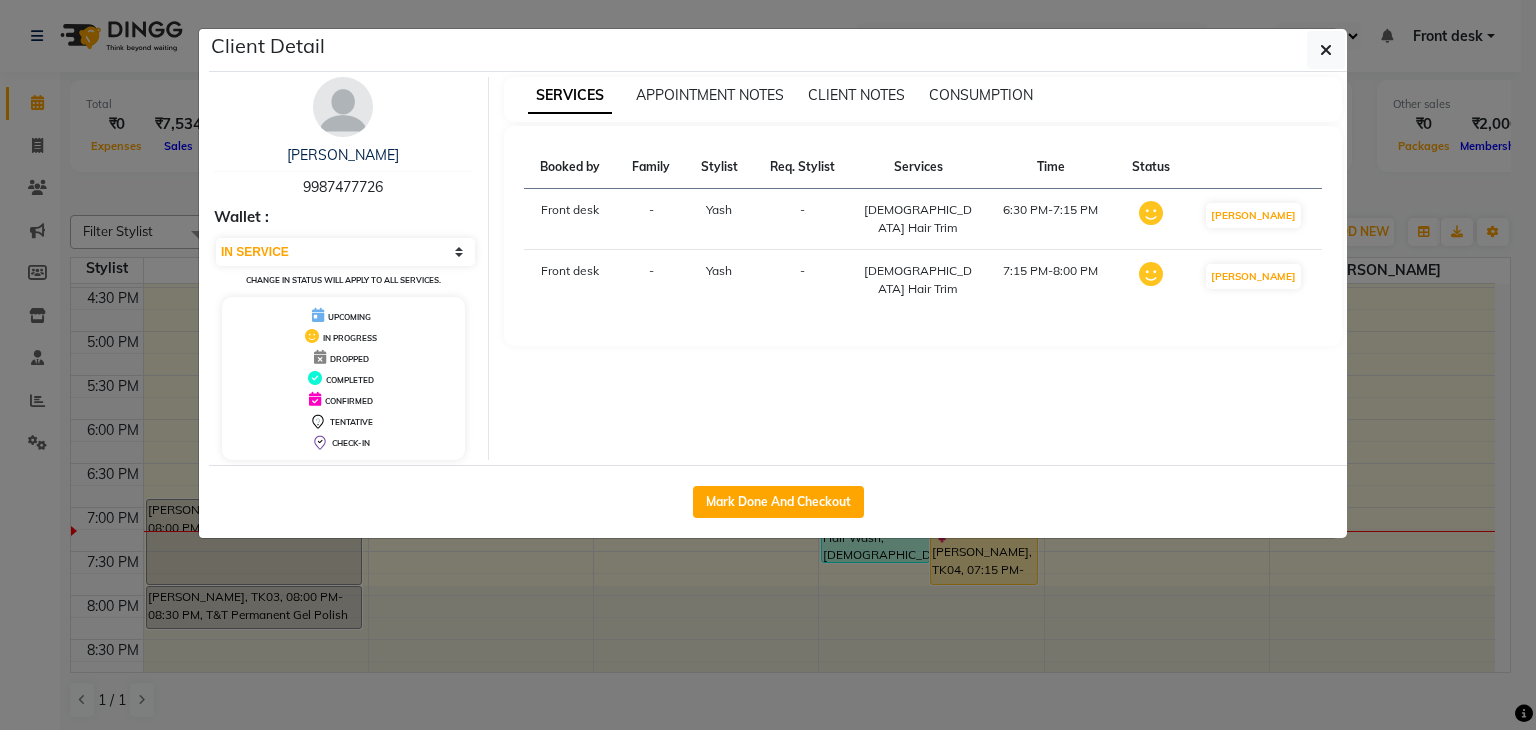select on "5942" 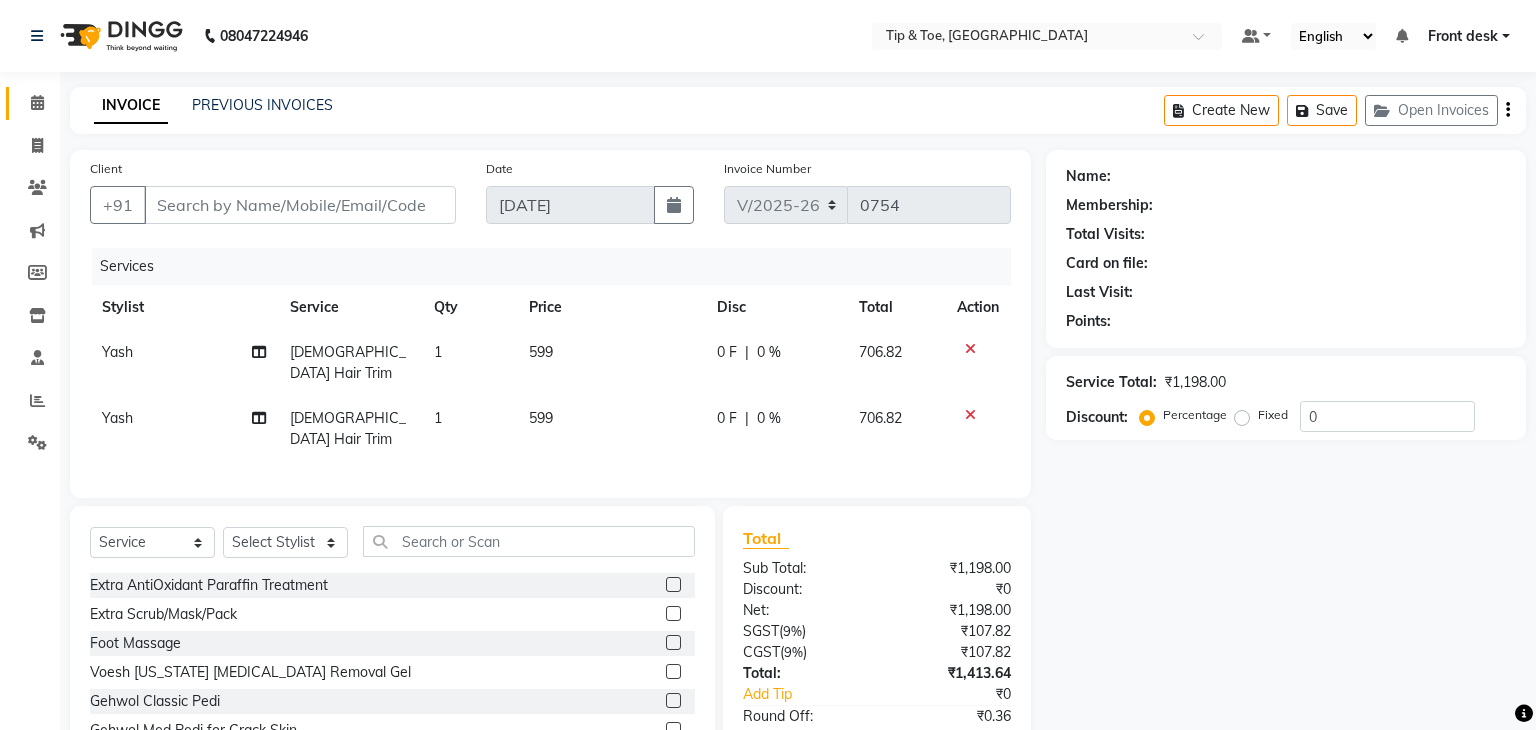 type on "9987477726" 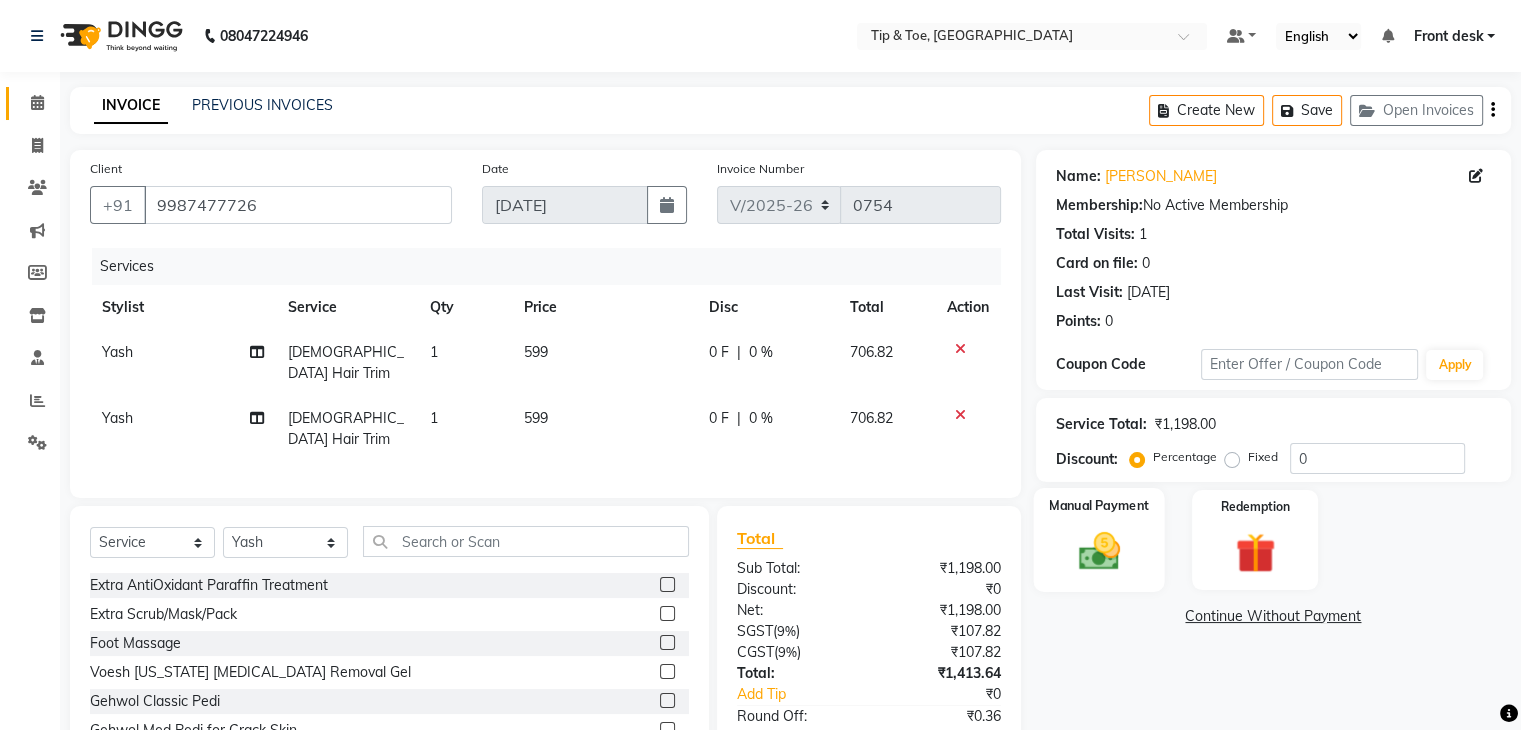 scroll, scrollTop: 95, scrollLeft: 0, axis: vertical 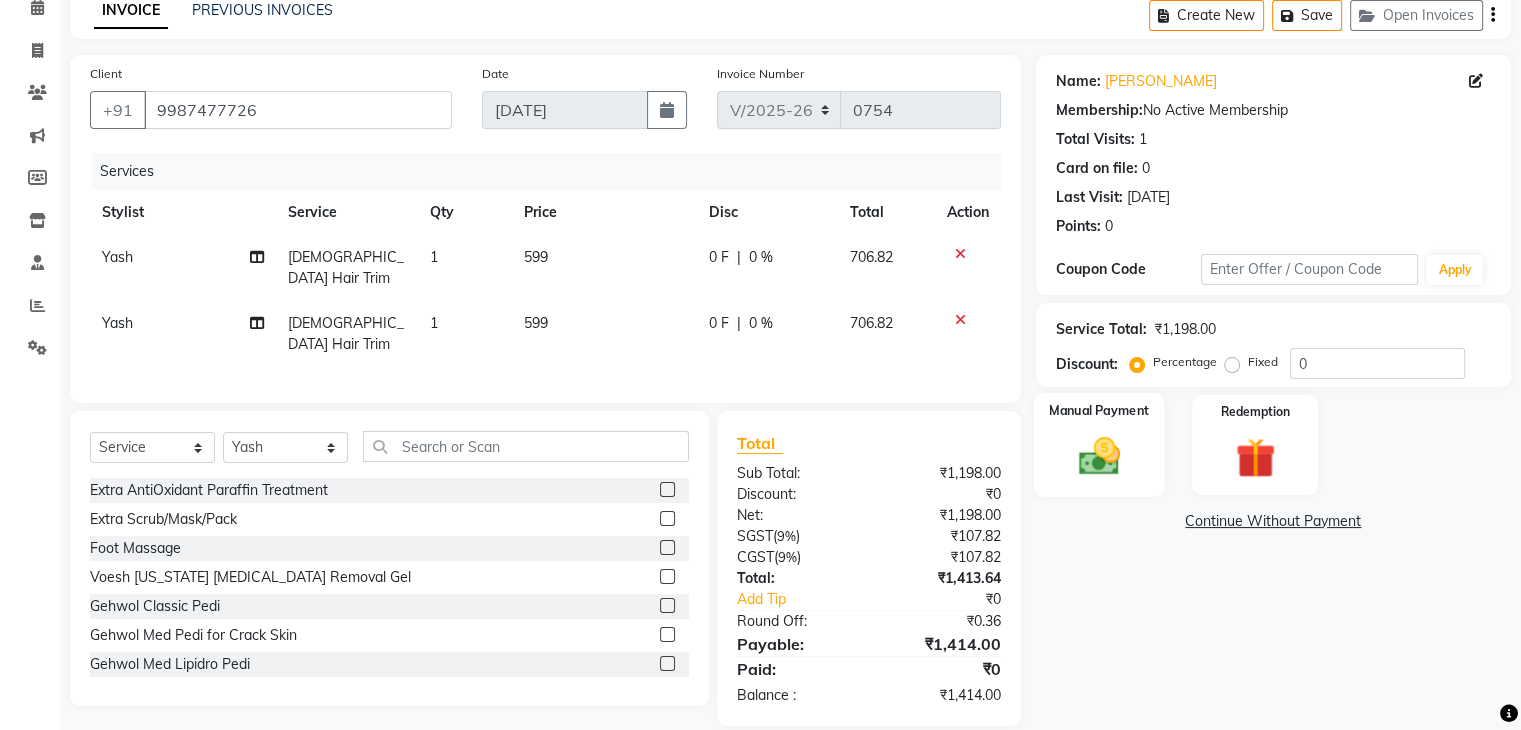 click on "Manual Payment" 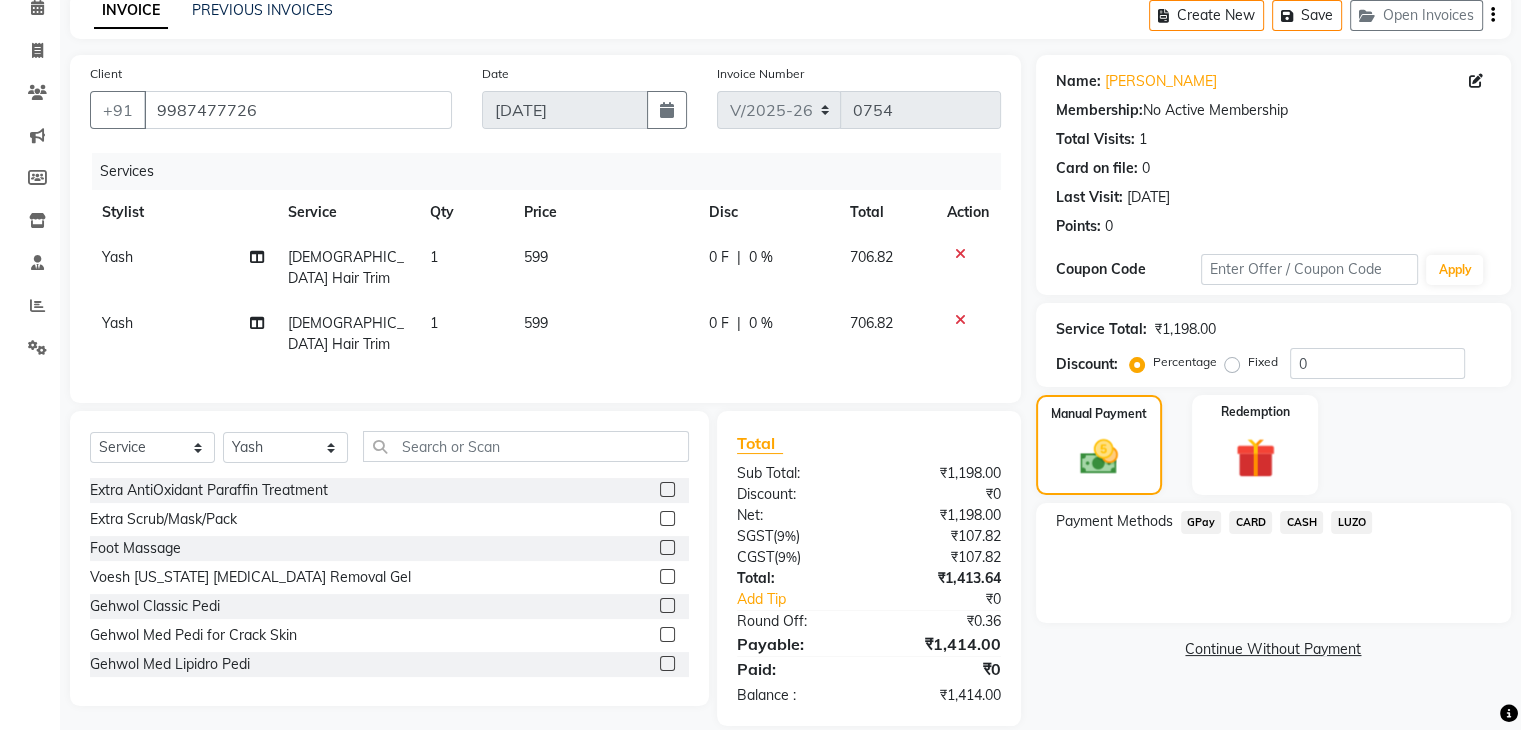 click on "GPay" 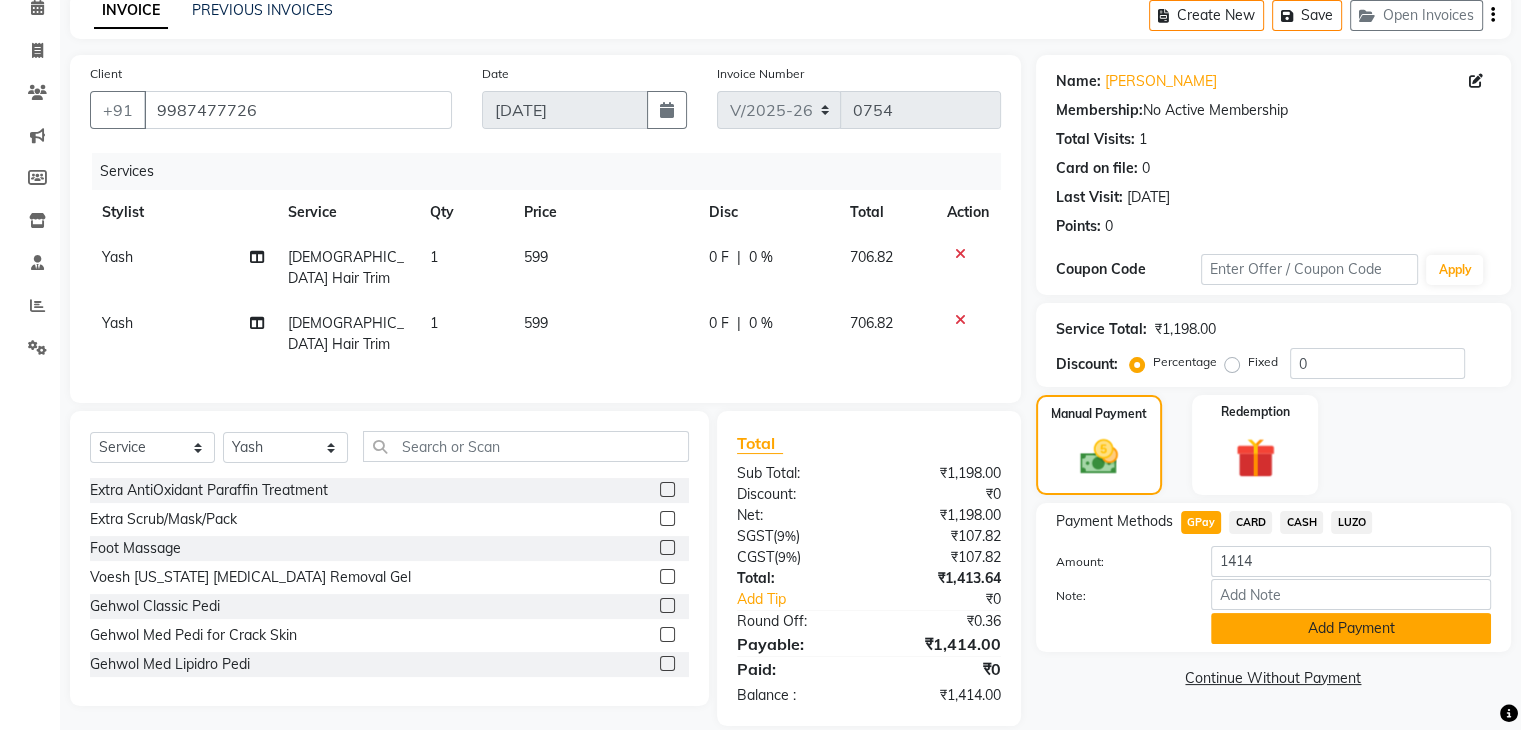 click on "Add Payment" 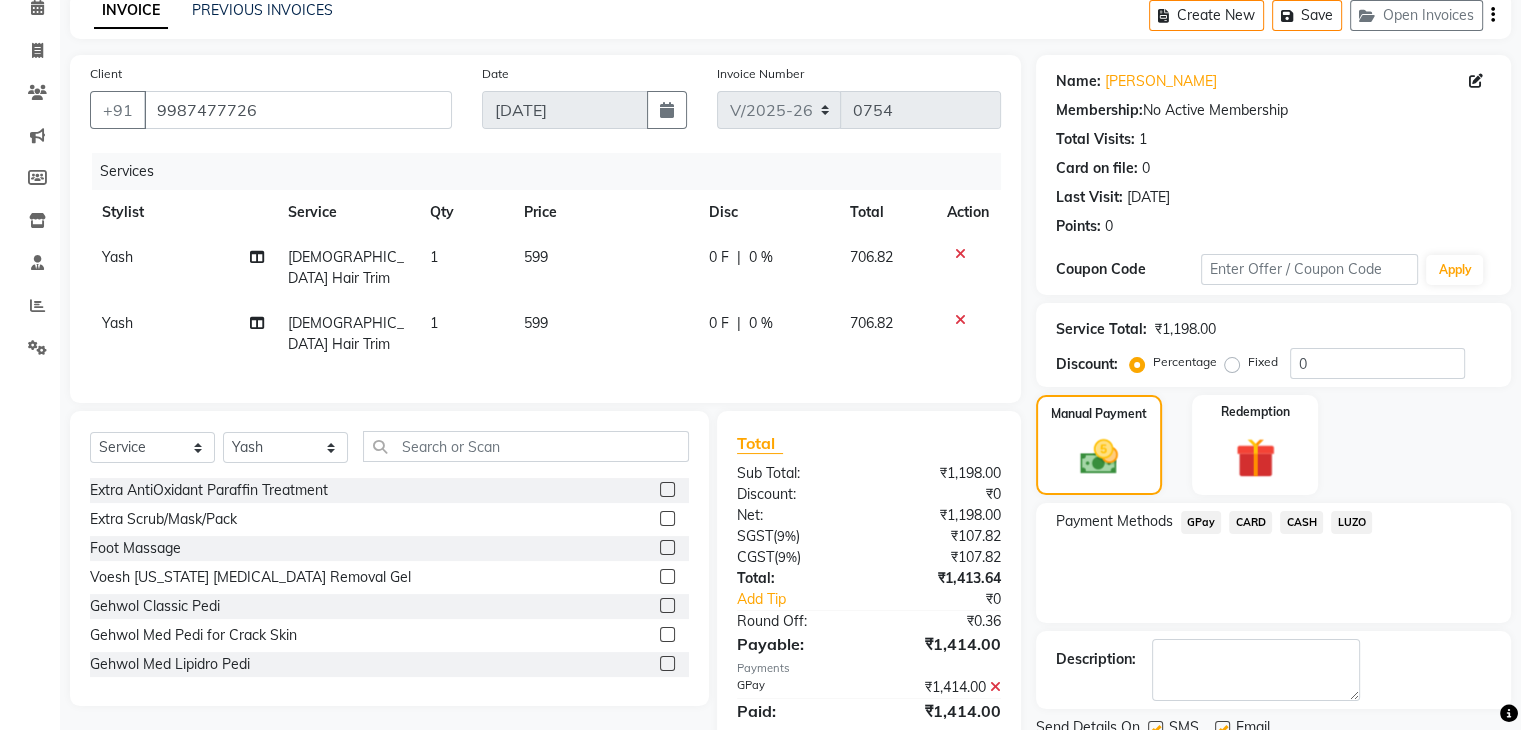 scroll, scrollTop: 171, scrollLeft: 0, axis: vertical 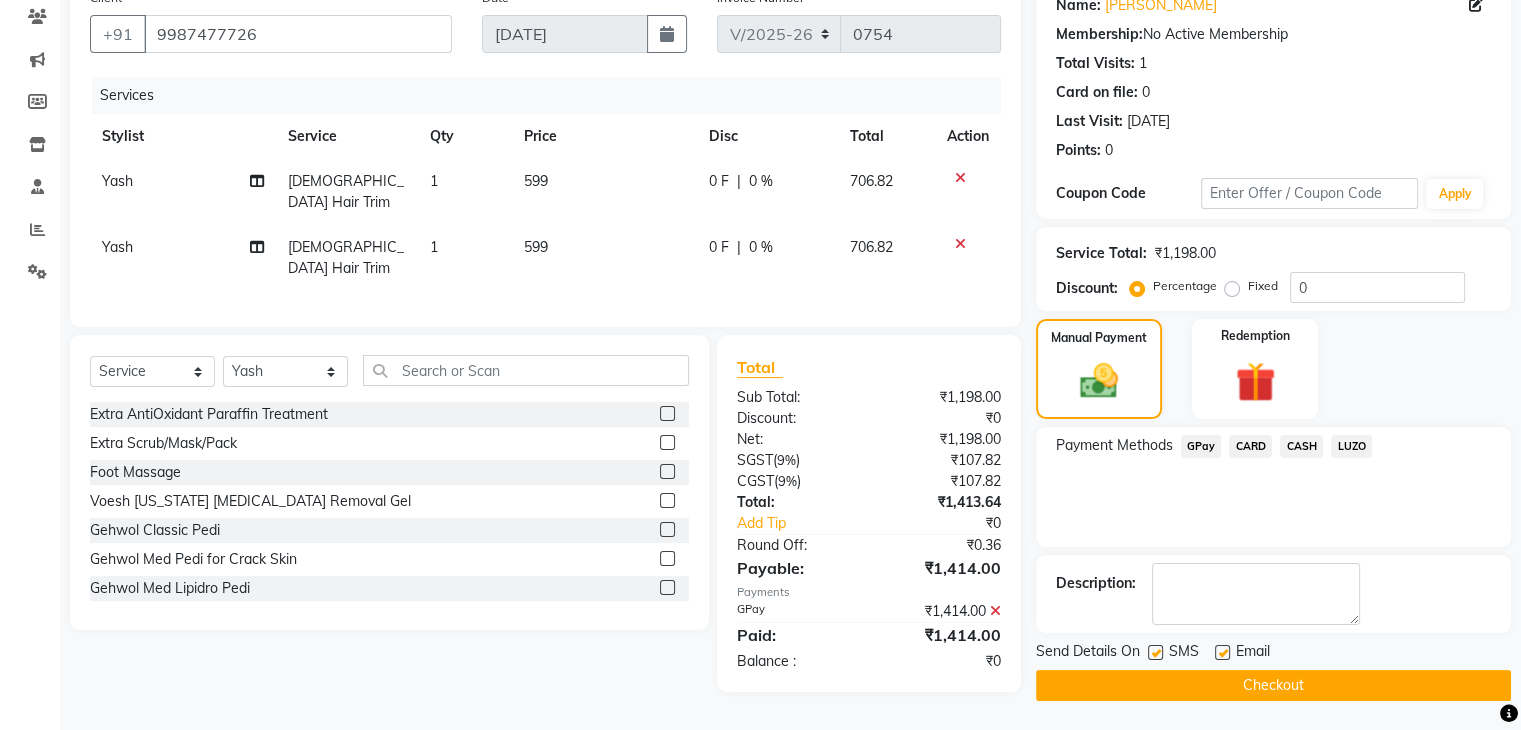 click on "INVOICE PREVIOUS INVOICES Create New   Save   Open Invoices  Client [PHONE_NUMBER] Date [DATE] Invoice Number V/2025 V/[PHONE_NUMBER] Services Stylist Service Qty Price Disc Total Action Yash [DEMOGRAPHIC_DATA] Hair Trim 1 599 0 F | 0 % 706.82 Yash [DEMOGRAPHIC_DATA] Hair Trim 1 599 0 F | 0 % 706.82 Select  Service  Product  Membership  Package Voucher Prepaid Gift Card  Select Stylist Front desk [PERSON_NAME] [PERSON_NAME] Sweety [PERSON_NAME]  [PERSON_NAME] Yash Zoya Extra AntiOxidant Paraffin Treatment  Extra Scrub/Mask/Pack  Foot Massage  Voesh [US_STATE] [MEDICAL_DATA] Removal Gel  Gehwol Classic Pedi  Gehwol Med Pedi for Crack Skin  Gehwol Med Lipidro Pedi  Vedic valley manicure  Vedic valley pedicure  Essential Manicure w Scrub  Essential Pedicure w Scrub  T&T Nail Art Set (10 Fingers)  T&T Acrylic Single Design  T&T Single Nail Design  T&T Glitter Color Change Permanent  Alga Spa Manicure  Eyebrow Lamination  Lashes Tinting  Eyebrow Tinting  Russian Lashes Touch-Up  Russian Lashes Extension  Waiting charge 1 hr  Lashes Removal  D-TAN  ₹0" 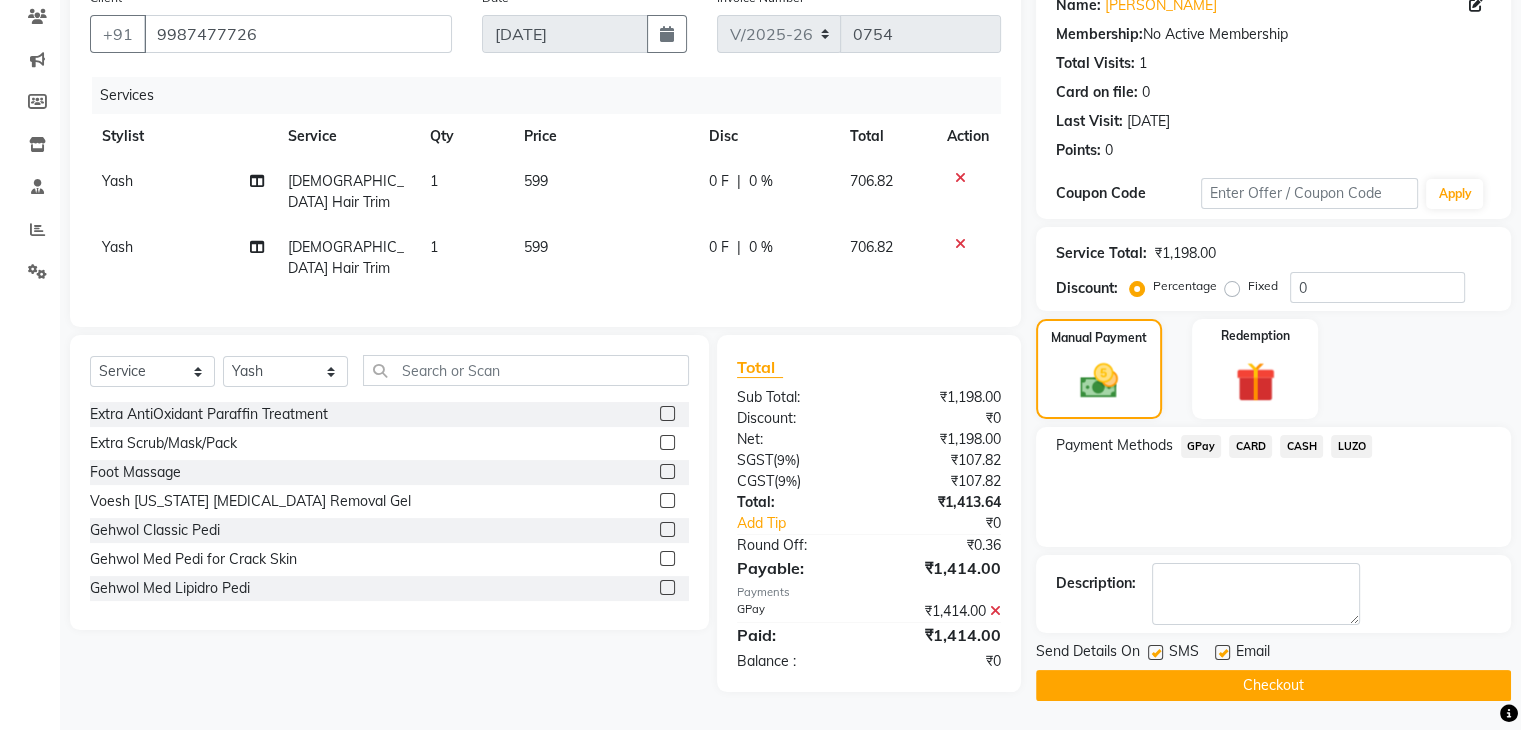 click on "Checkout" 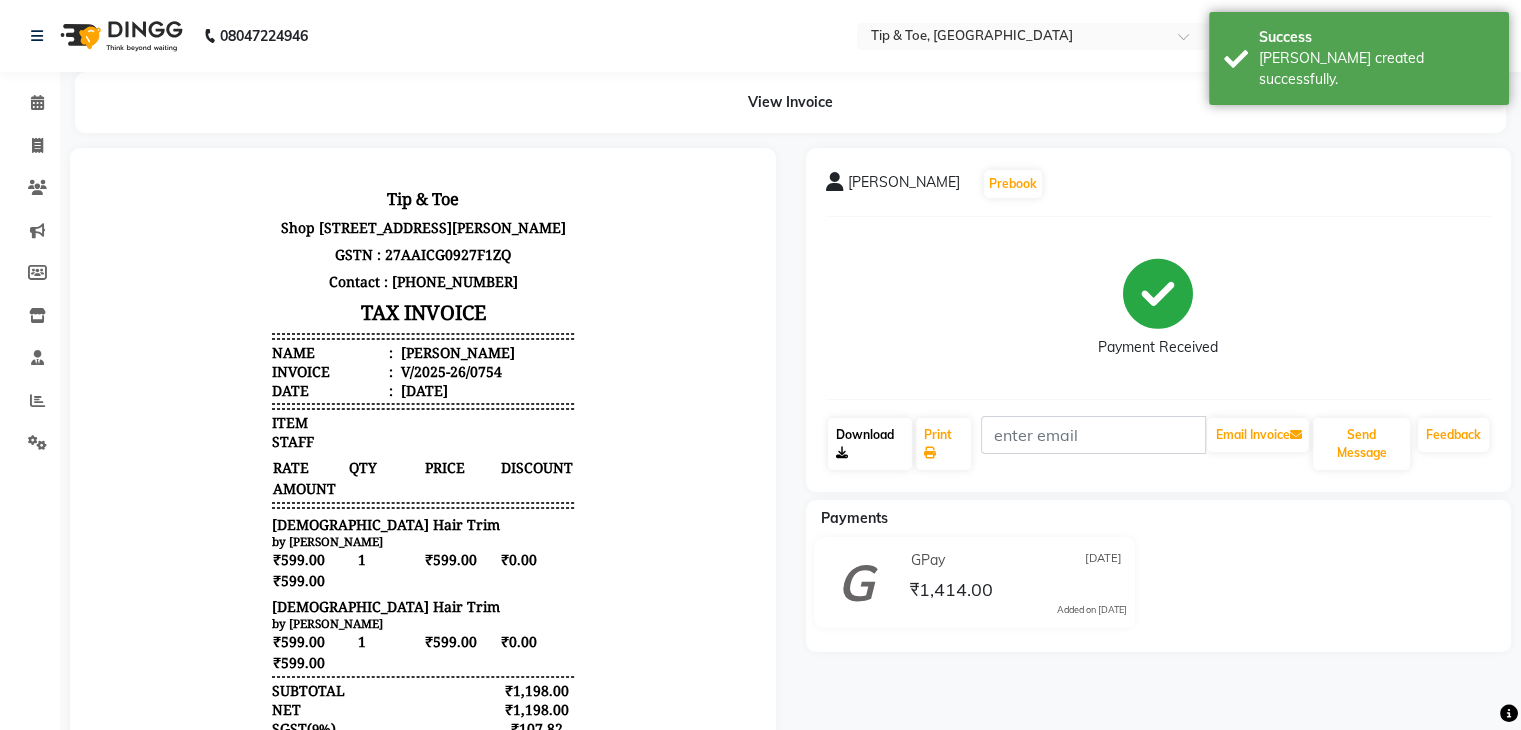 scroll, scrollTop: 0, scrollLeft: 0, axis: both 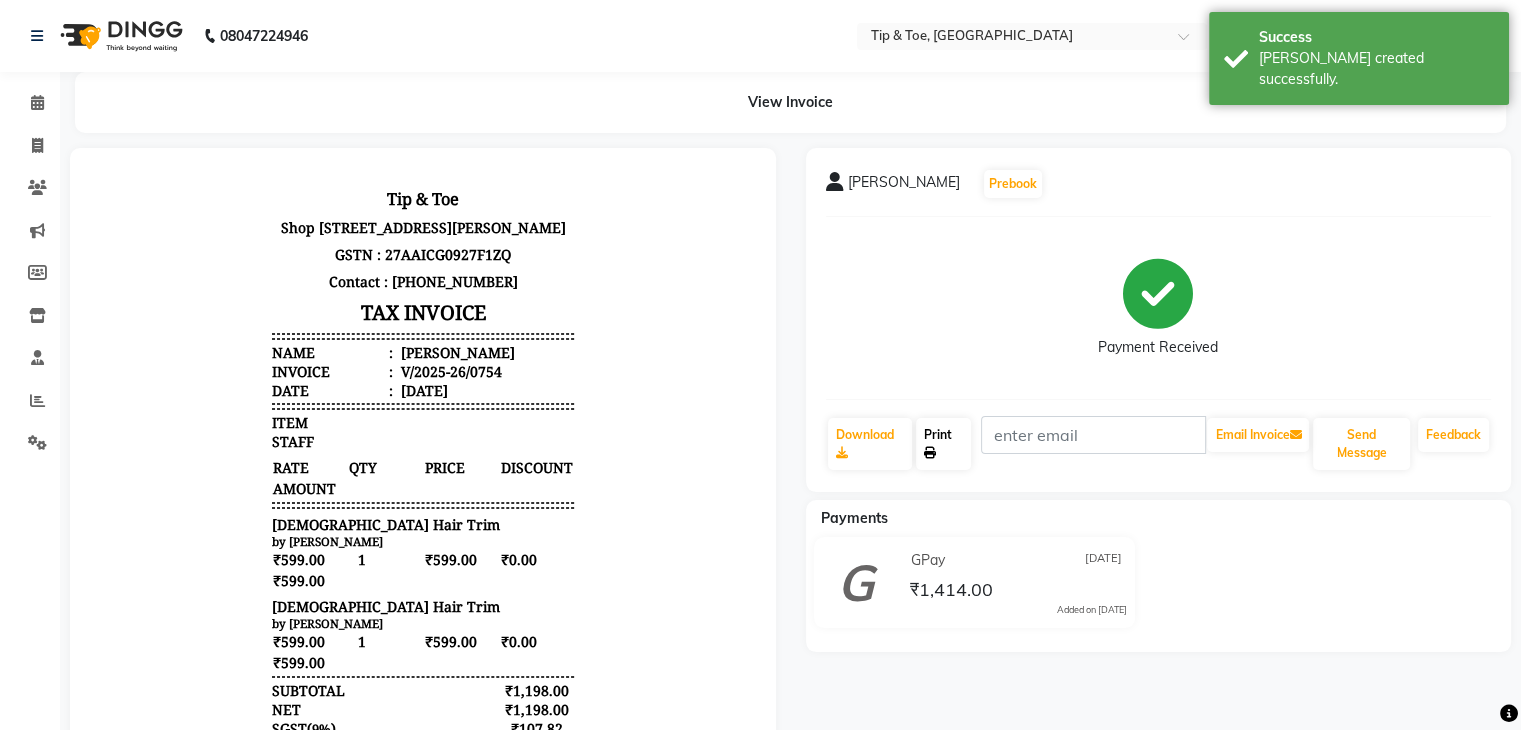 click on "Print" 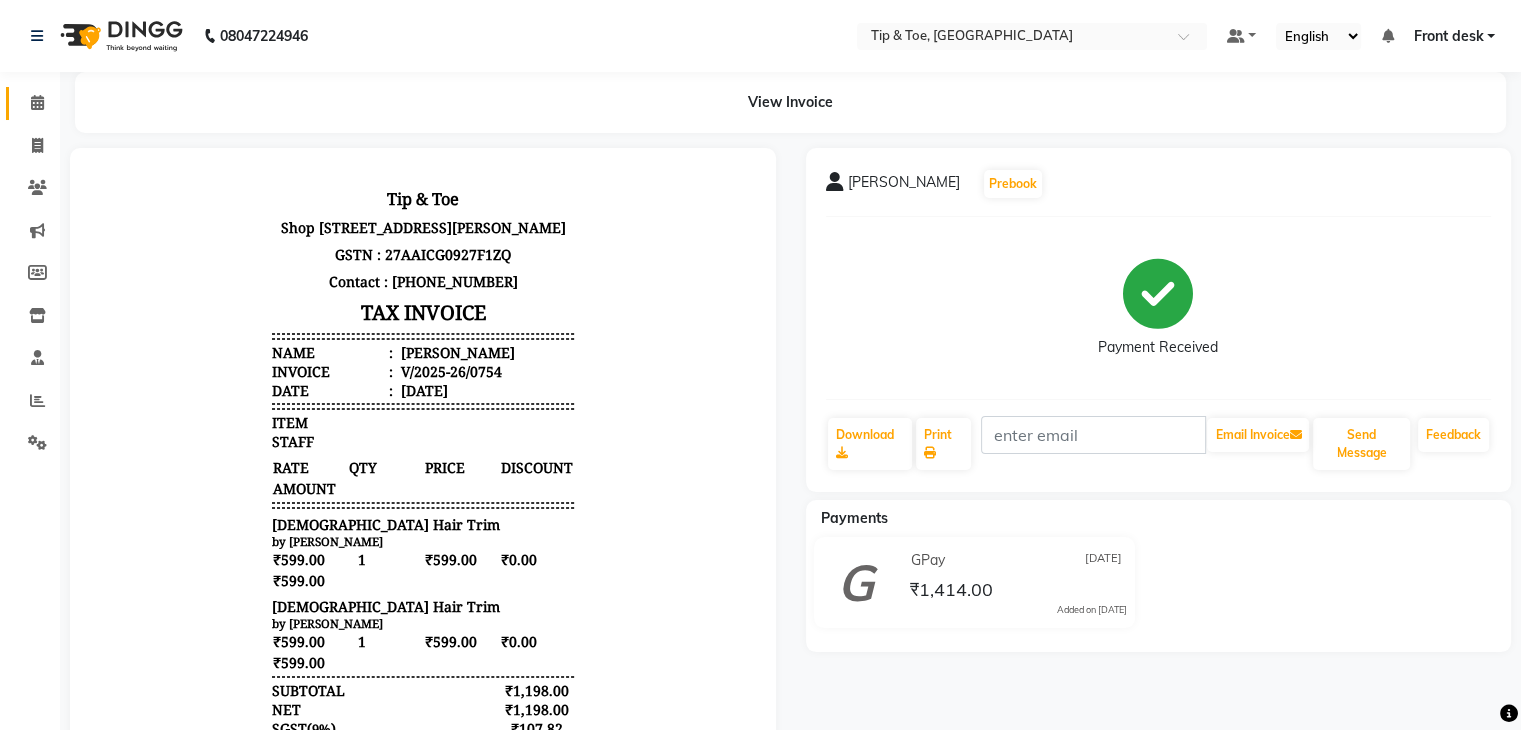 click 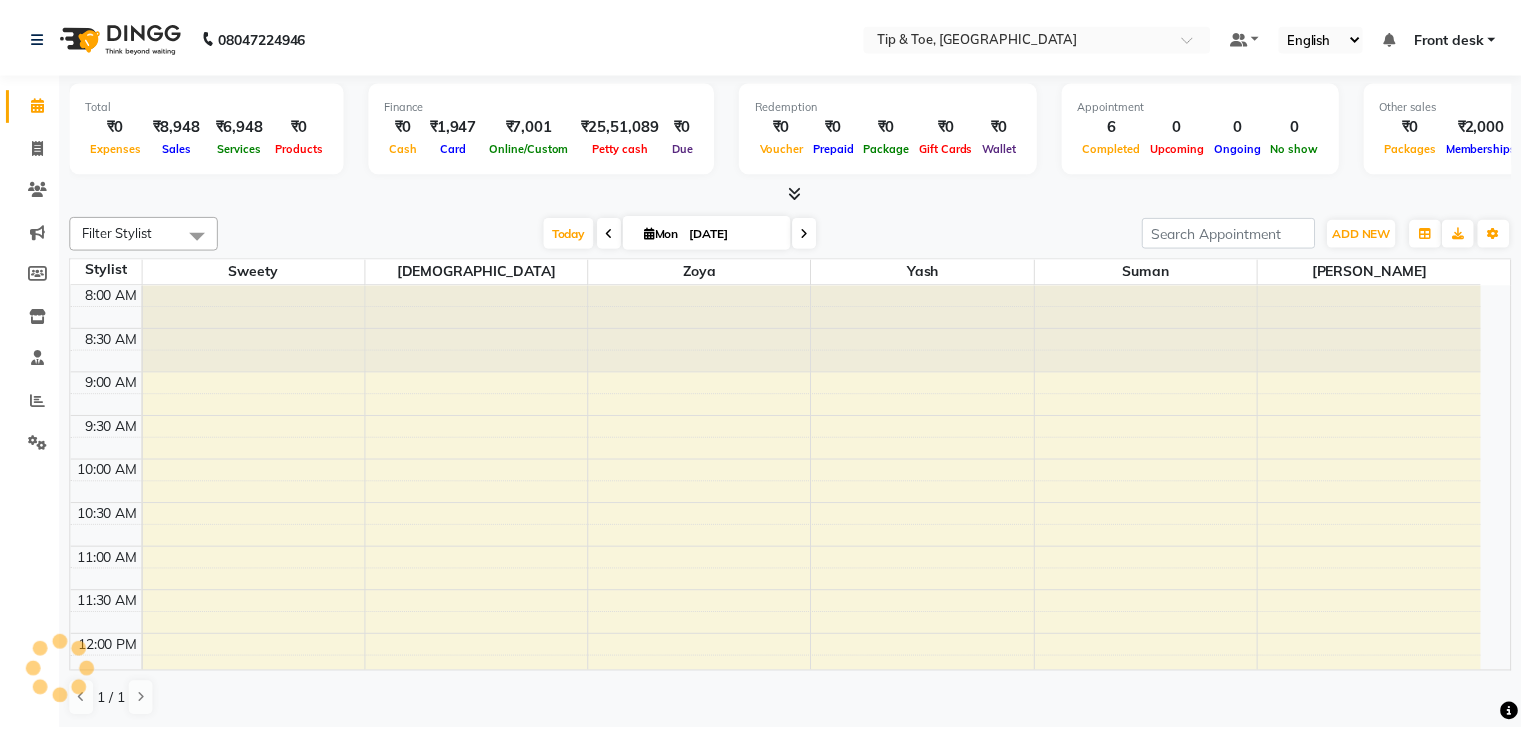 scroll, scrollTop: 705, scrollLeft: 0, axis: vertical 